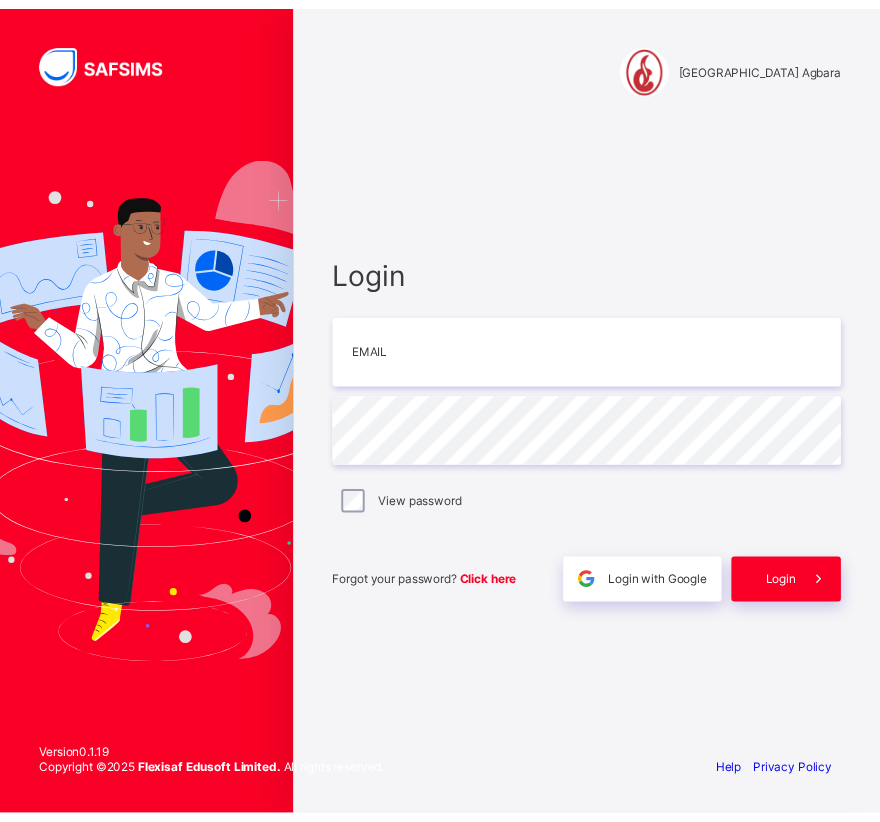 scroll, scrollTop: 0, scrollLeft: 0, axis: both 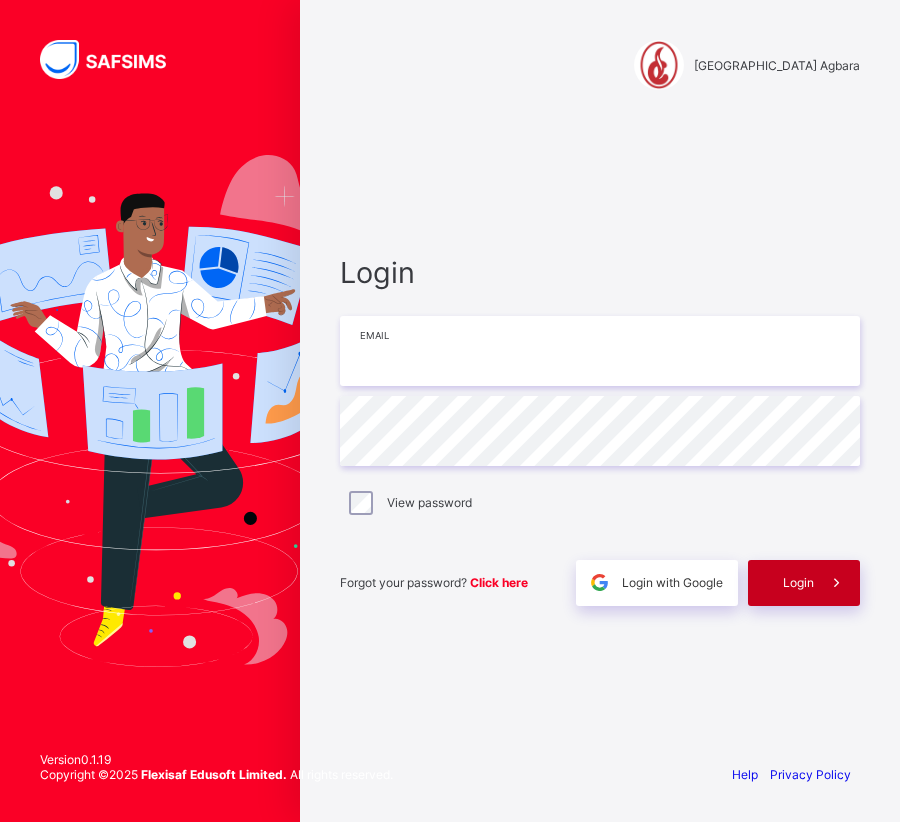 type on "**********" 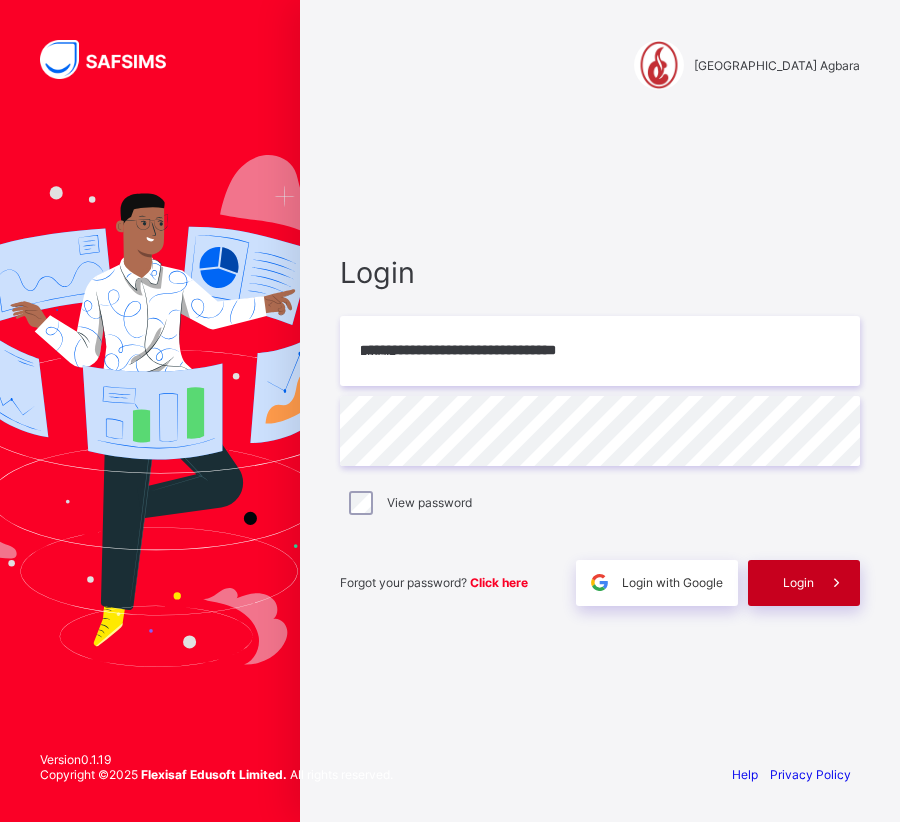click at bounding box center [836, 582] 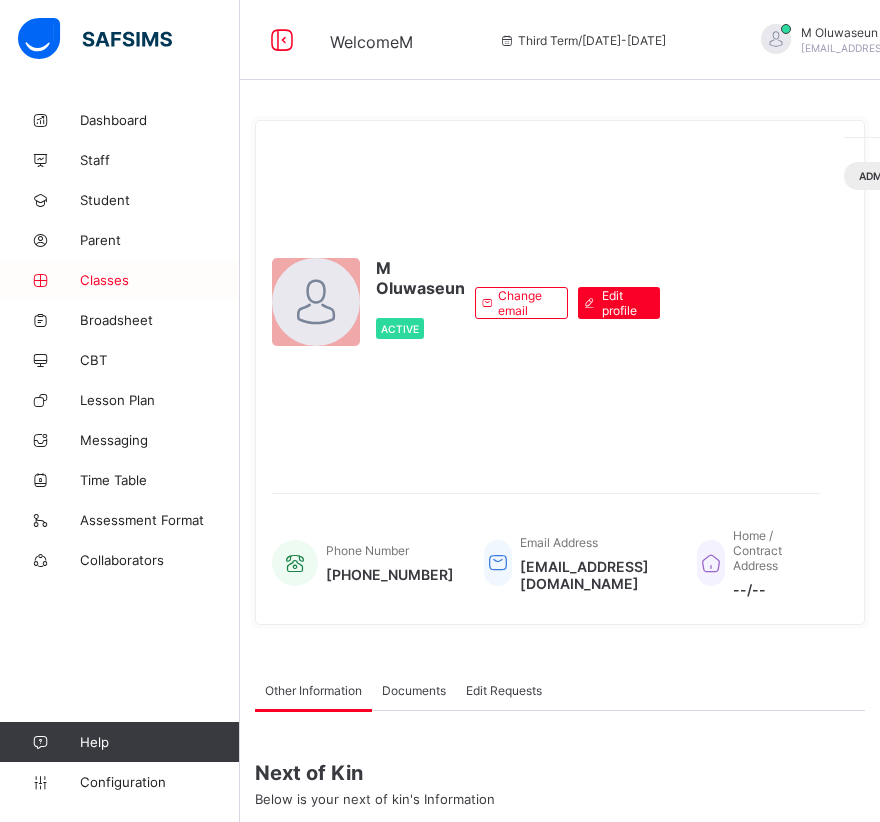 click on "Classes" at bounding box center (120, 280) 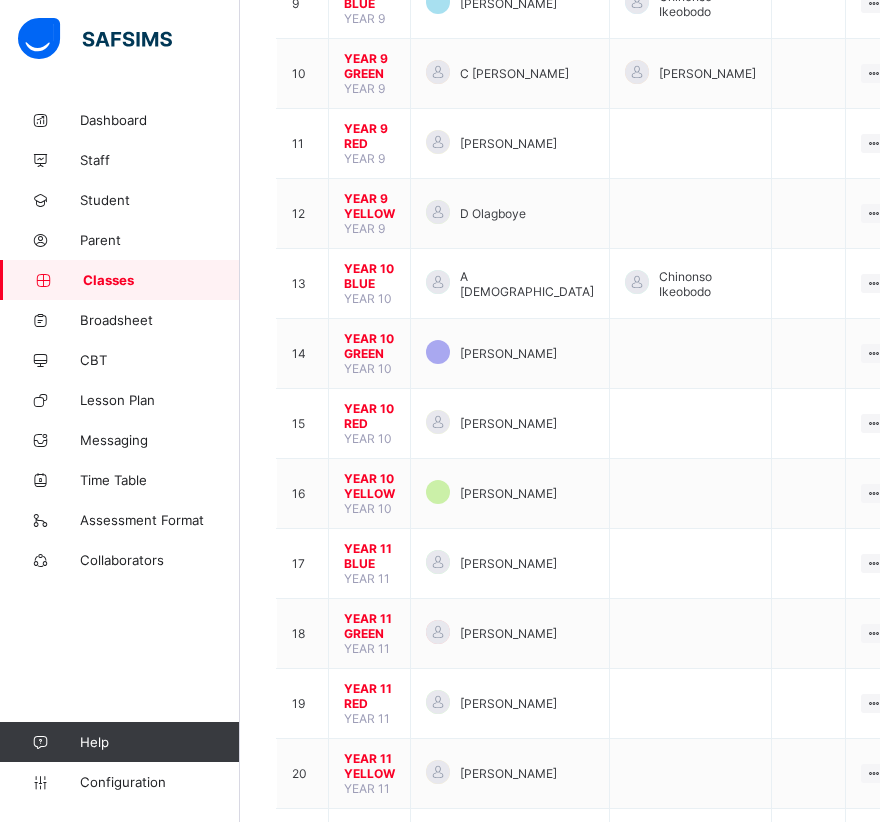 scroll, scrollTop: 1189, scrollLeft: 0, axis: vertical 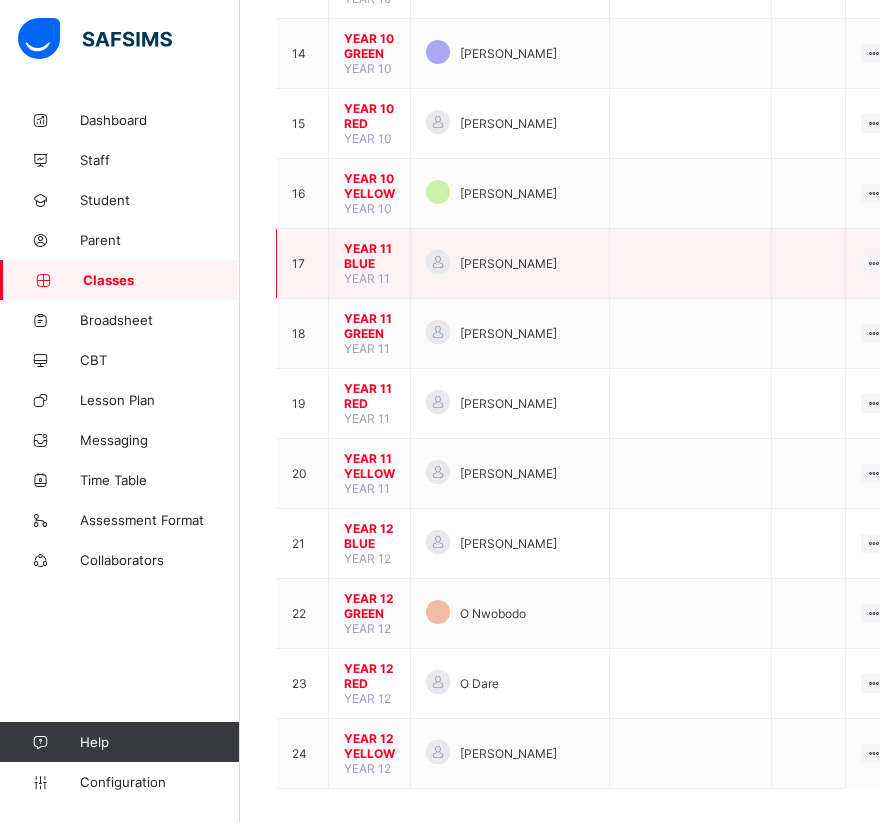 click on "YEAR 11" at bounding box center [367, 278] 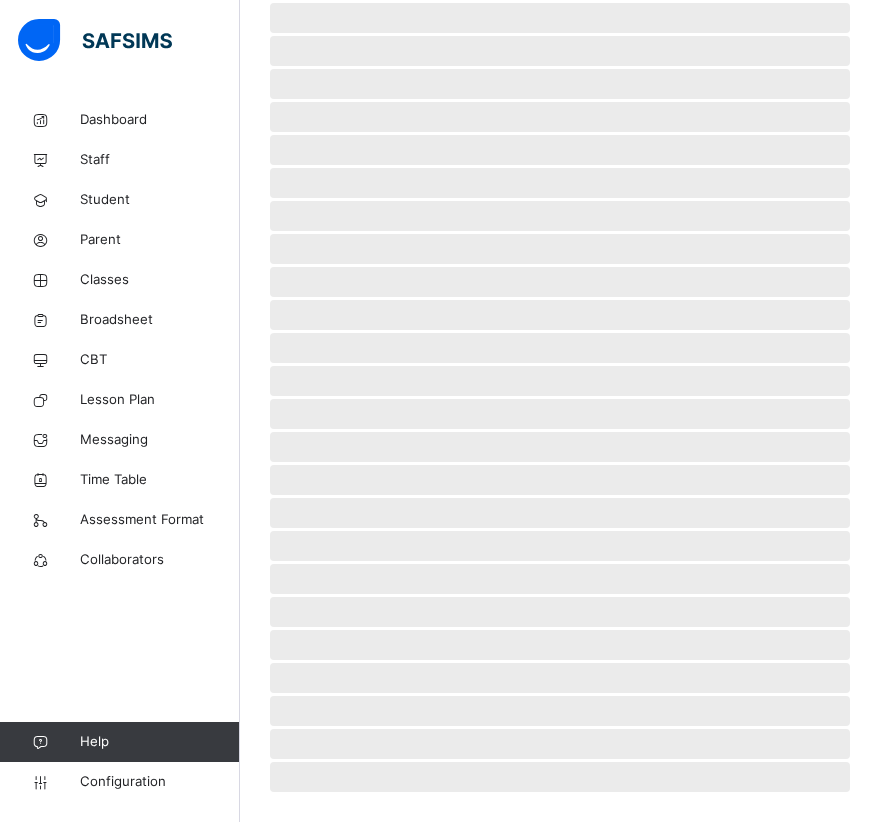 scroll, scrollTop: 0, scrollLeft: 0, axis: both 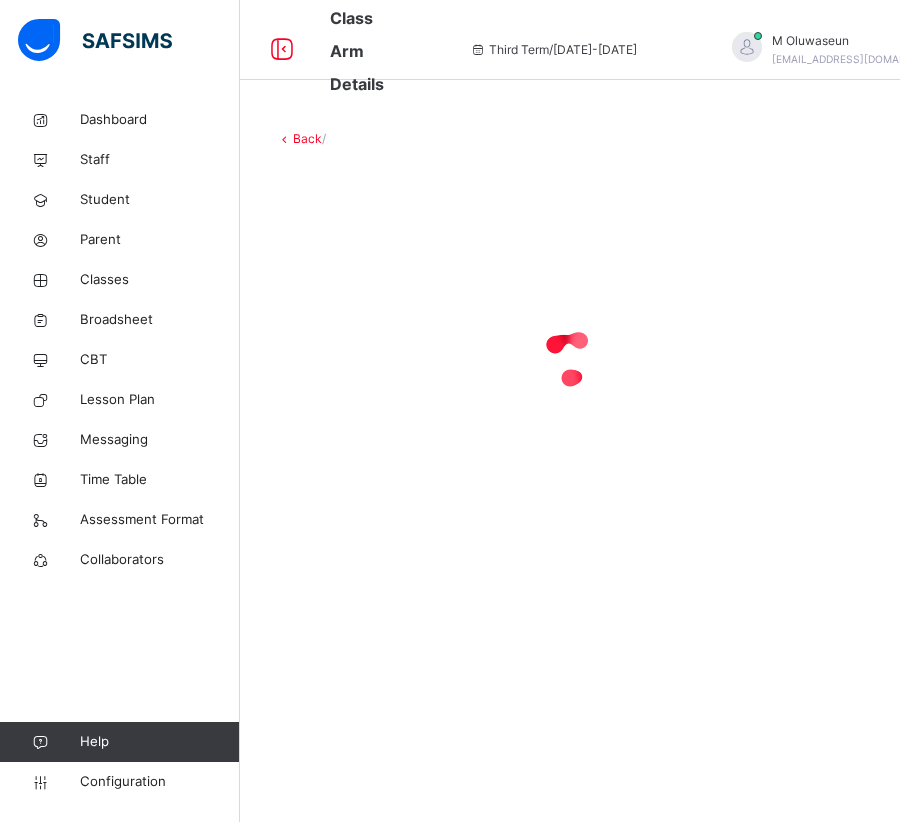 click on "Back  /" at bounding box center [570, 339] 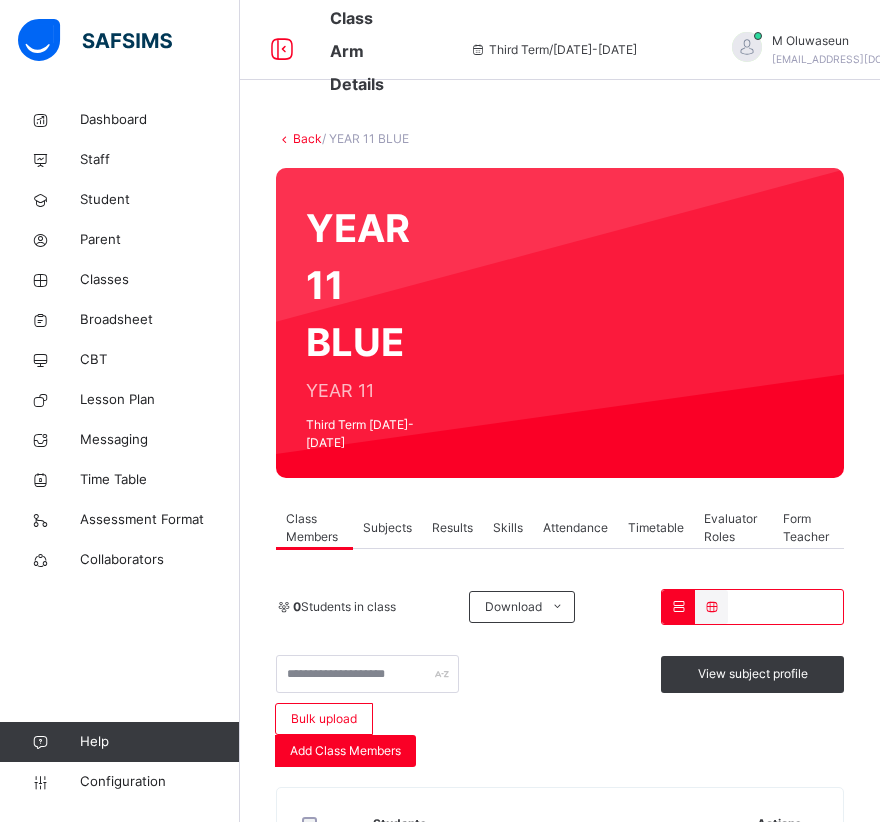click on "Subjects" at bounding box center [387, 528] 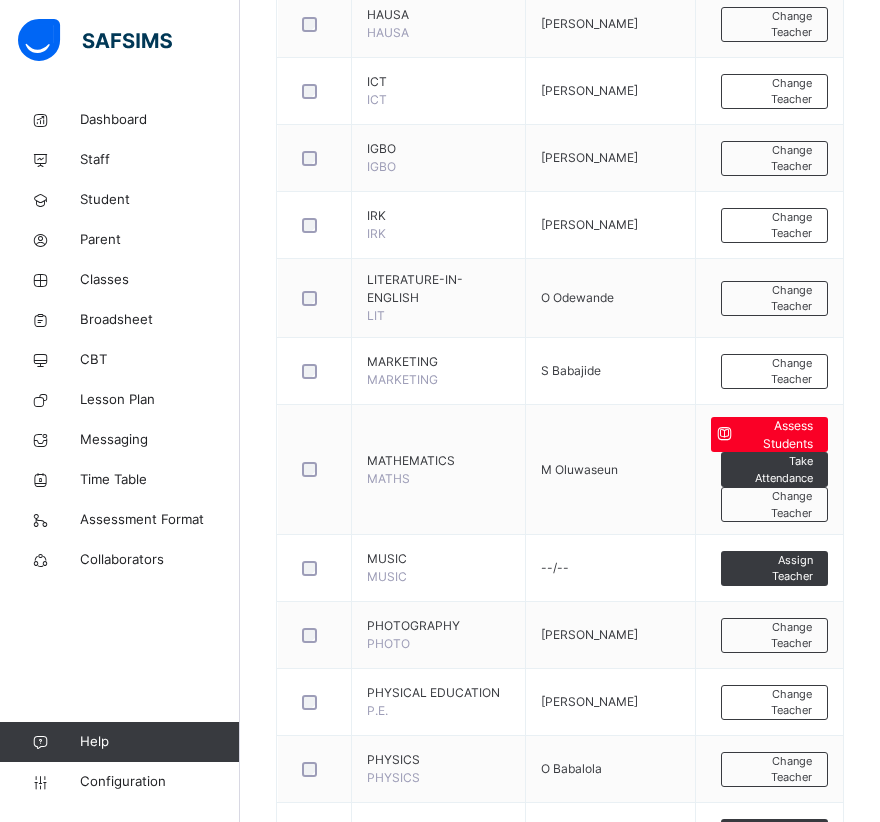 scroll, scrollTop: 2170, scrollLeft: 0, axis: vertical 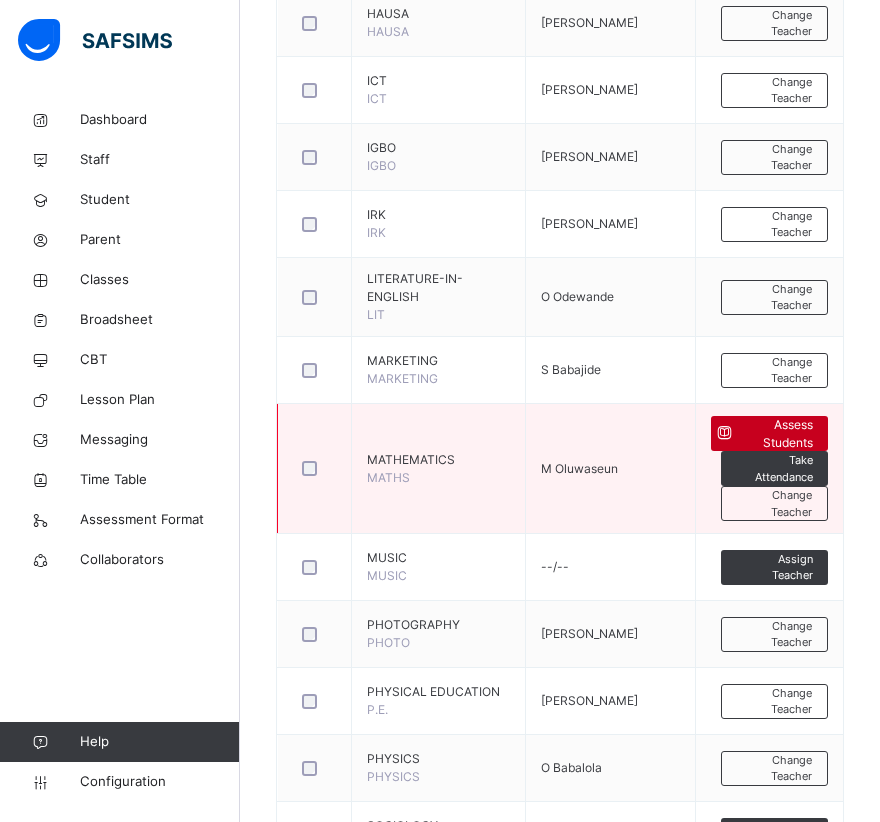 click at bounding box center (724, 433) 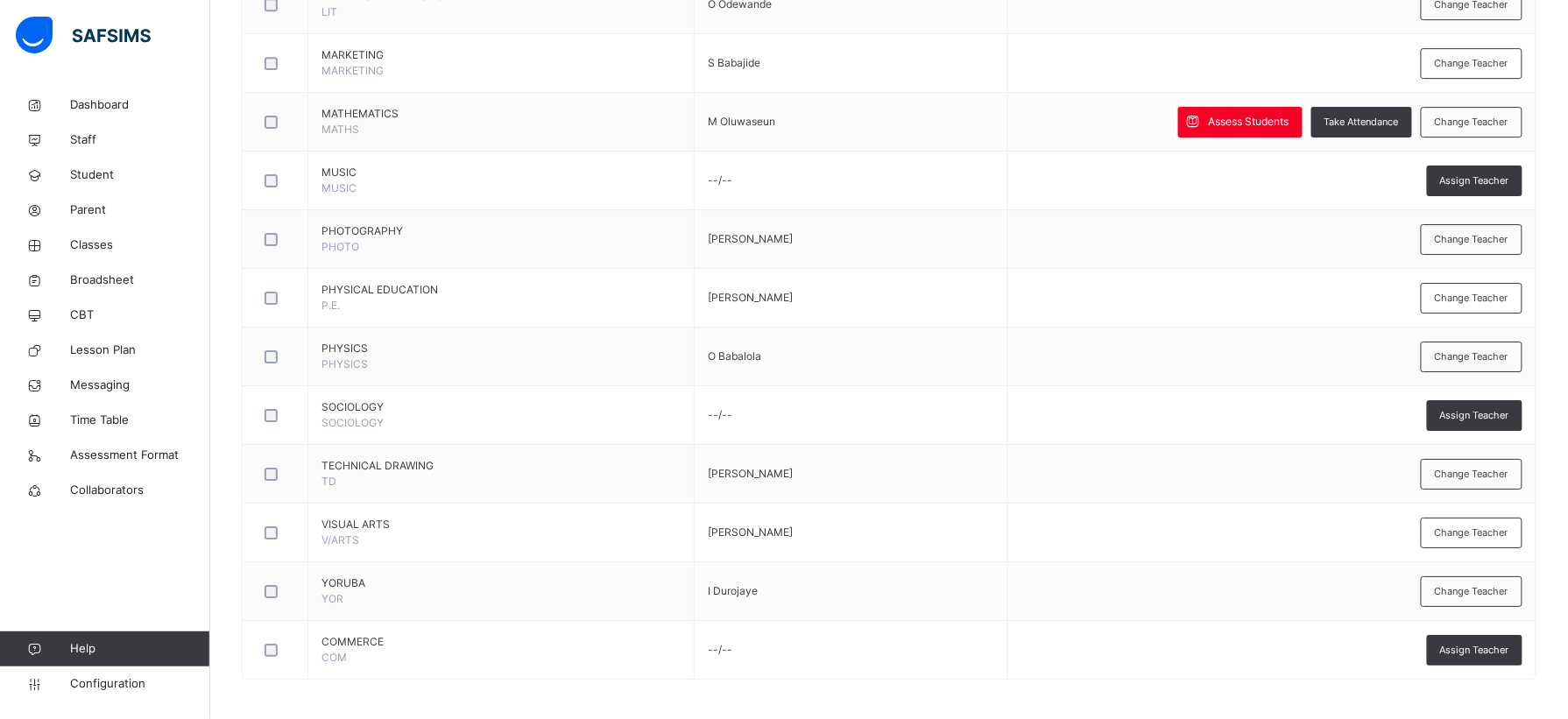 scroll, scrollTop: 1994, scrollLeft: 0, axis: vertical 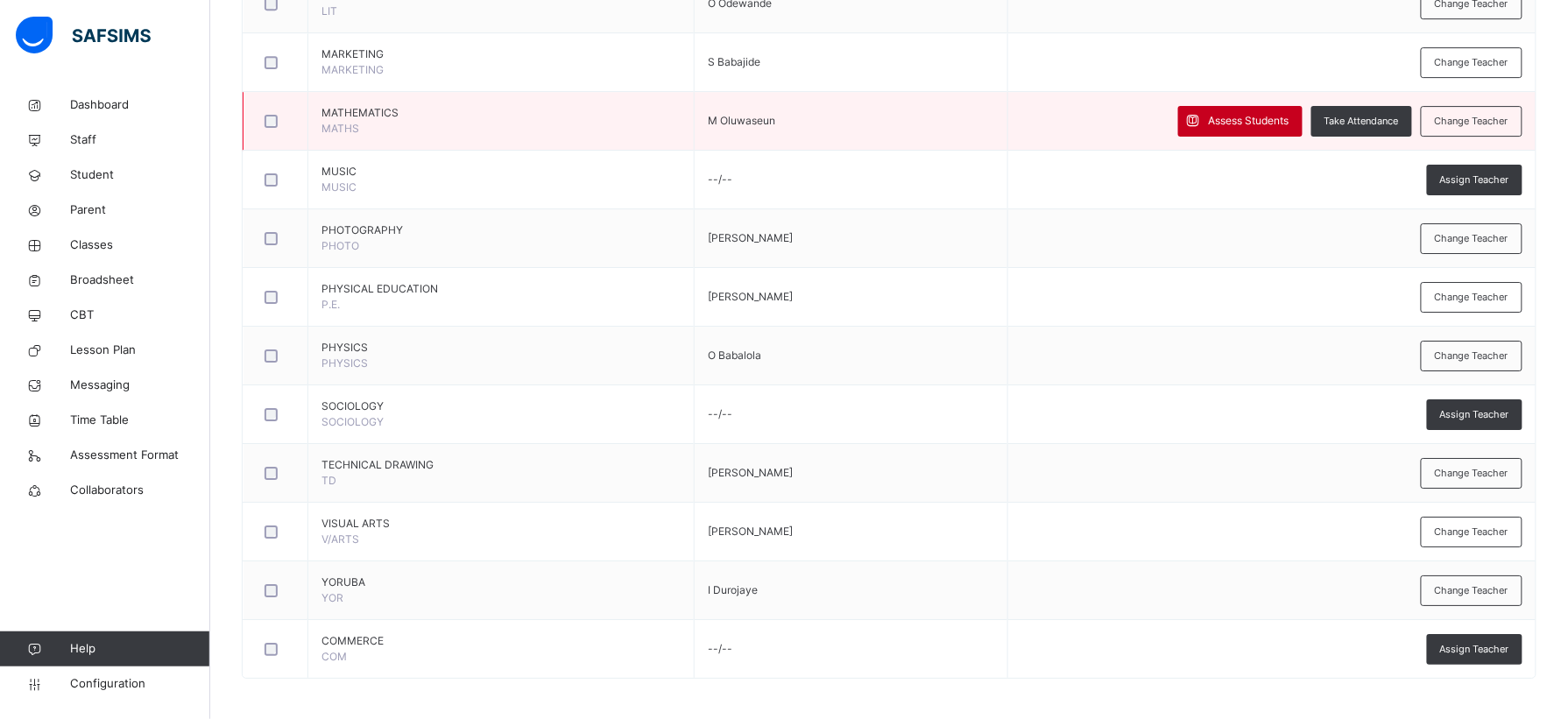 click on "Assess Students" at bounding box center [1249, 121] 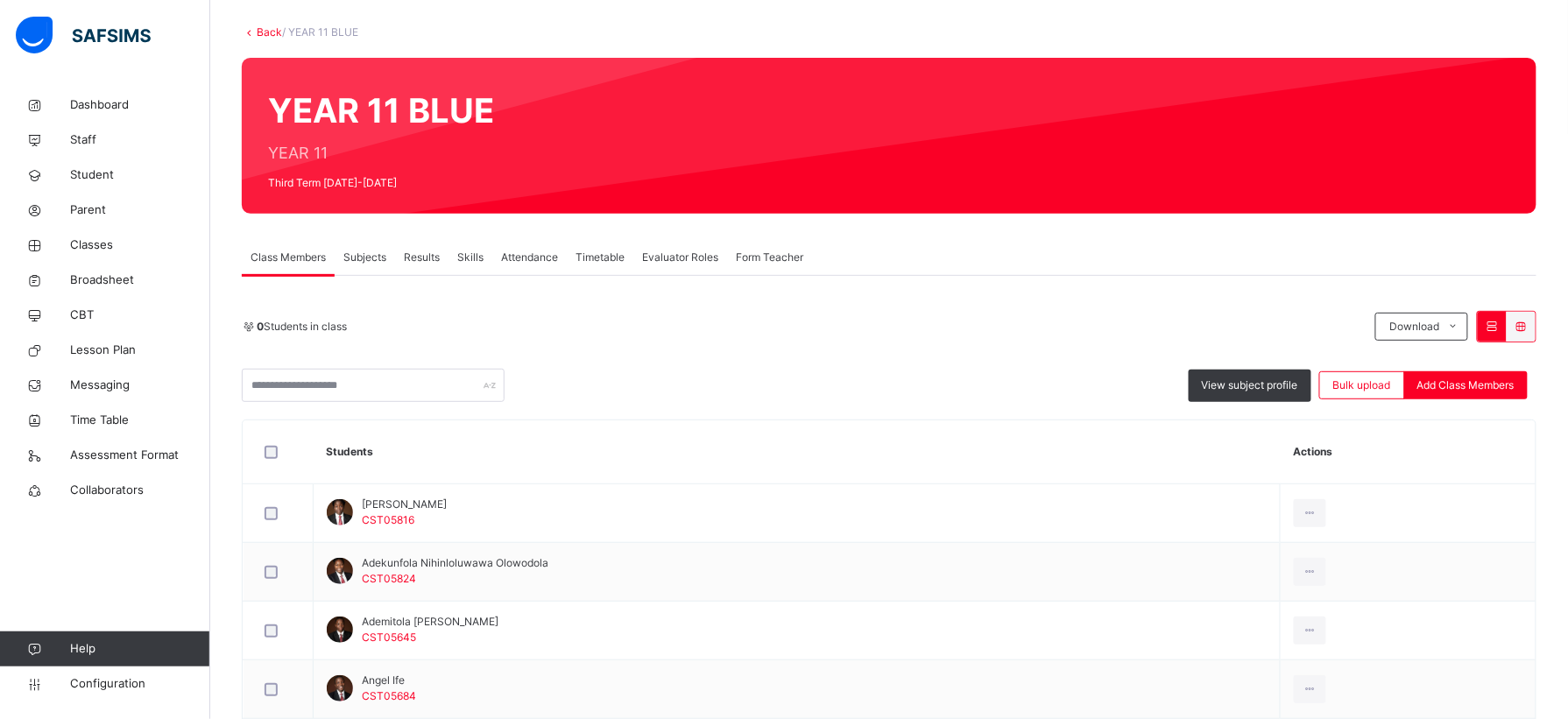 scroll, scrollTop: 93, scrollLeft: 0, axis: vertical 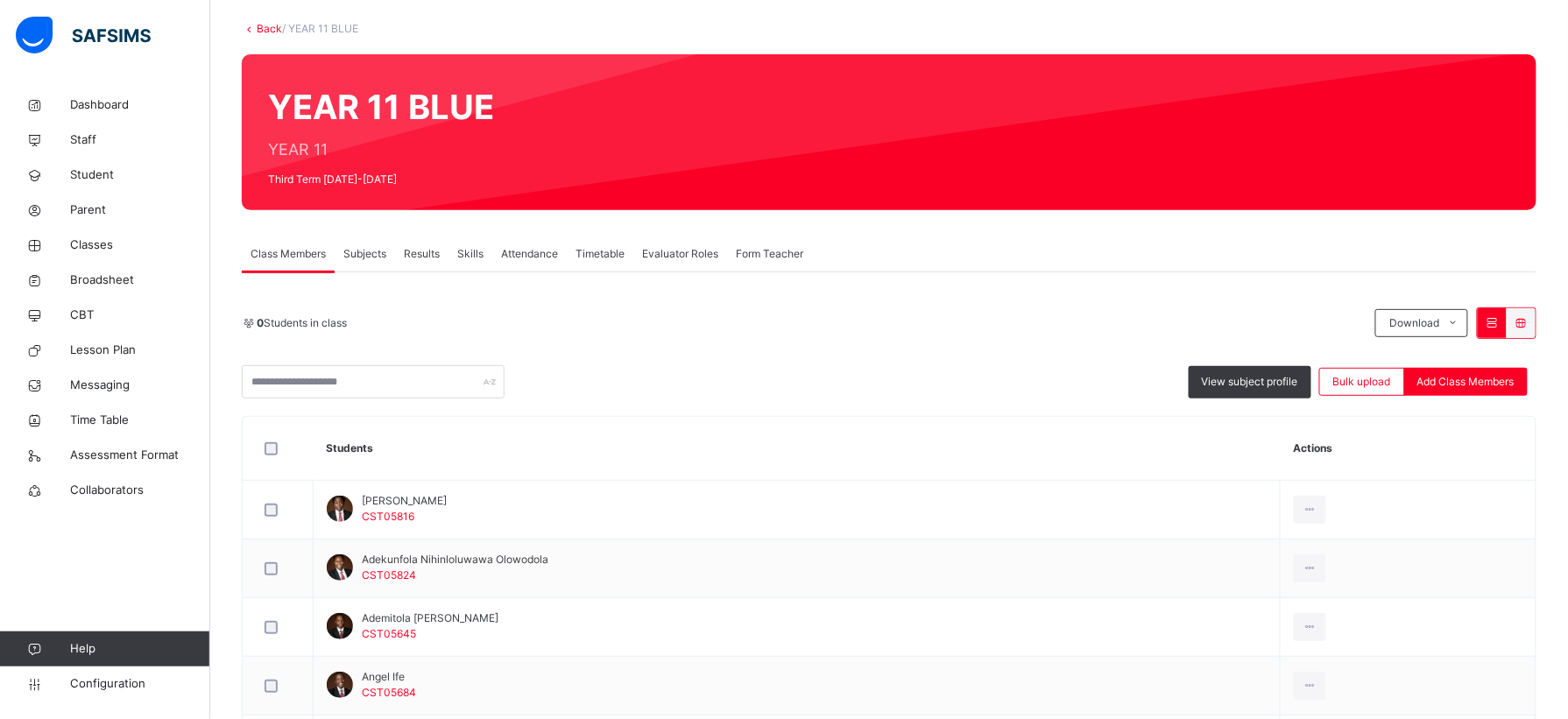 click on "Subjects" at bounding box center (364, 254) 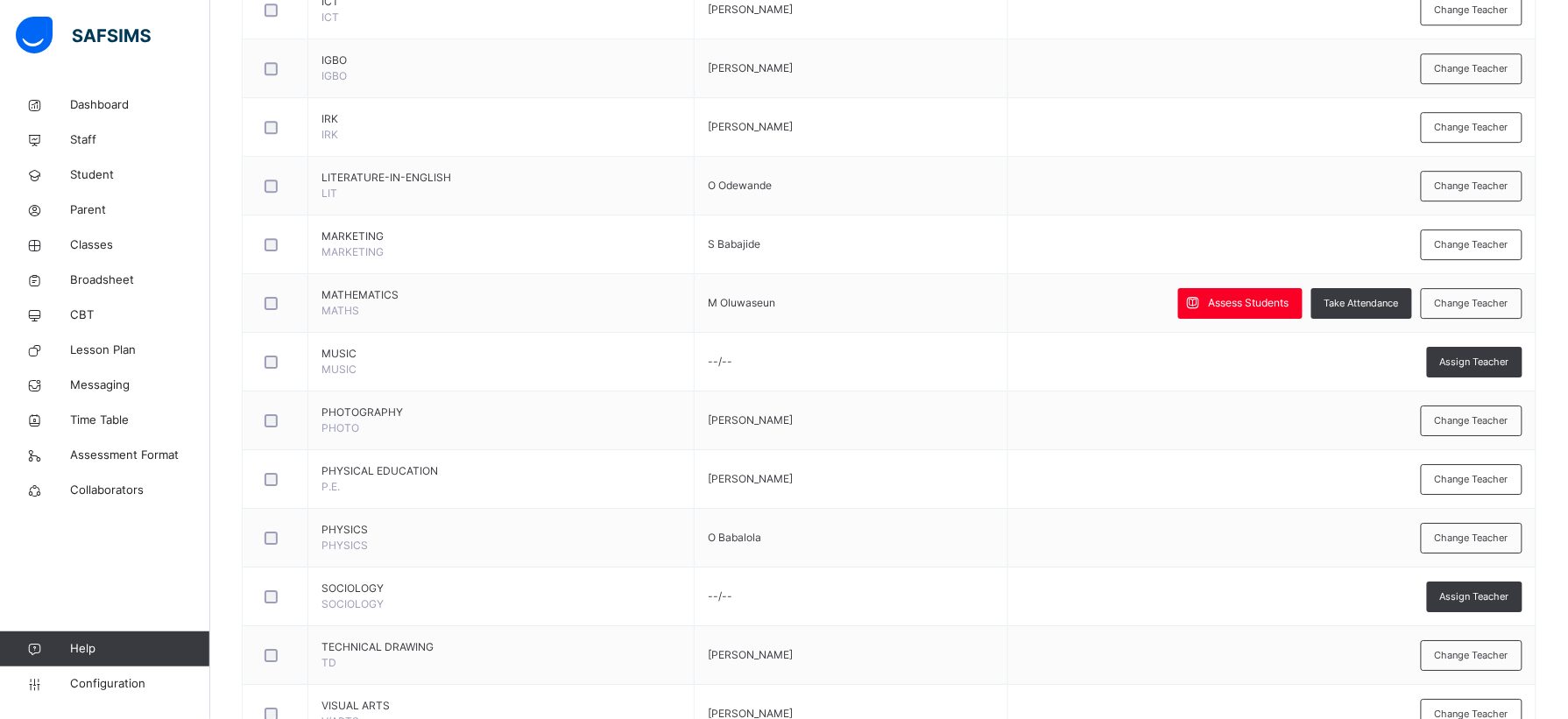 scroll, scrollTop: 1813, scrollLeft: 0, axis: vertical 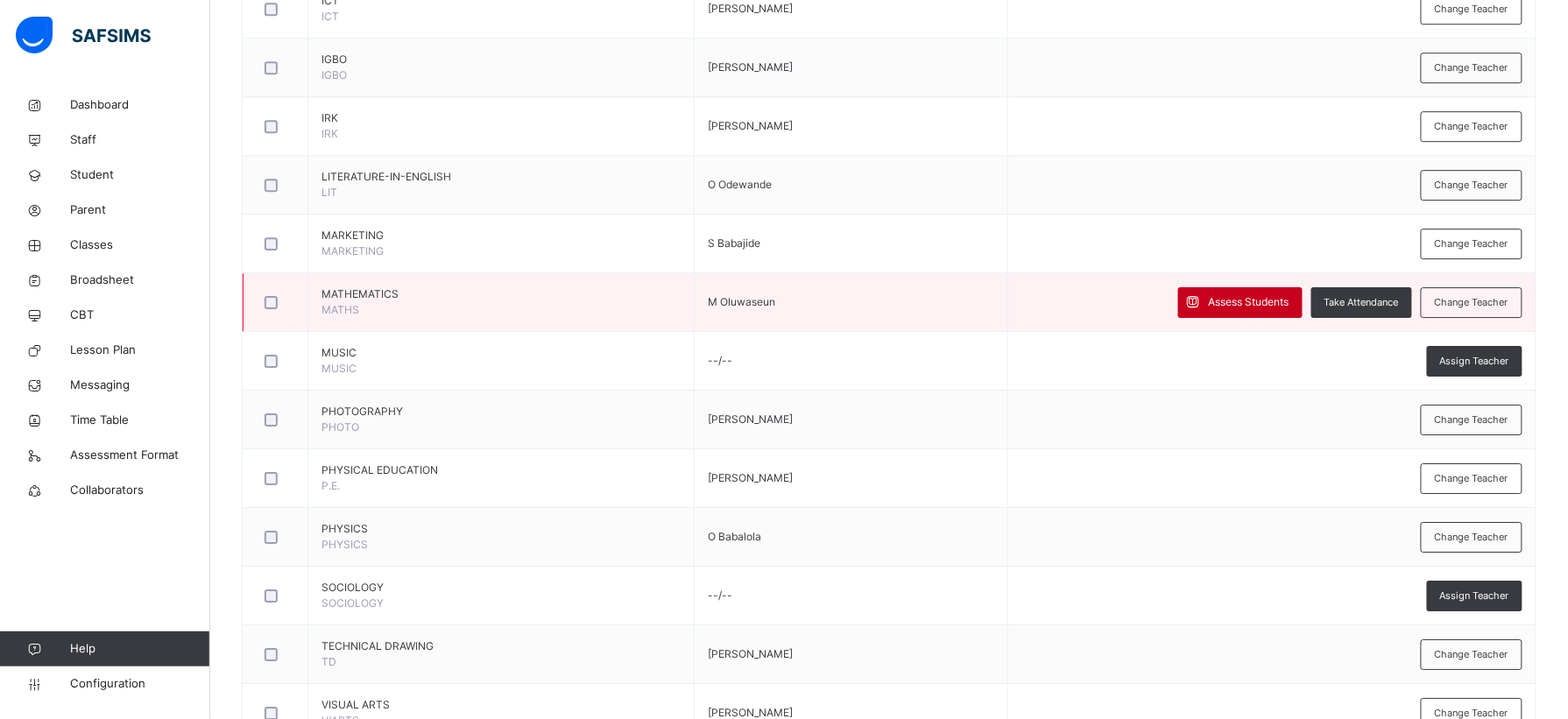 click on "Assess Students" at bounding box center [1249, 302] 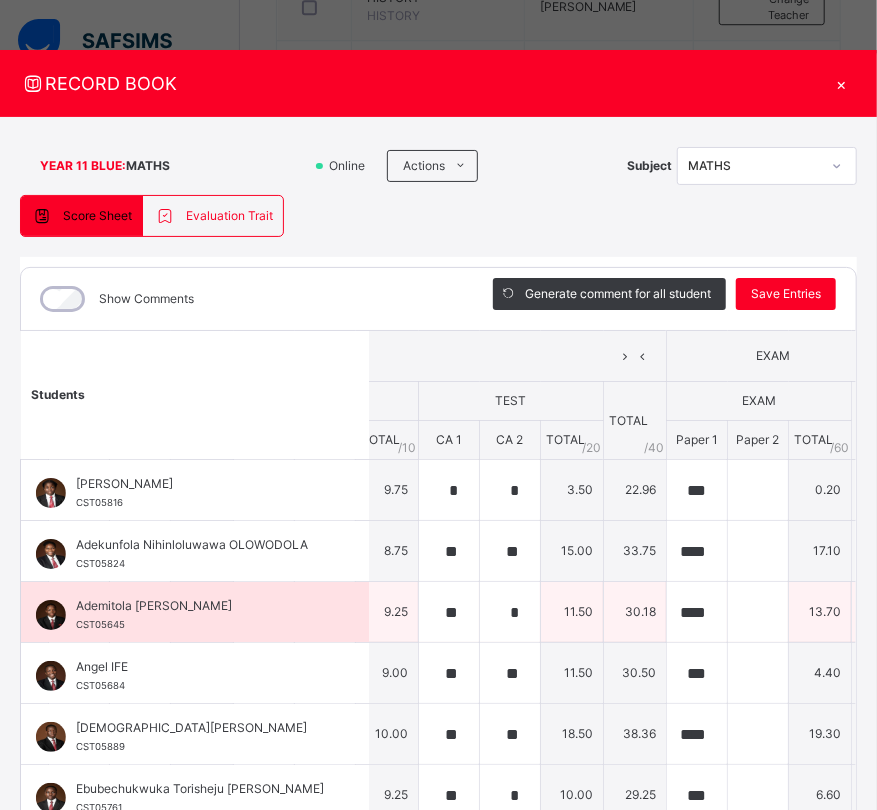scroll, scrollTop: 0, scrollLeft: 433, axis: horizontal 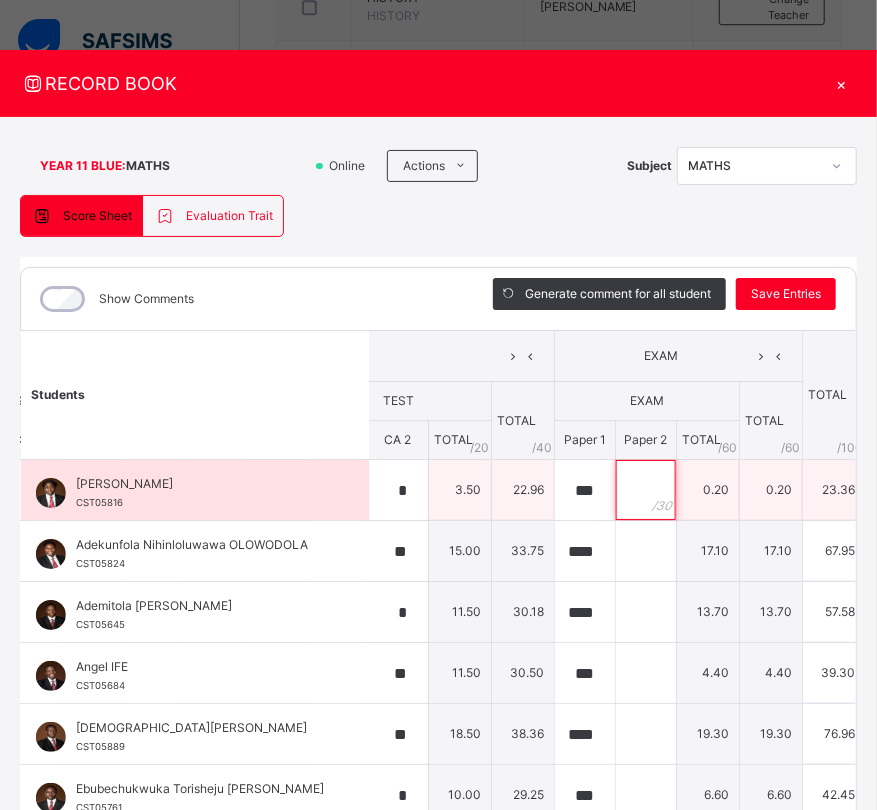 click at bounding box center [646, 490] 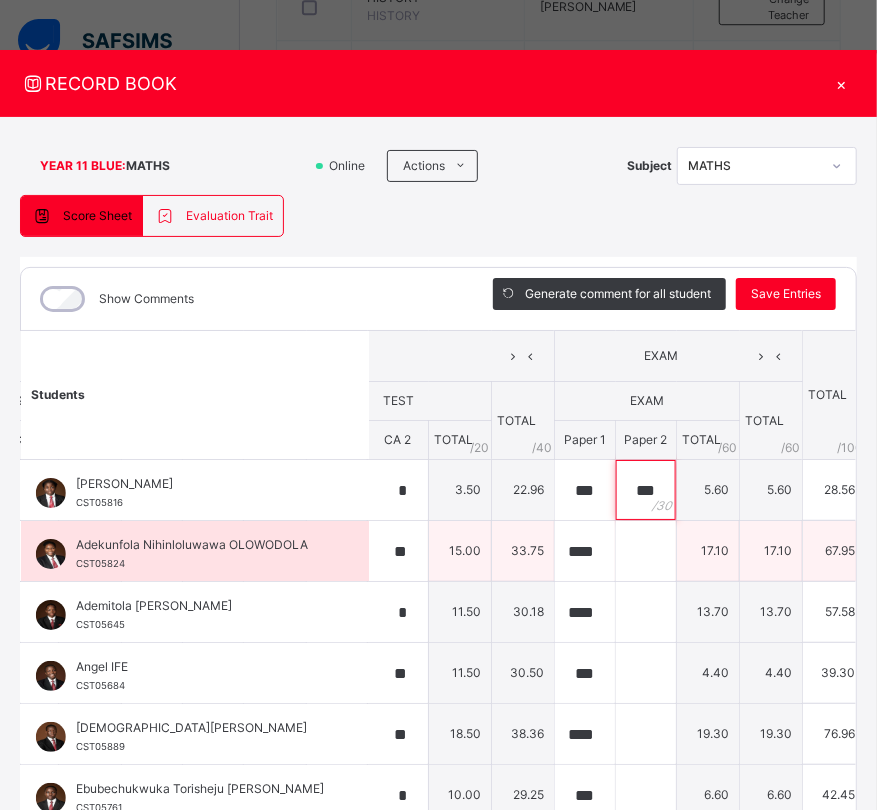 type on "***" 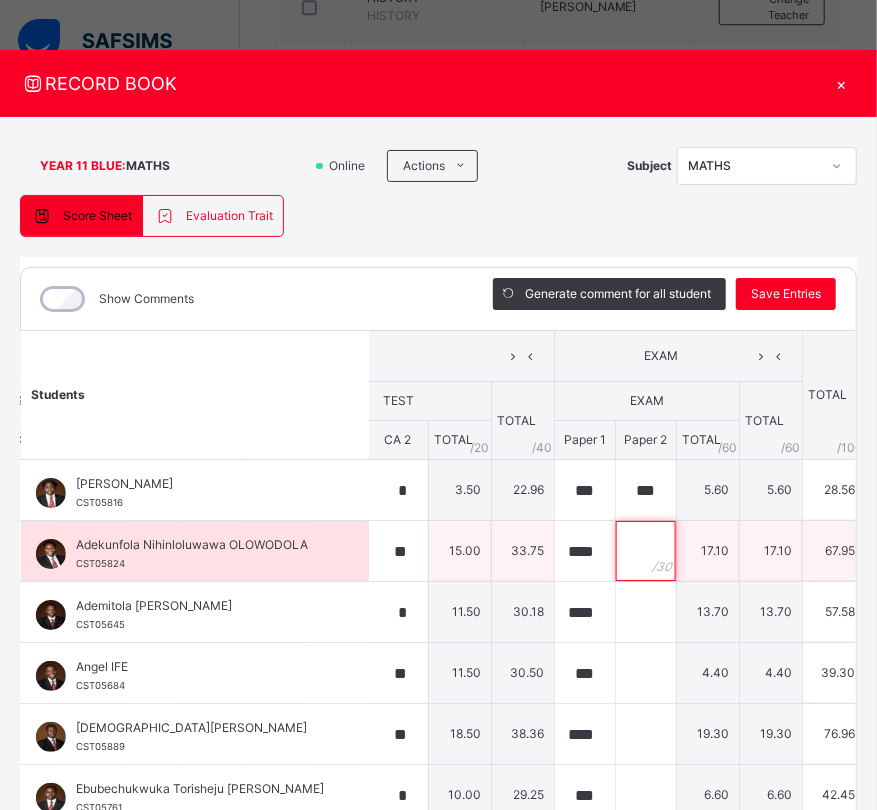 click at bounding box center [646, 551] 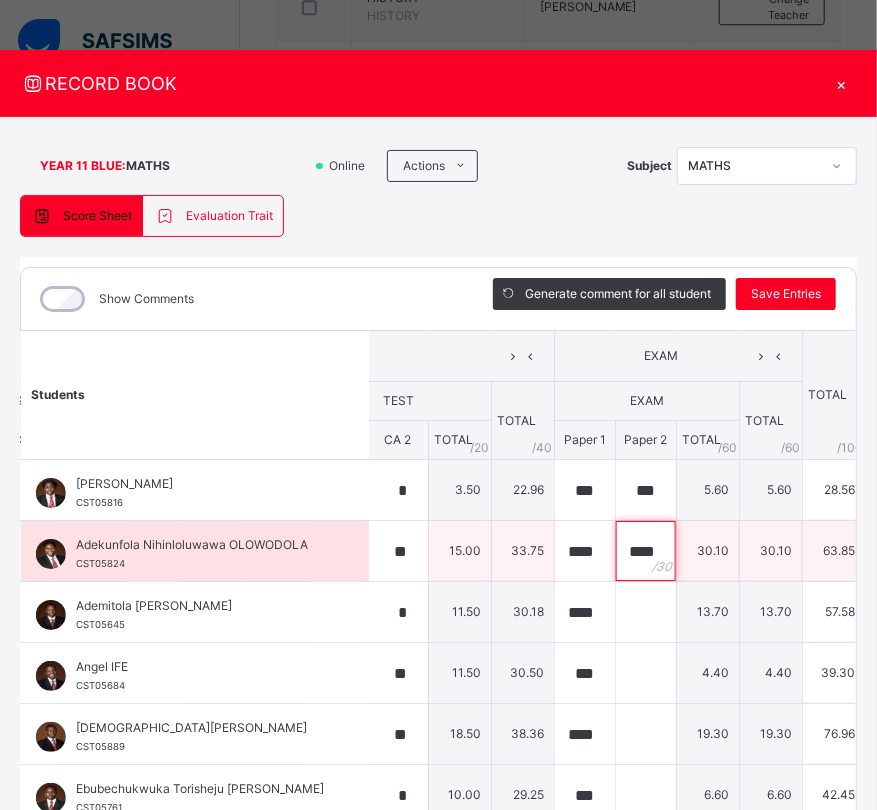 scroll, scrollTop: 0, scrollLeft: 1, axis: horizontal 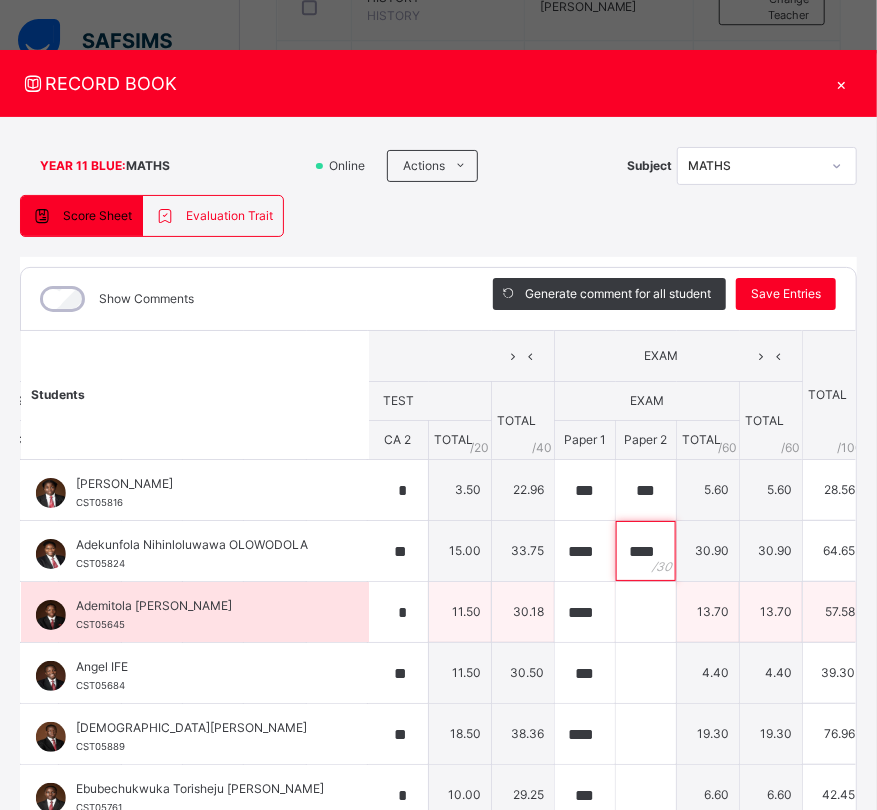 type on "****" 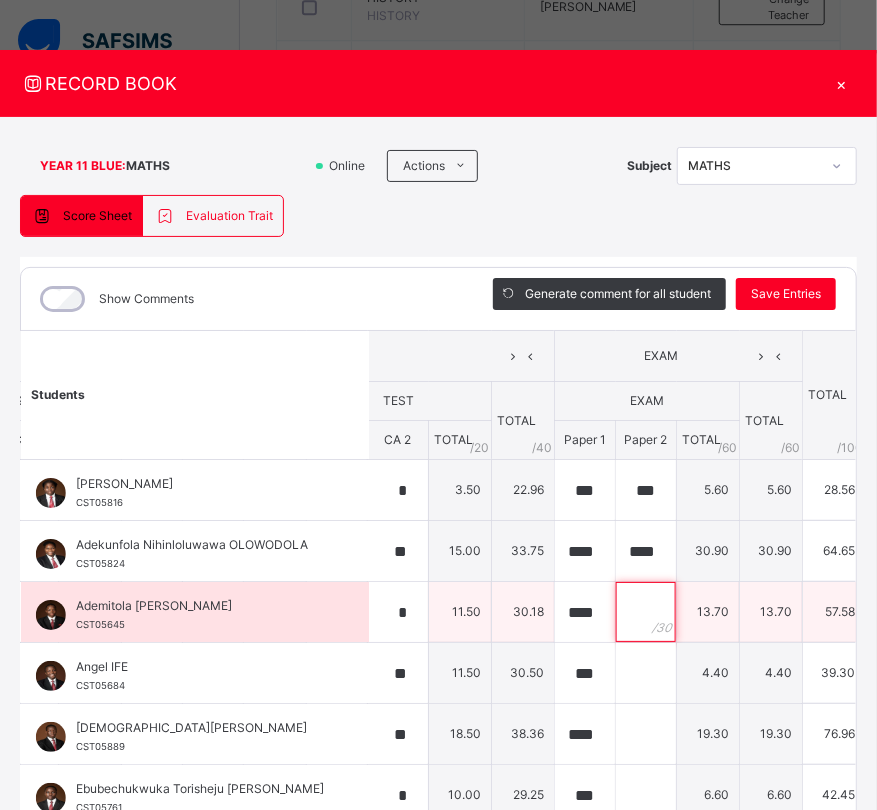 scroll, scrollTop: 0, scrollLeft: 0, axis: both 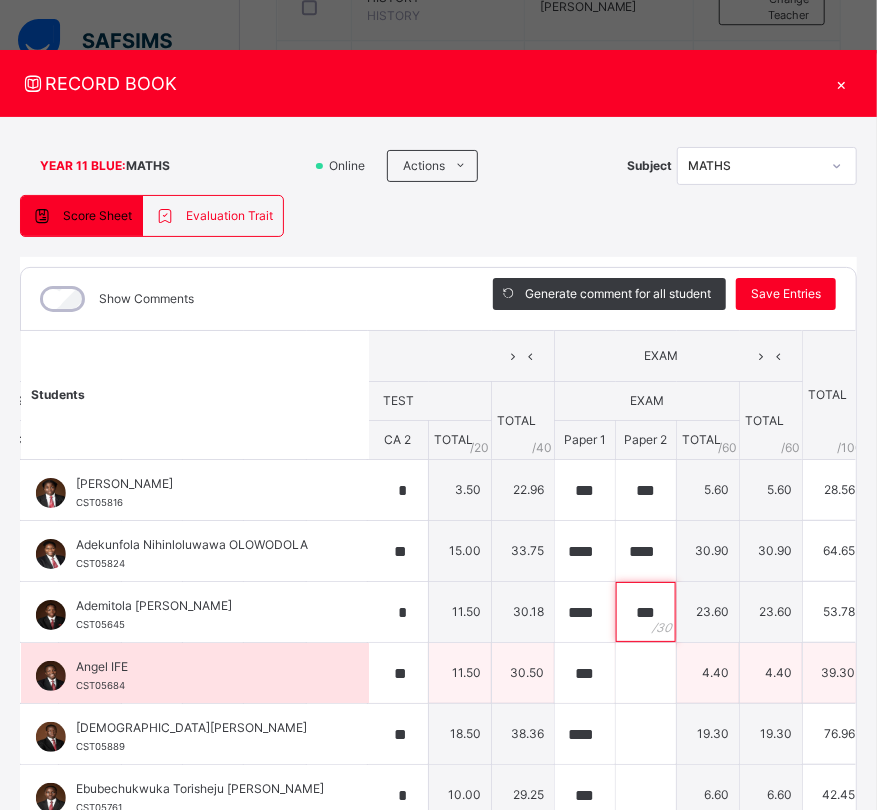 type on "***" 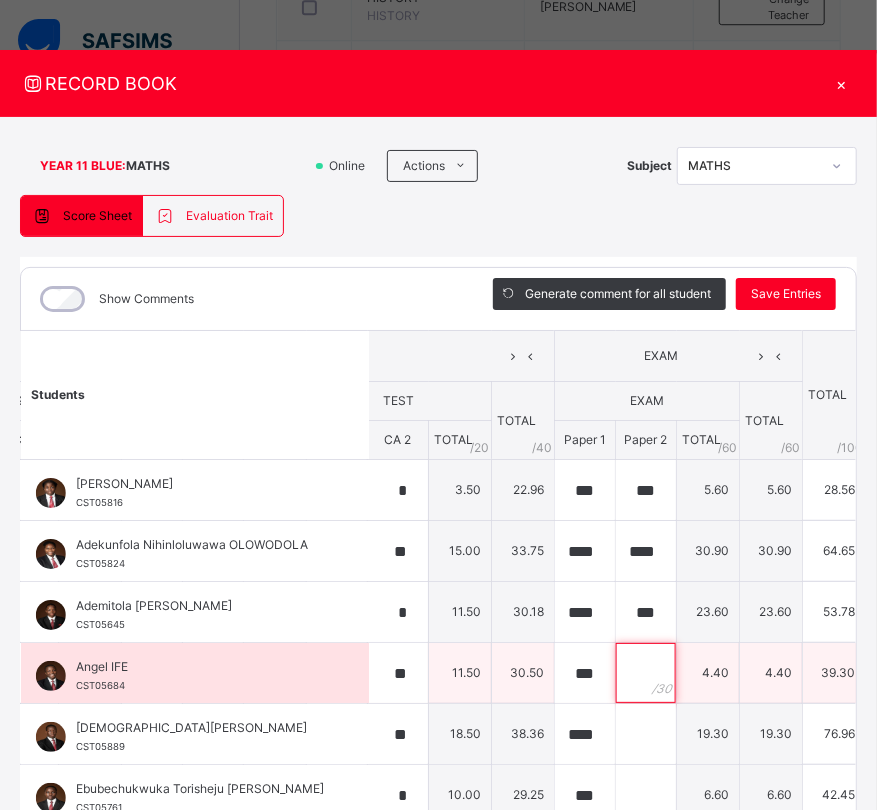 click at bounding box center (646, 673) 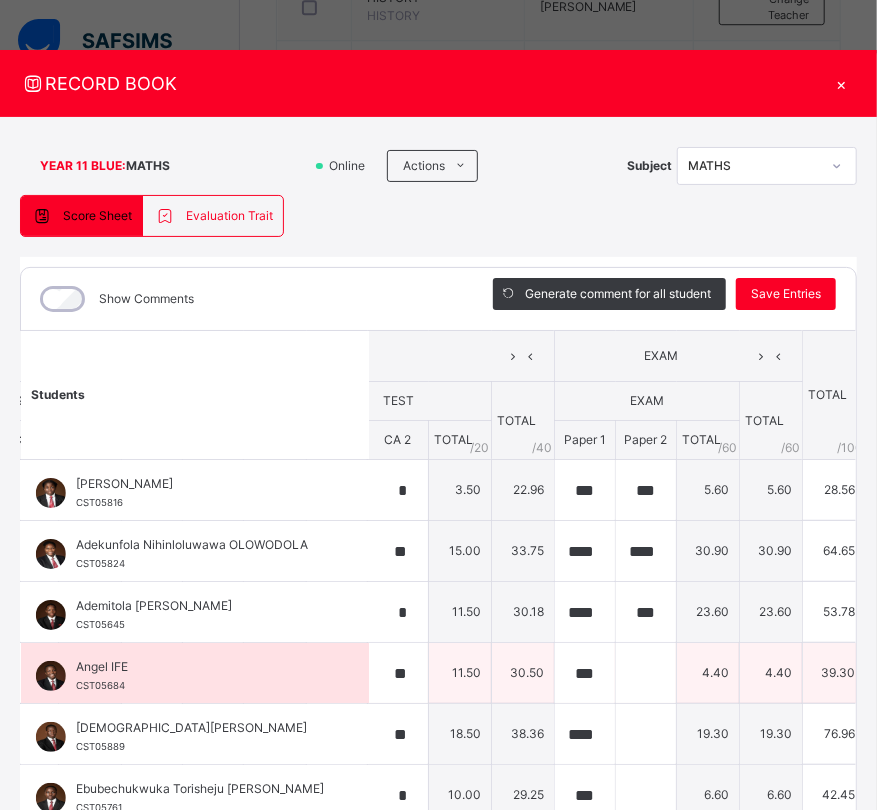 click at bounding box center [646, 673] 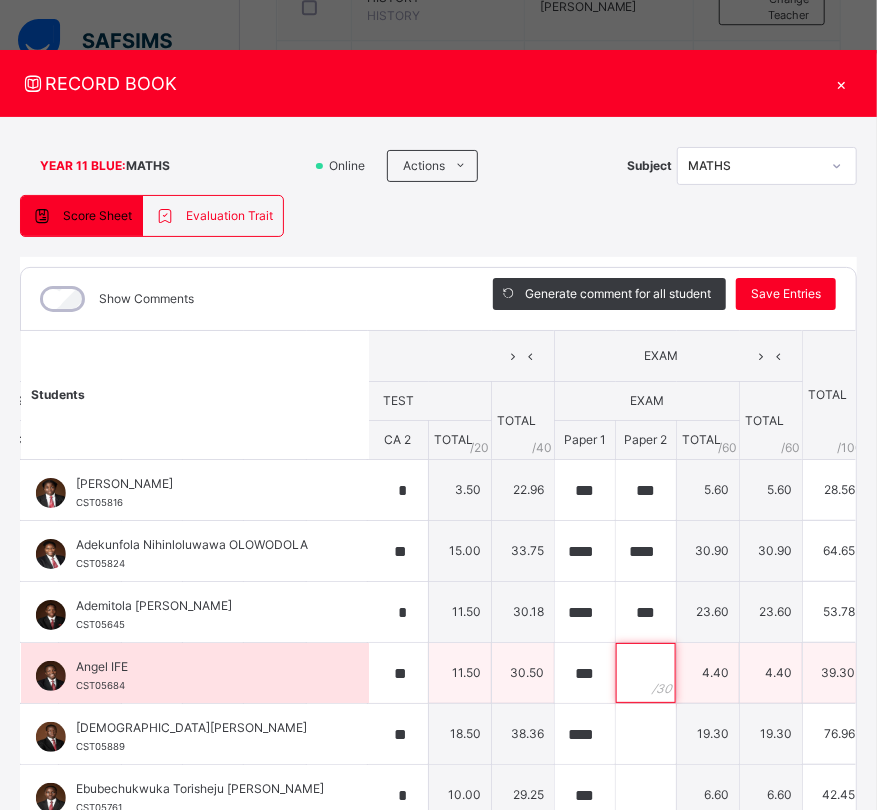 click at bounding box center [646, 673] 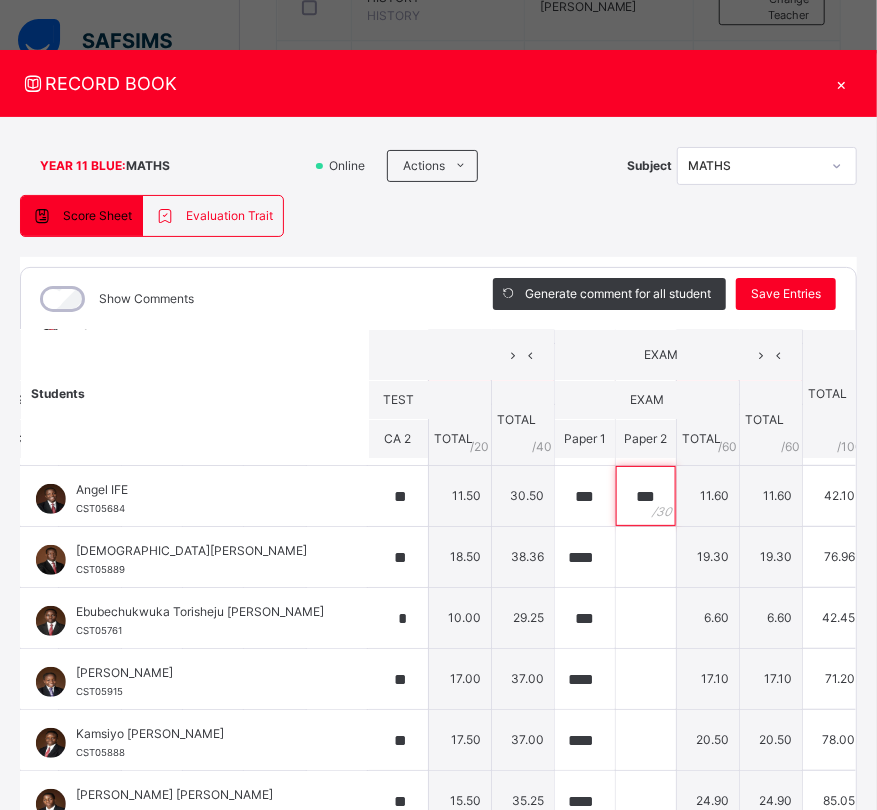 scroll, scrollTop: 192, scrollLeft: 433, axis: both 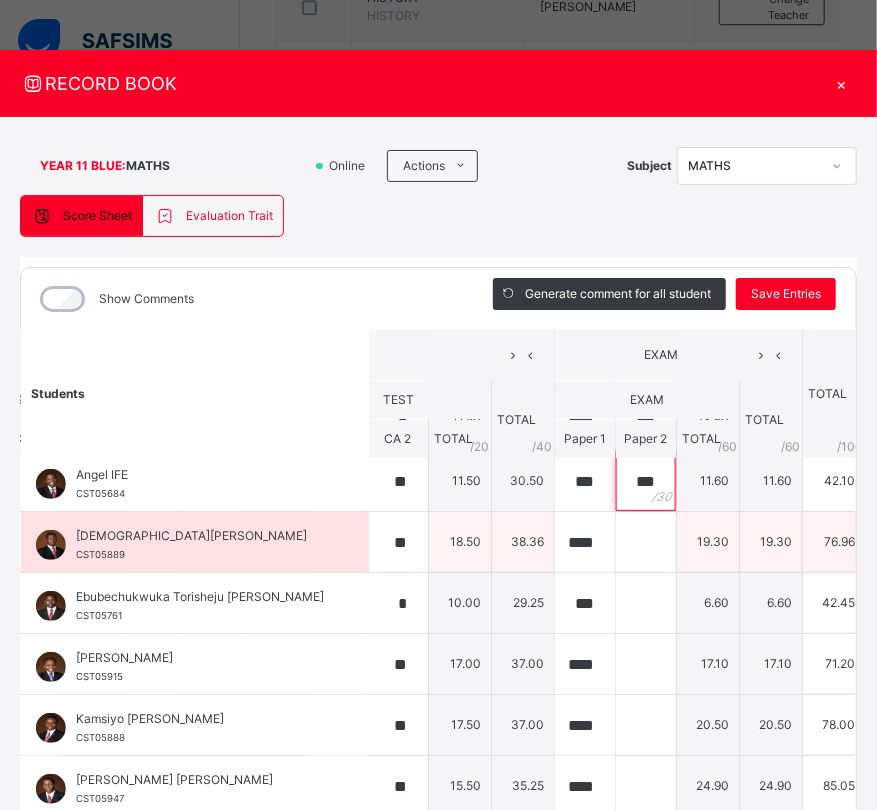 type on "***" 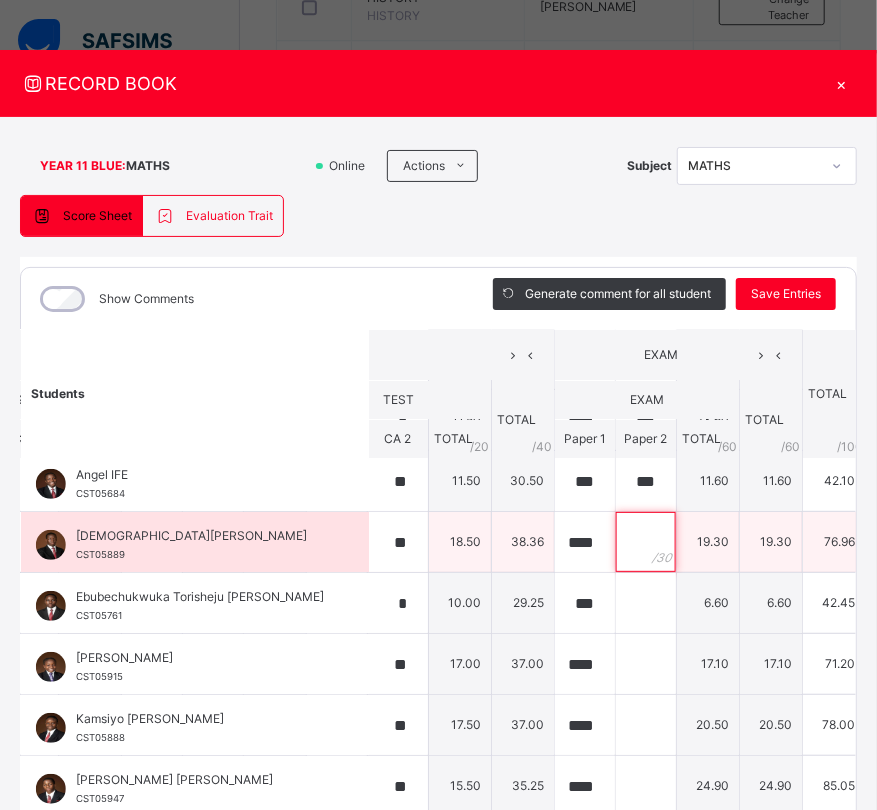 click at bounding box center (646, 542) 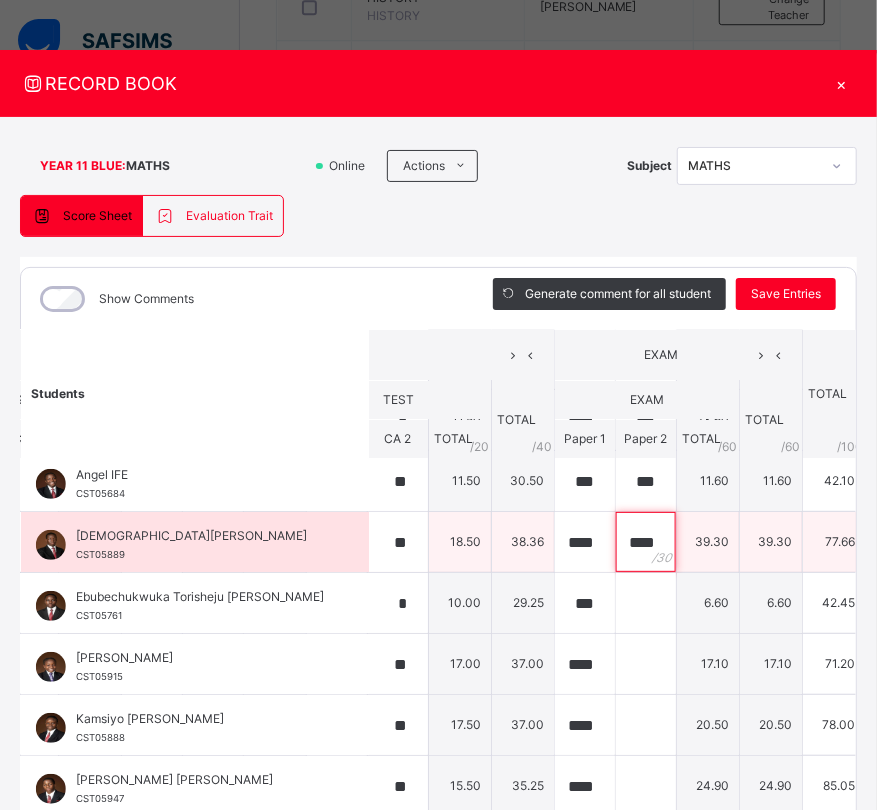 scroll, scrollTop: 0, scrollLeft: 4, axis: horizontal 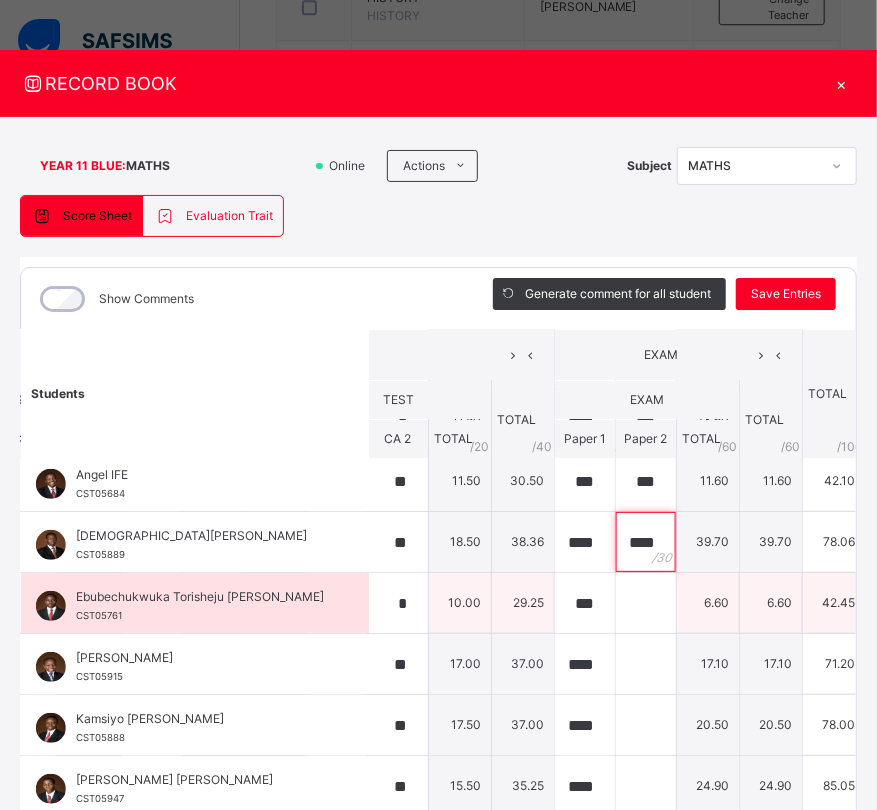type on "****" 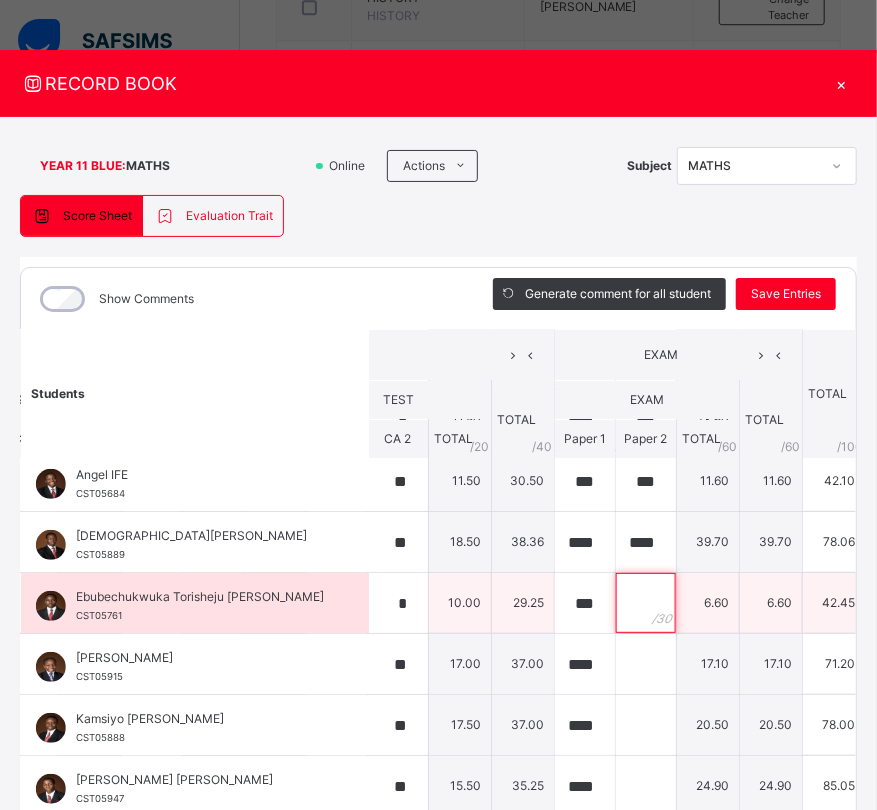 scroll, scrollTop: 0, scrollLeft: 0, axis: both 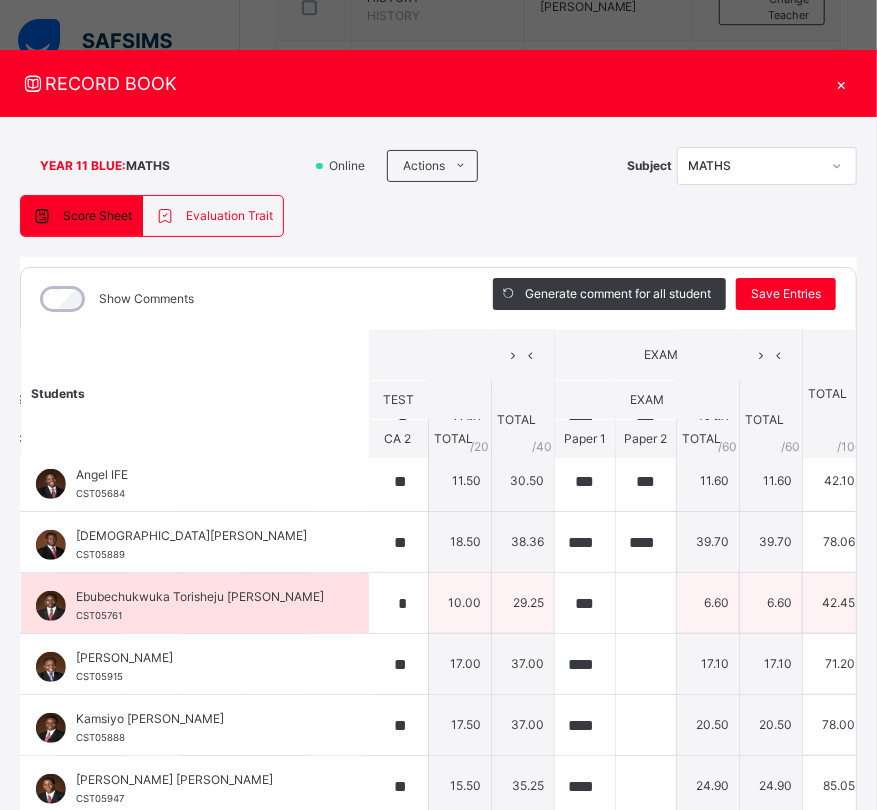 click at bounding box center (646, 603) 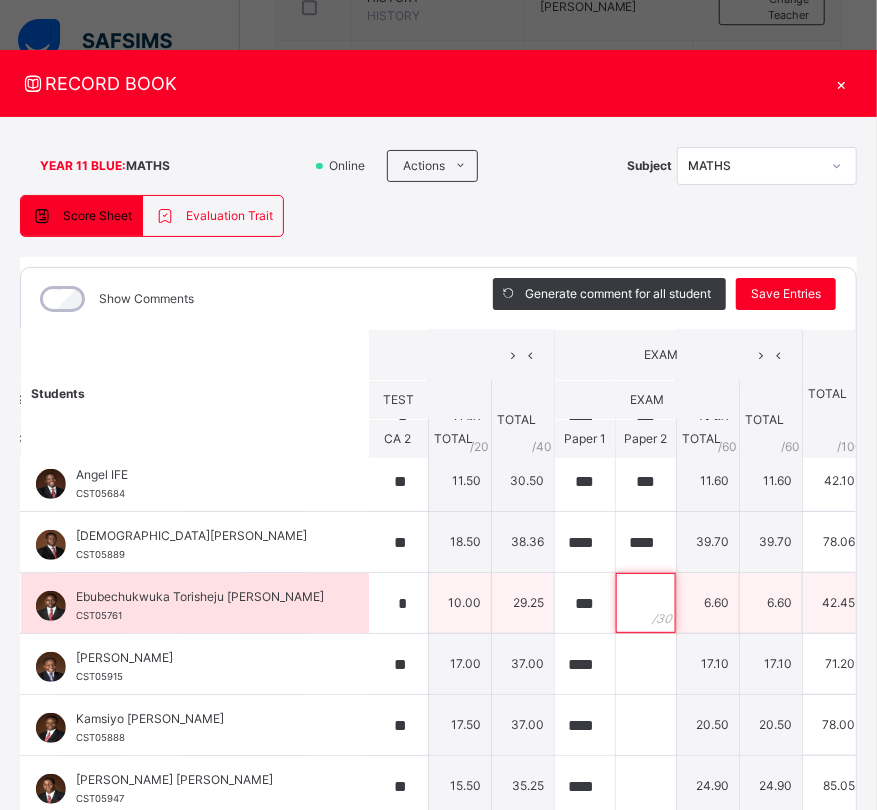 click at bounding box center (646, 603) 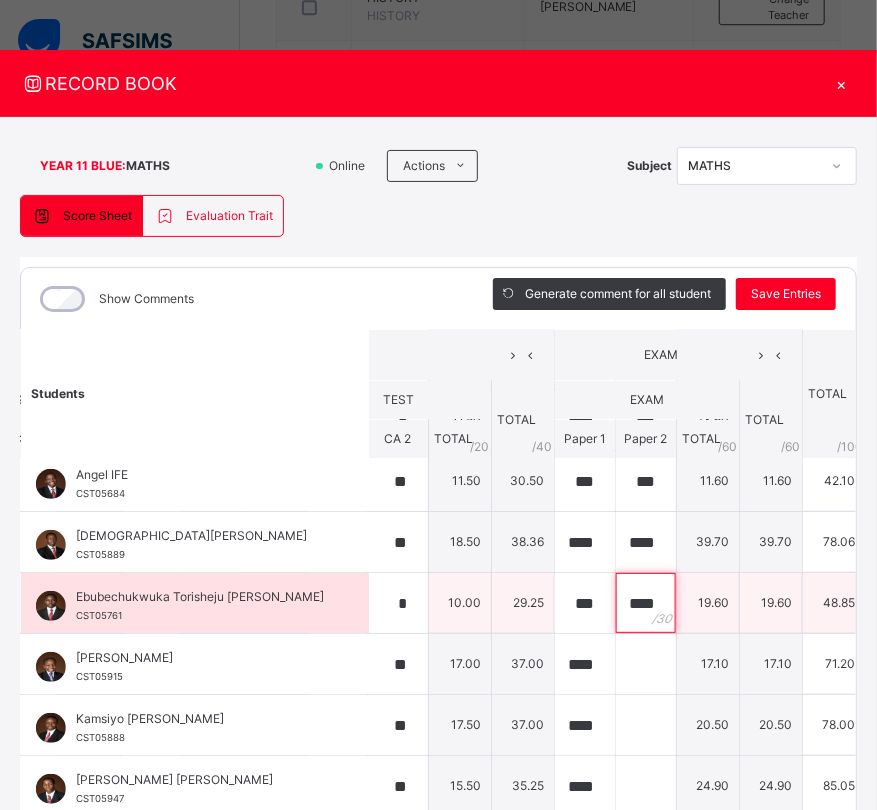 scroll, scrollTop: 0, scrollLeft: 1, axis: horizontal 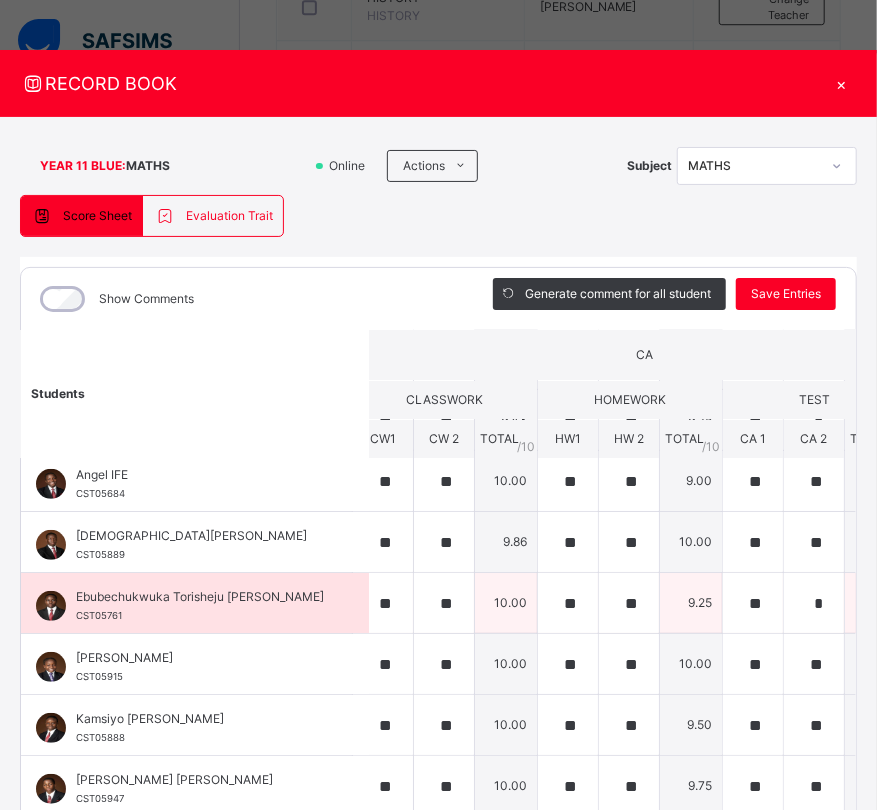 type on "****" 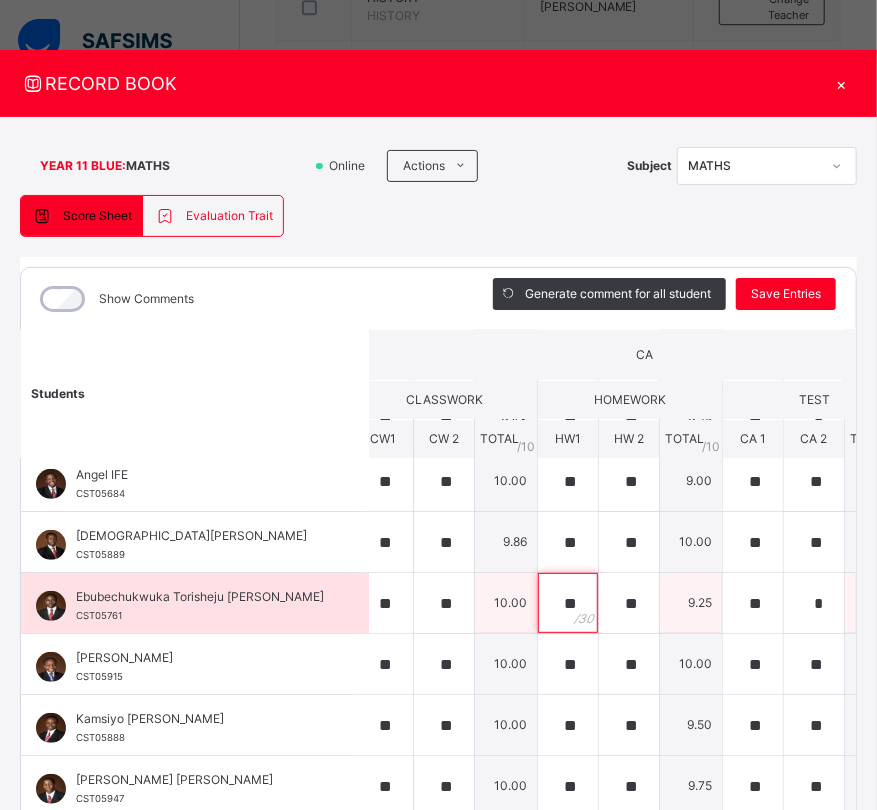 scroll, scrollTop: 0, scrollLeft: 0, axis: both 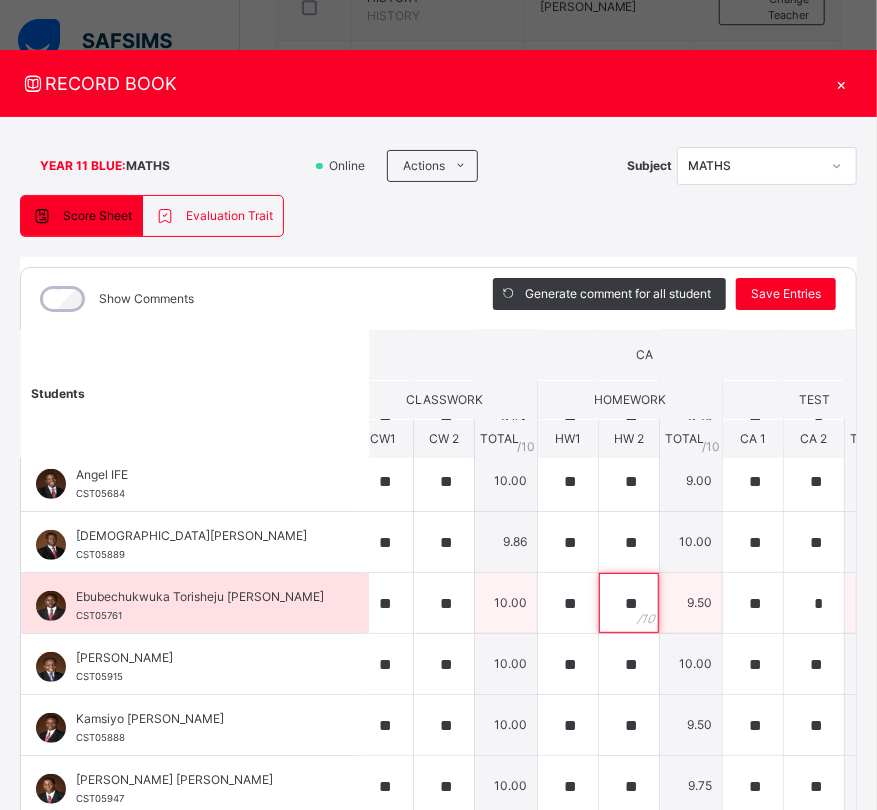 click on "**" at bounding box center (629, 603) 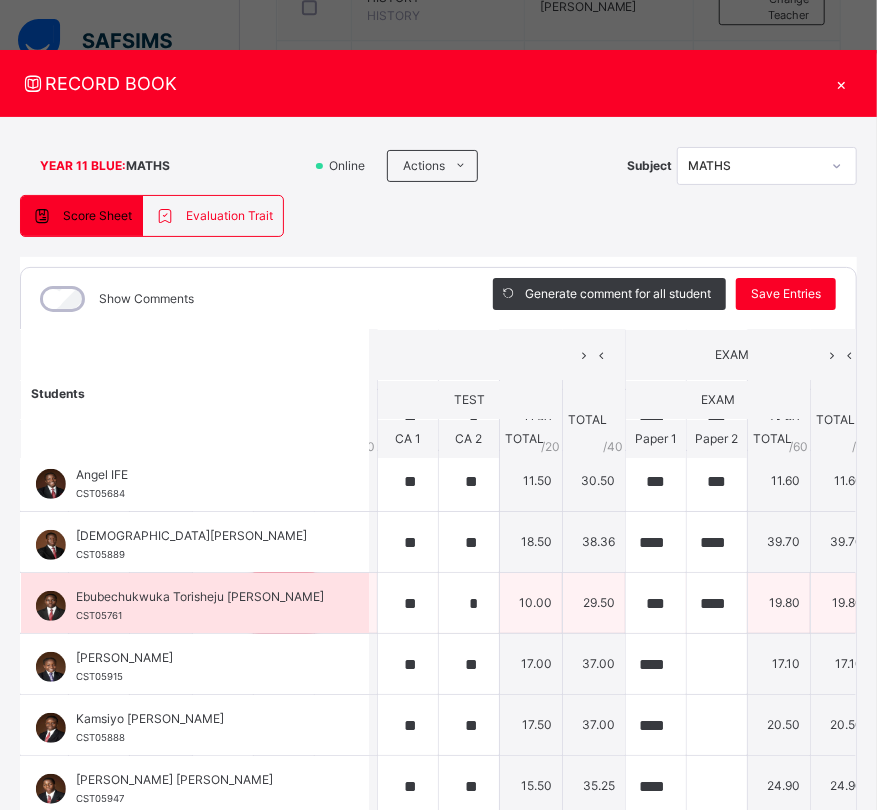 scroll, scrollTop: 192, scrollLeft: 364, axis: both 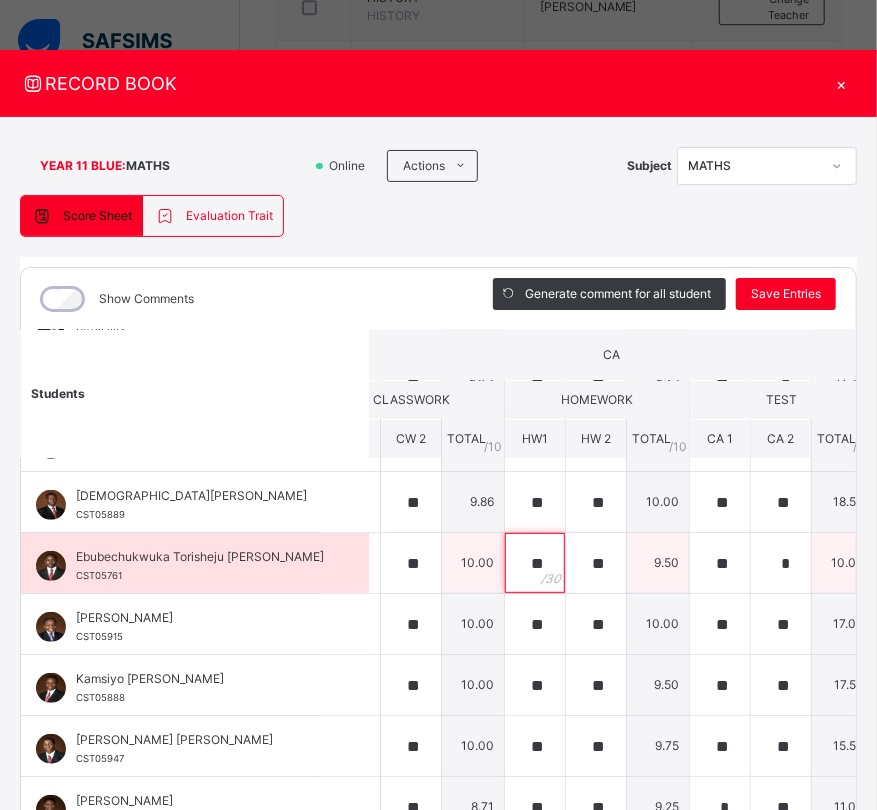 click on "**" at bounding box center (535, 563) 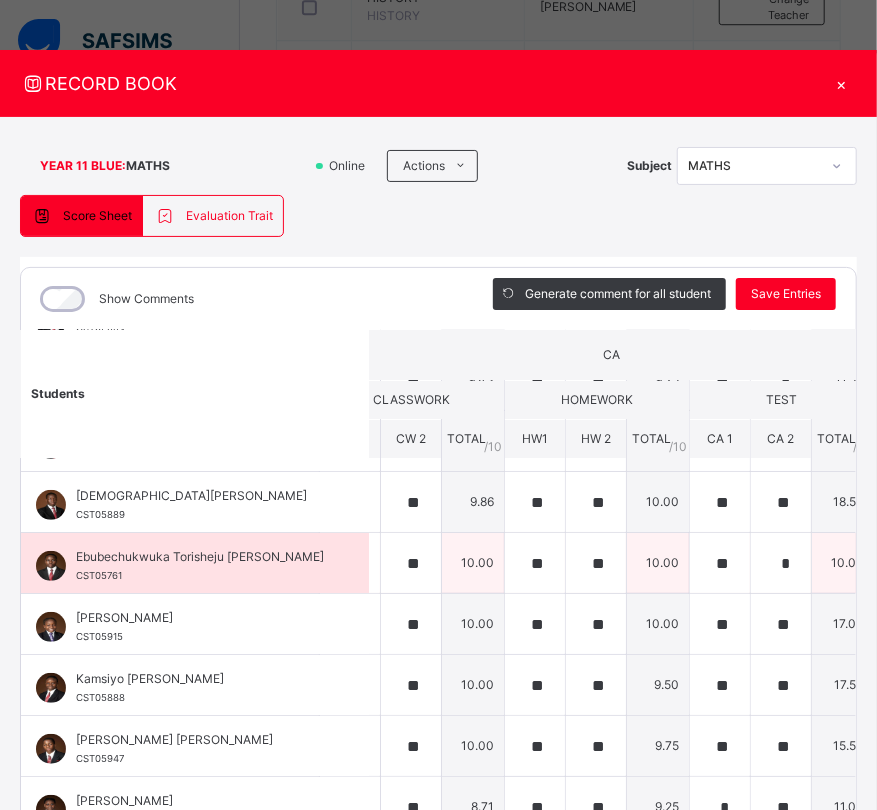 click on "10.00" at bounding box center (658, 563) 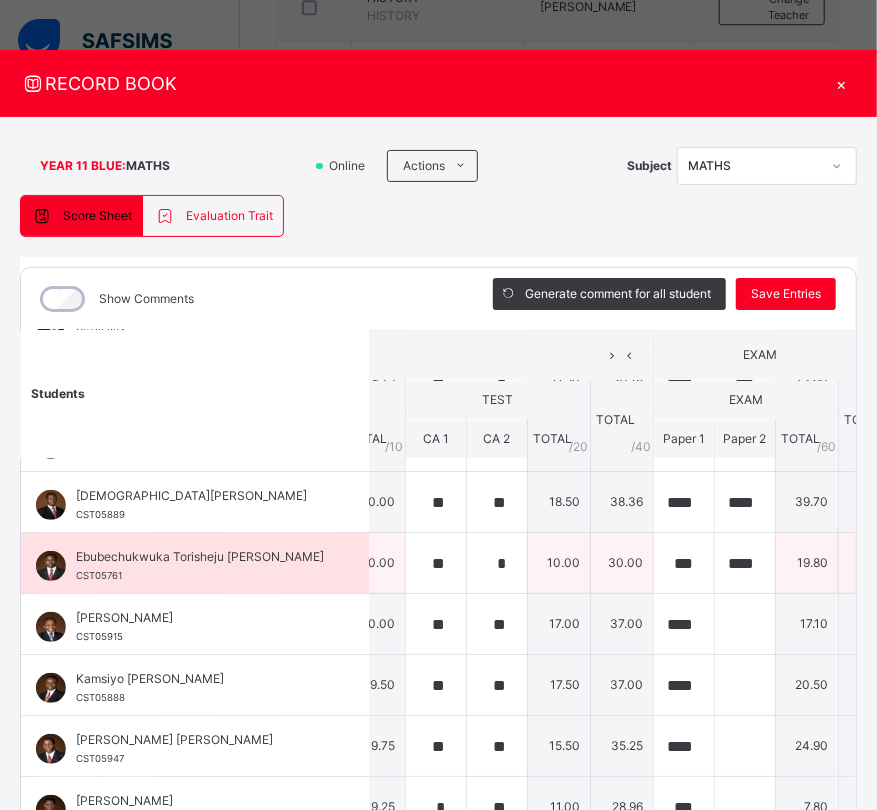 scroll, scrollTop: 232, scrollLeft: 433, axis: both 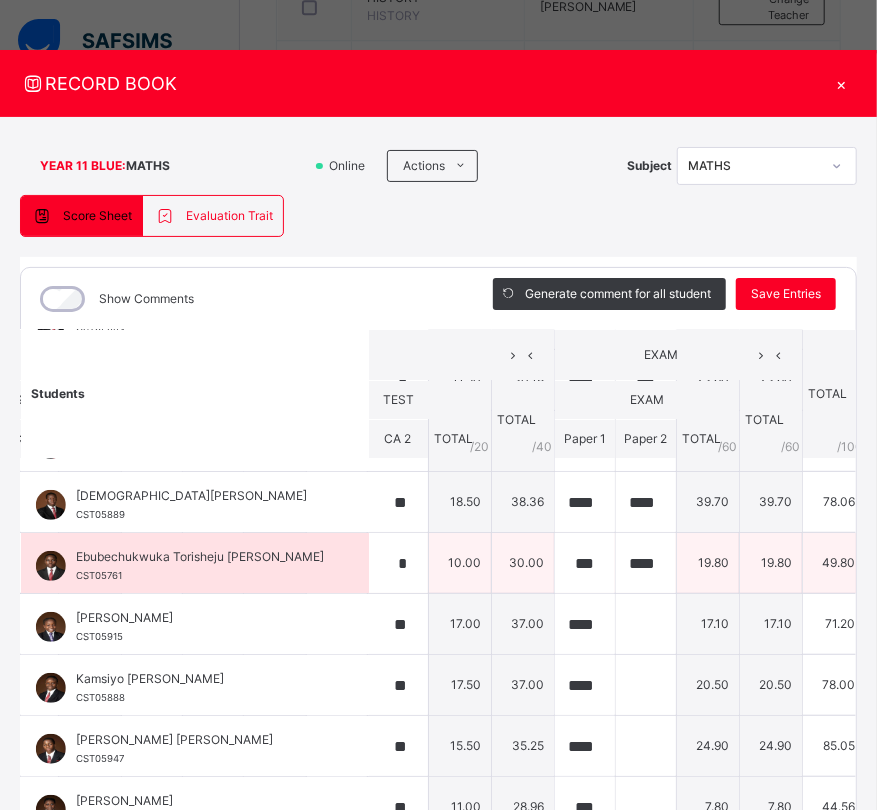click on "19.80" at bounding box center [771, 563] 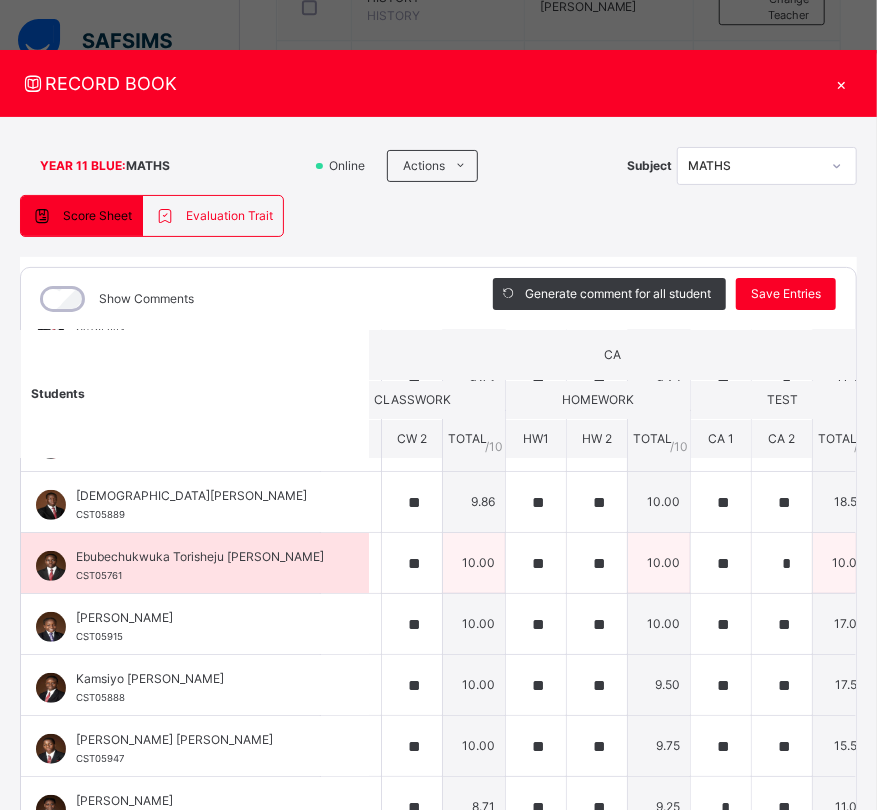 scroll, scrollTop: 232, scrollLeft: 42, axis: both 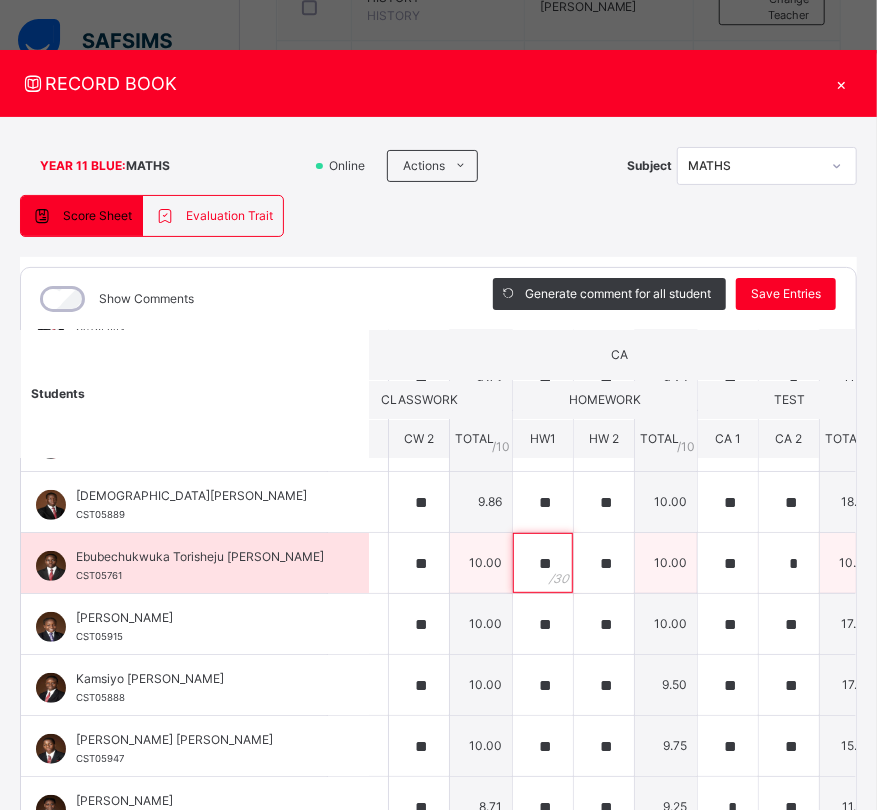 click on "**" at bounding box center [543, 563] 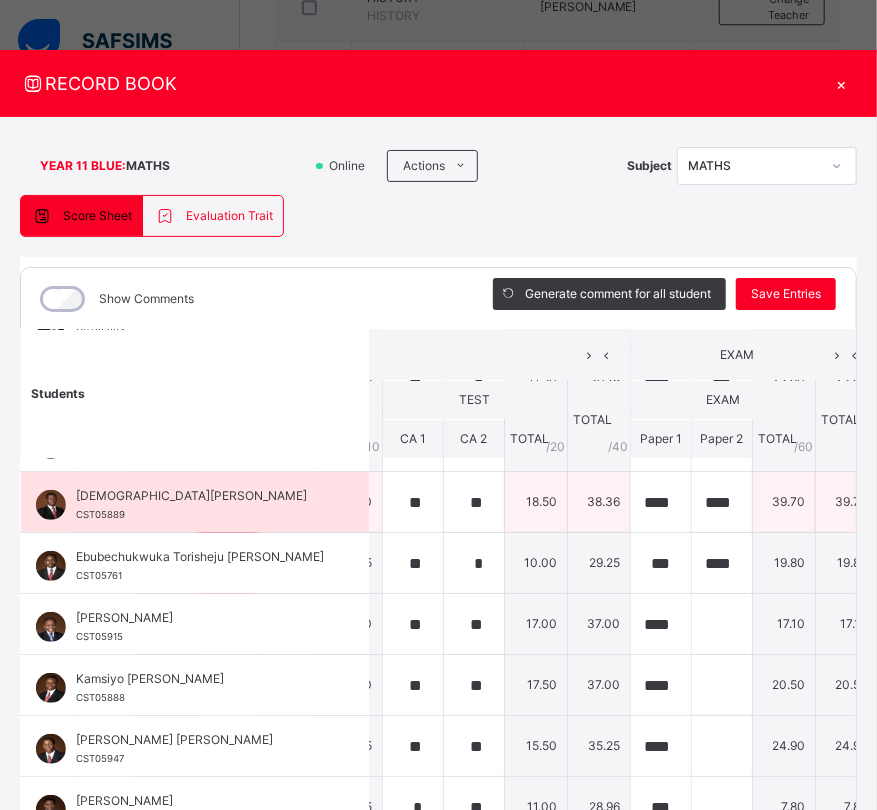 scroll, scrollTop: 232, scrollLeft: 358, axis: both 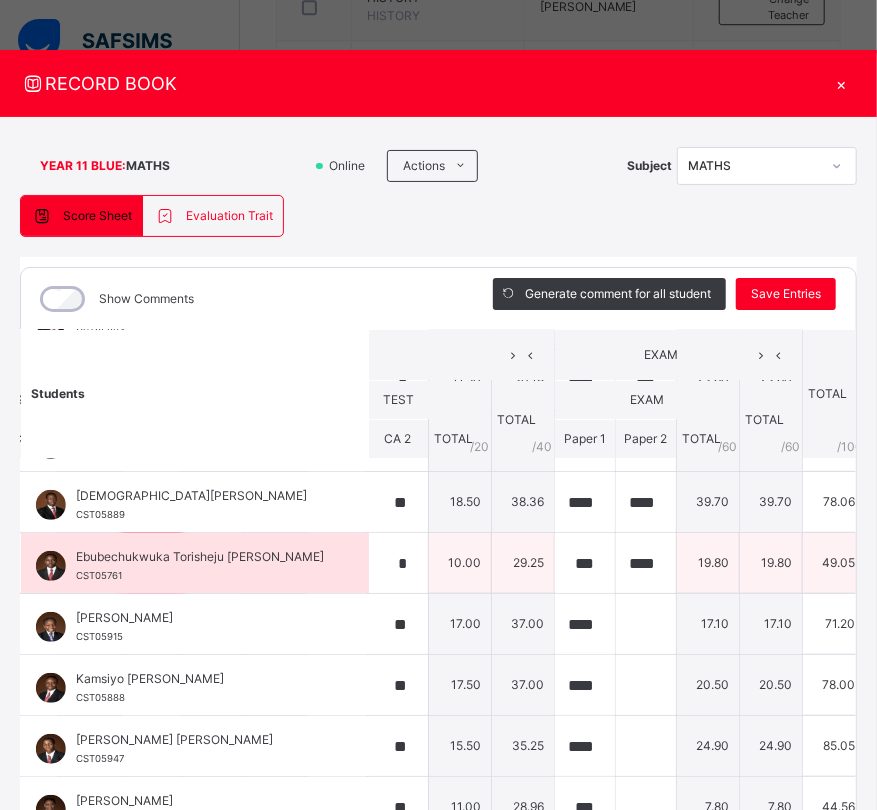 type on "**" 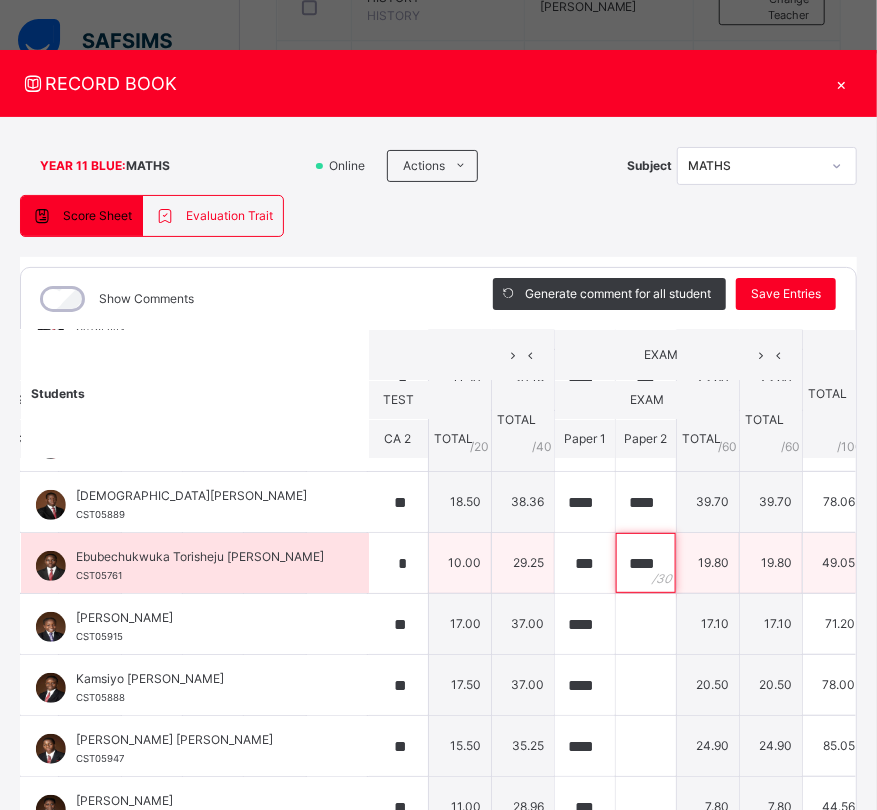 click on "****" at bounding box center [646, 563] 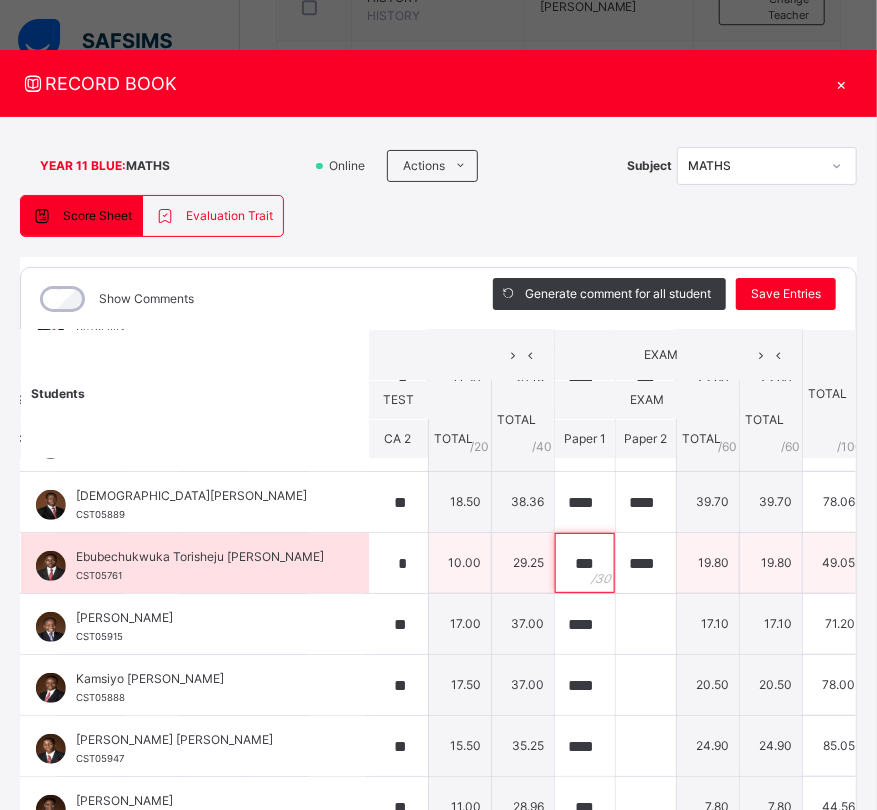 scroll, scrollTop: 0, scrollLeft: 0, axis: both 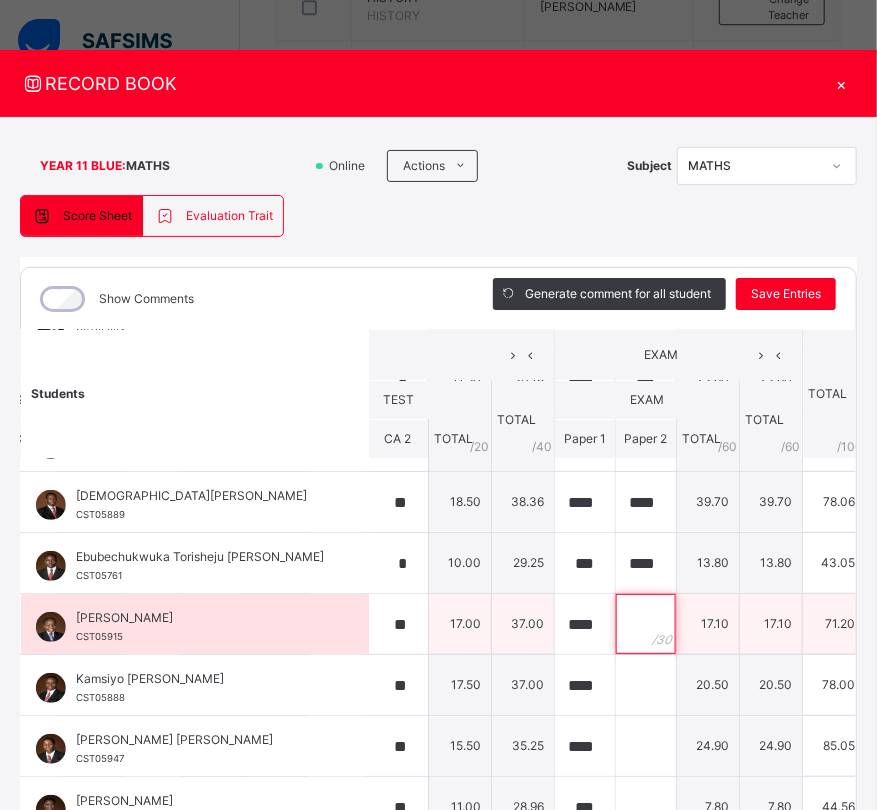 click at bounding box center (646, 624) 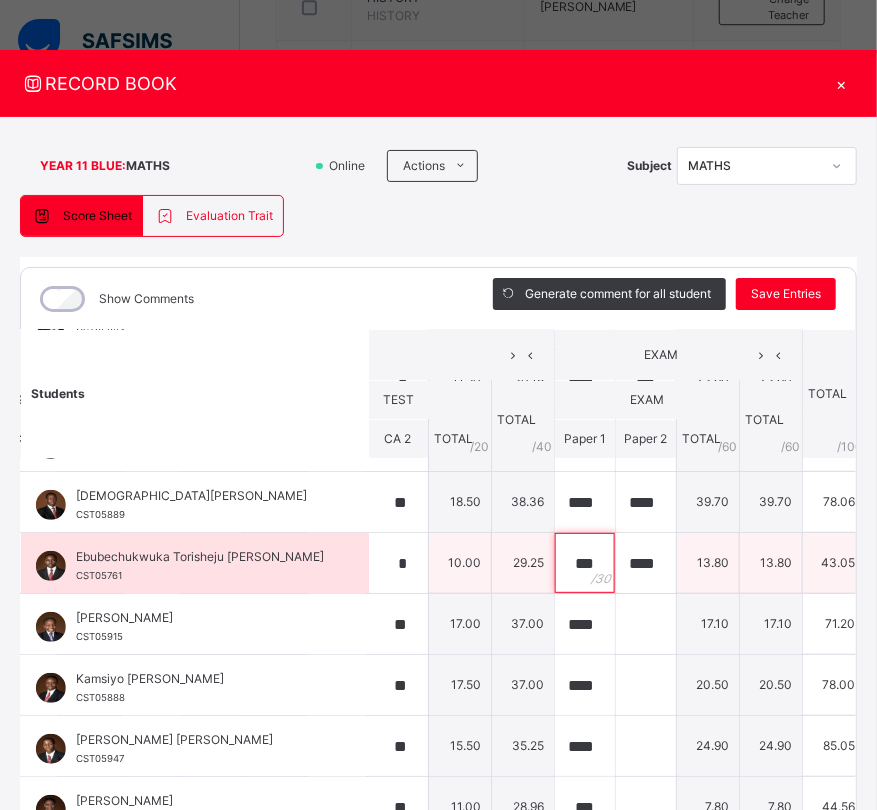 click on "***" at bounding box center [585, 563] 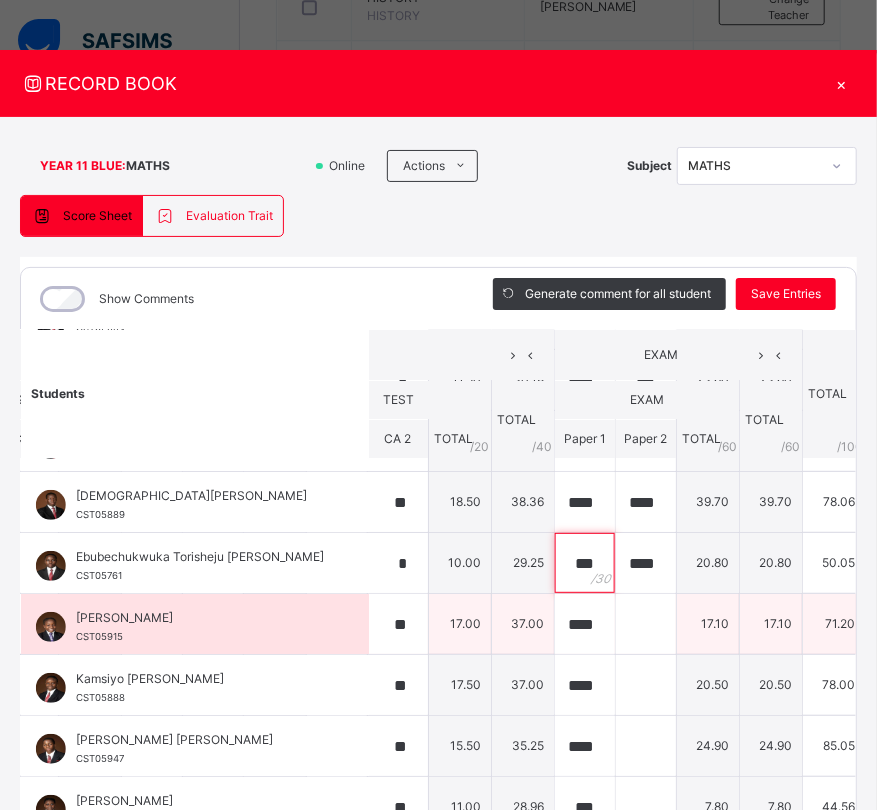 type on "***" 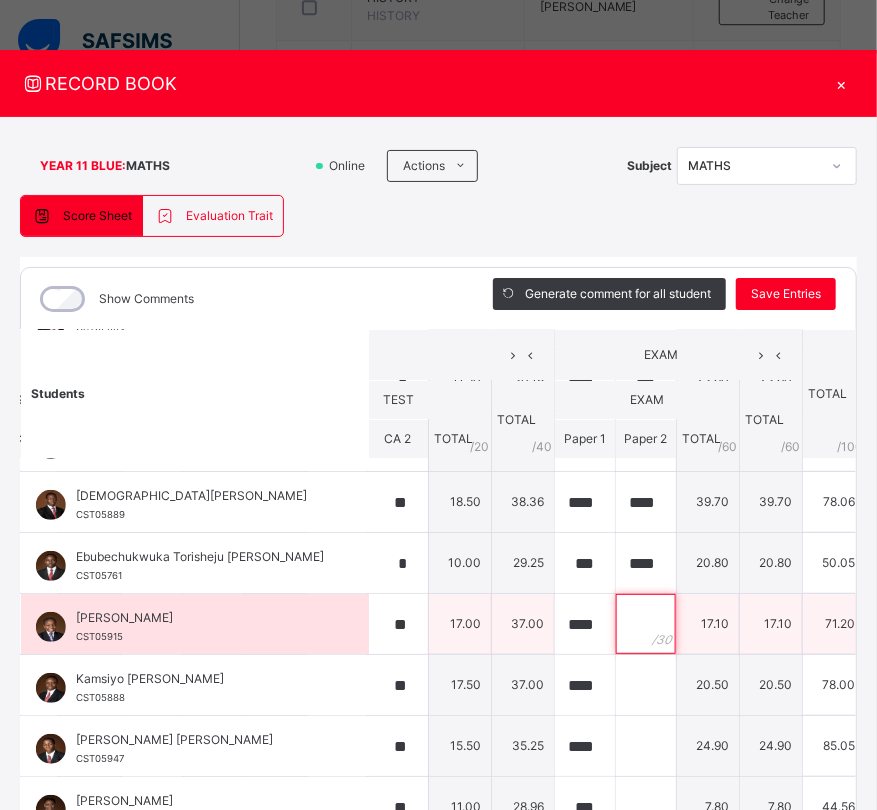 click at bounding box center (646, 624) 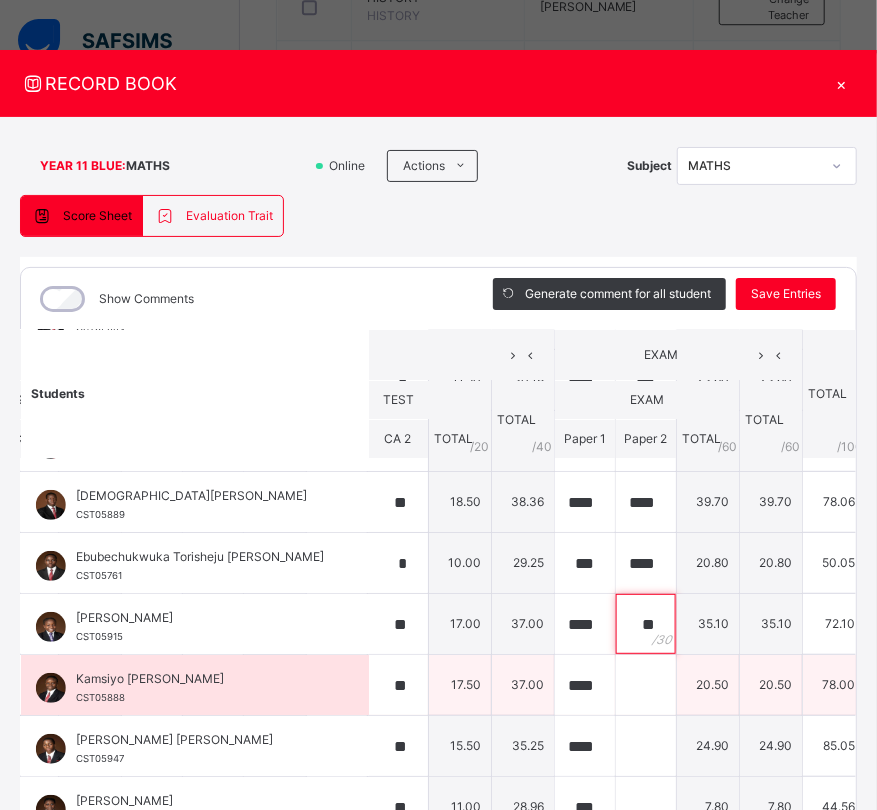 type on "**" 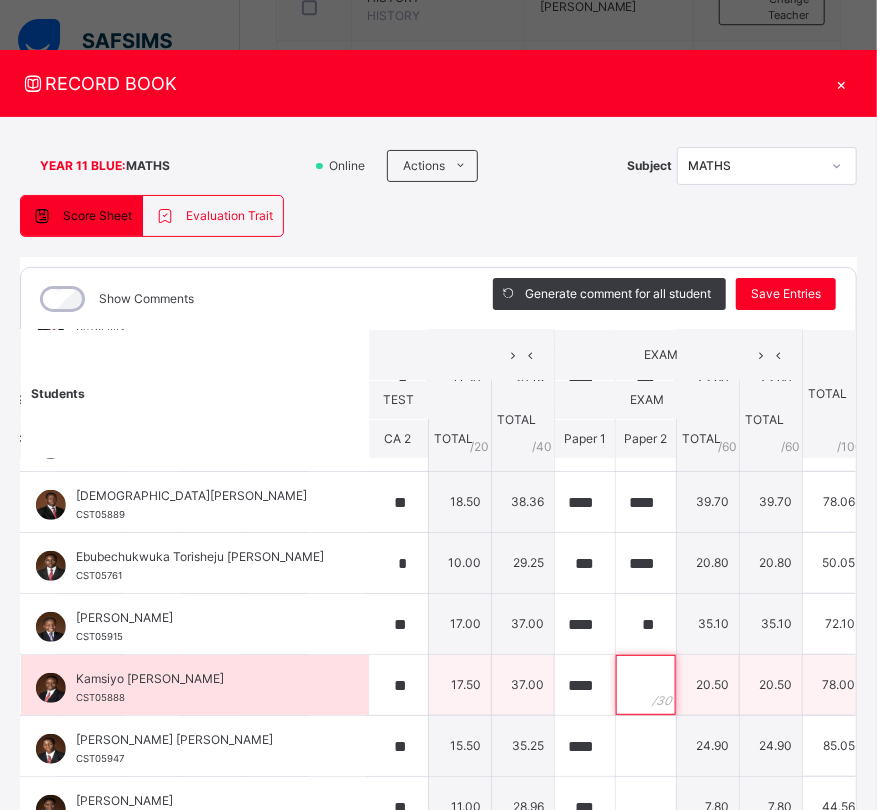 click at bounding box center [646, 685] 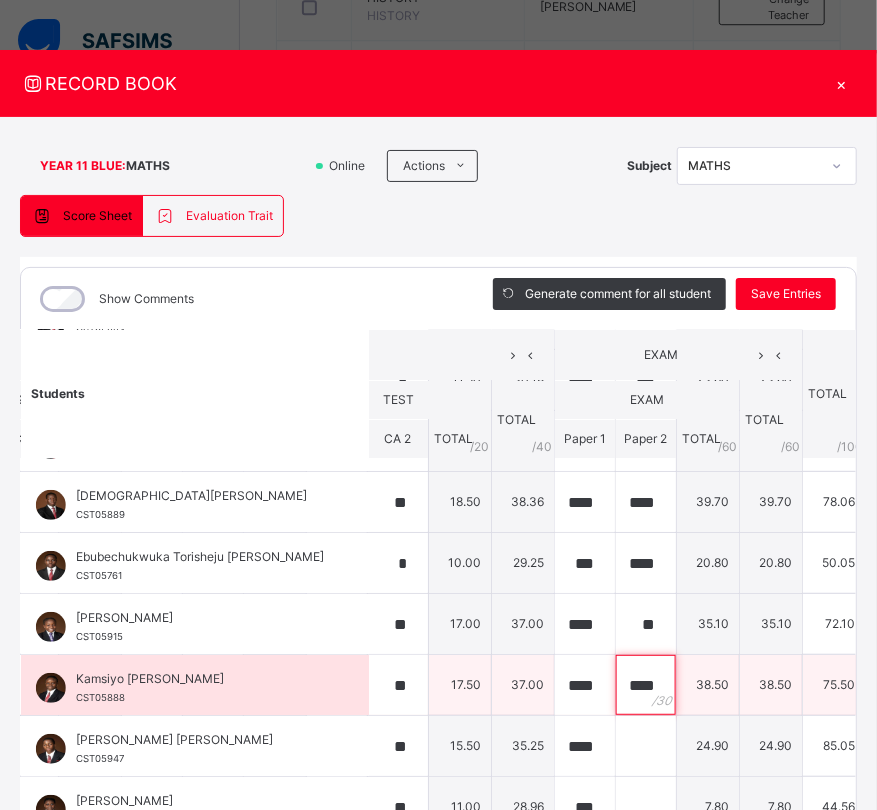 scroll, scrollTop: 0, scrollLeft: 1, axis: horizontal 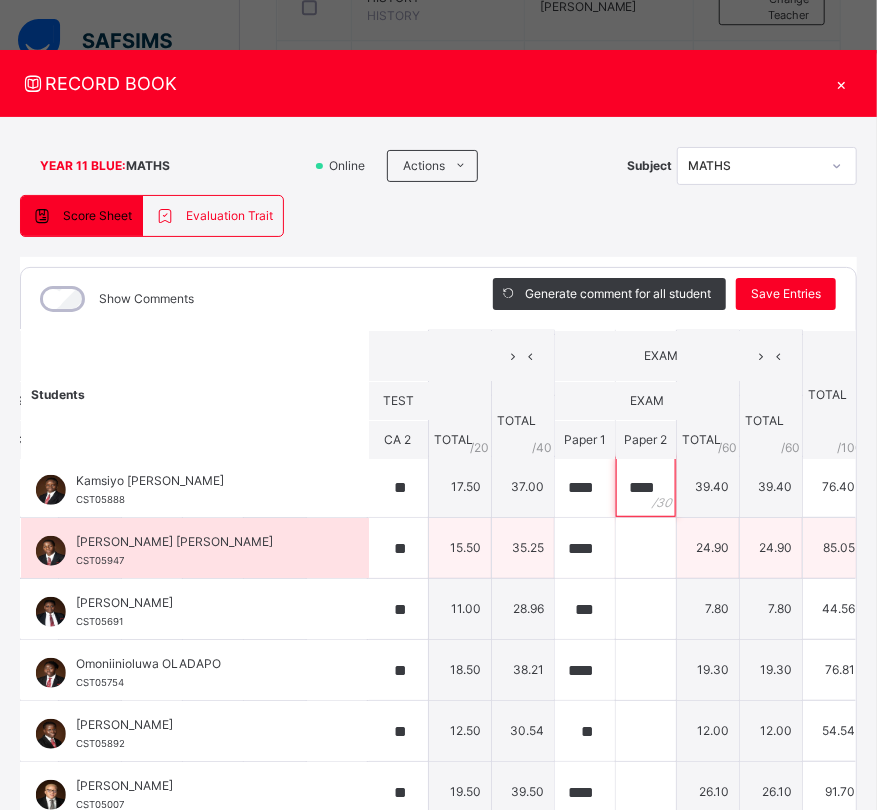 type on "****" 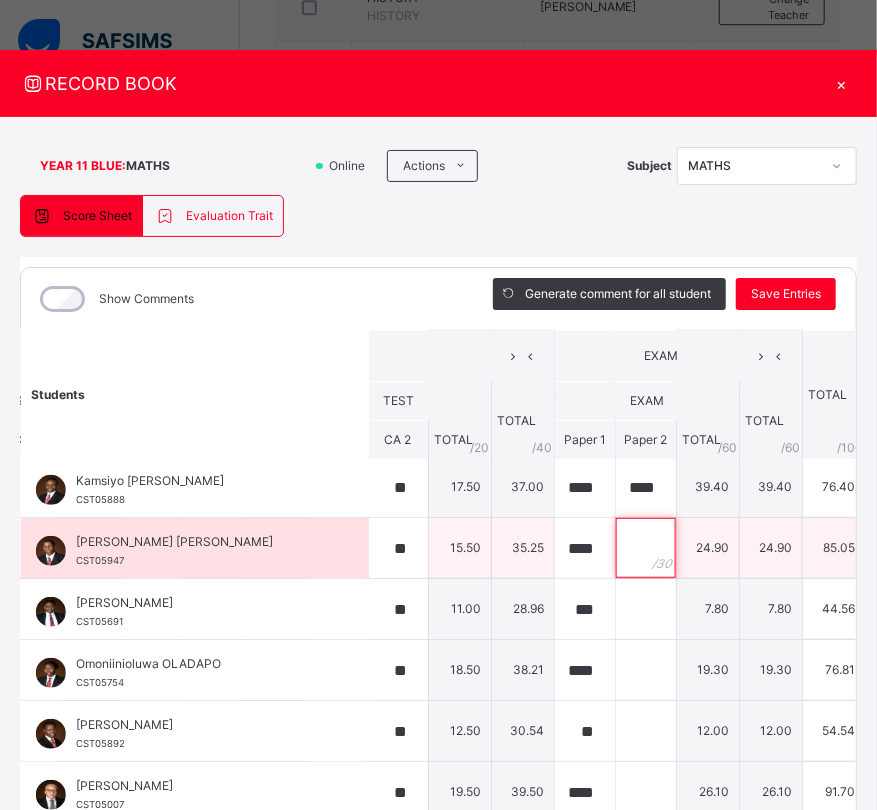 scroll, scrollTop: 0, scrollLeft: 0, axis: both 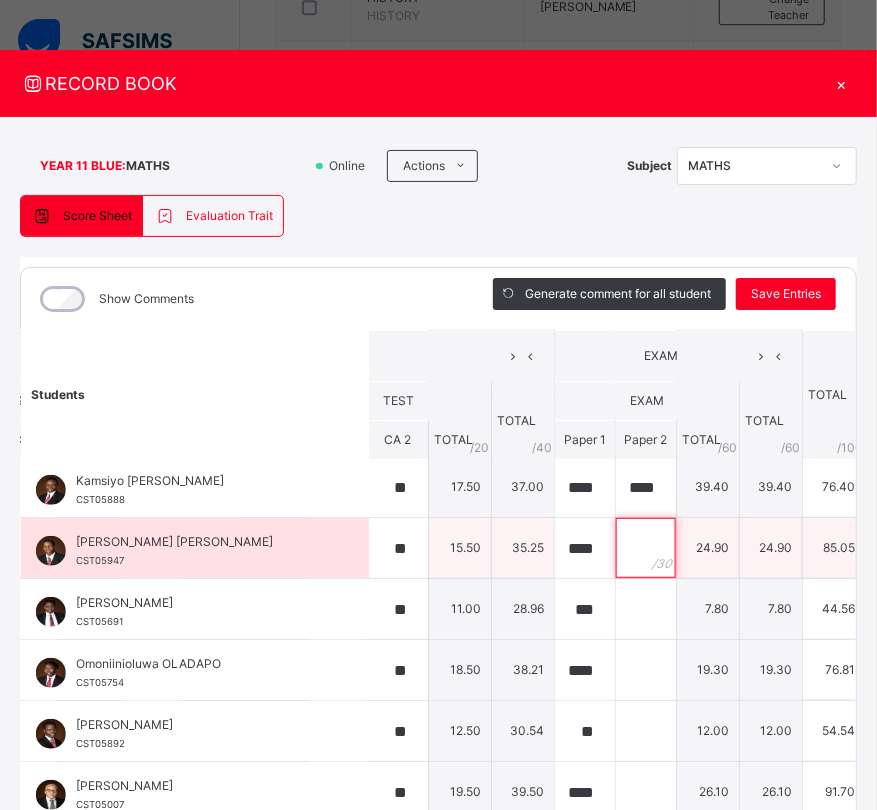 click at bounding box center (646, 548) 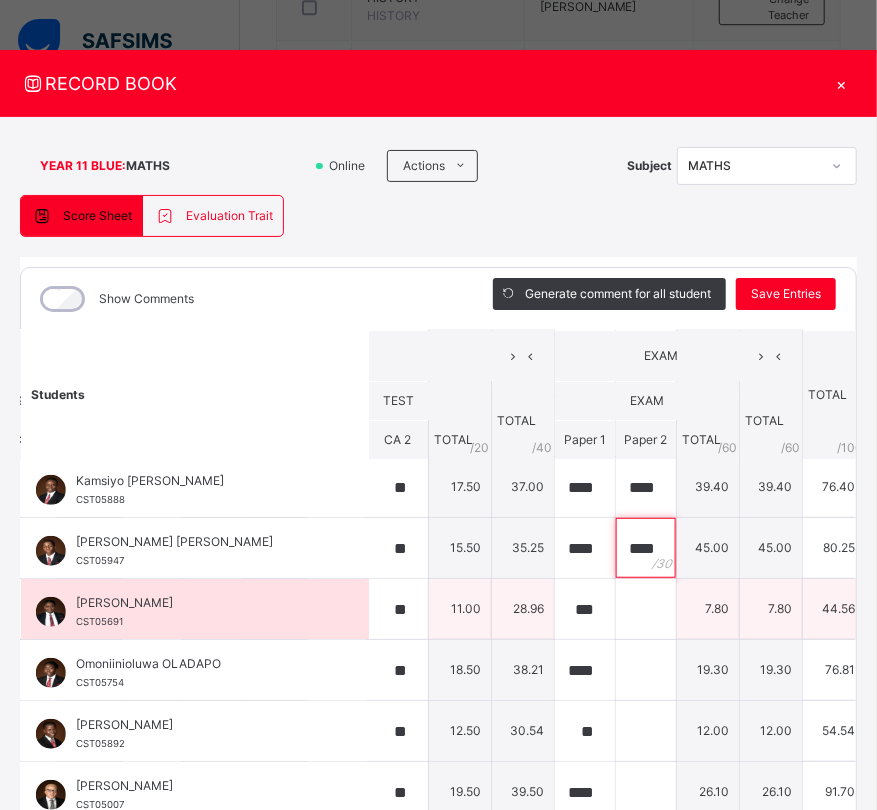type on "****" 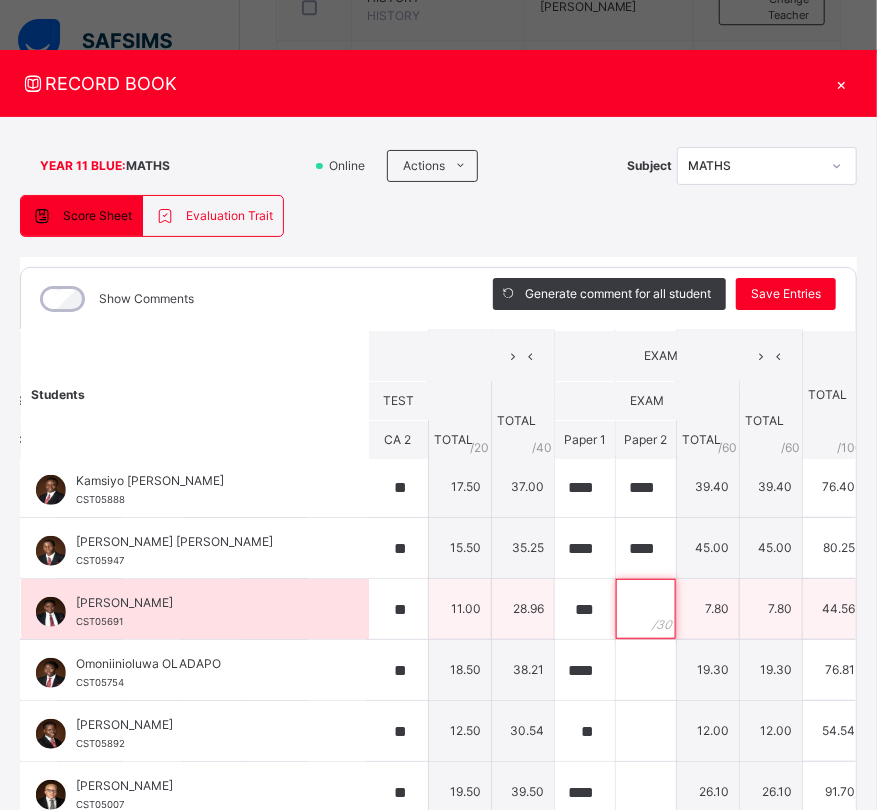 click at bounding box center (646, 609) 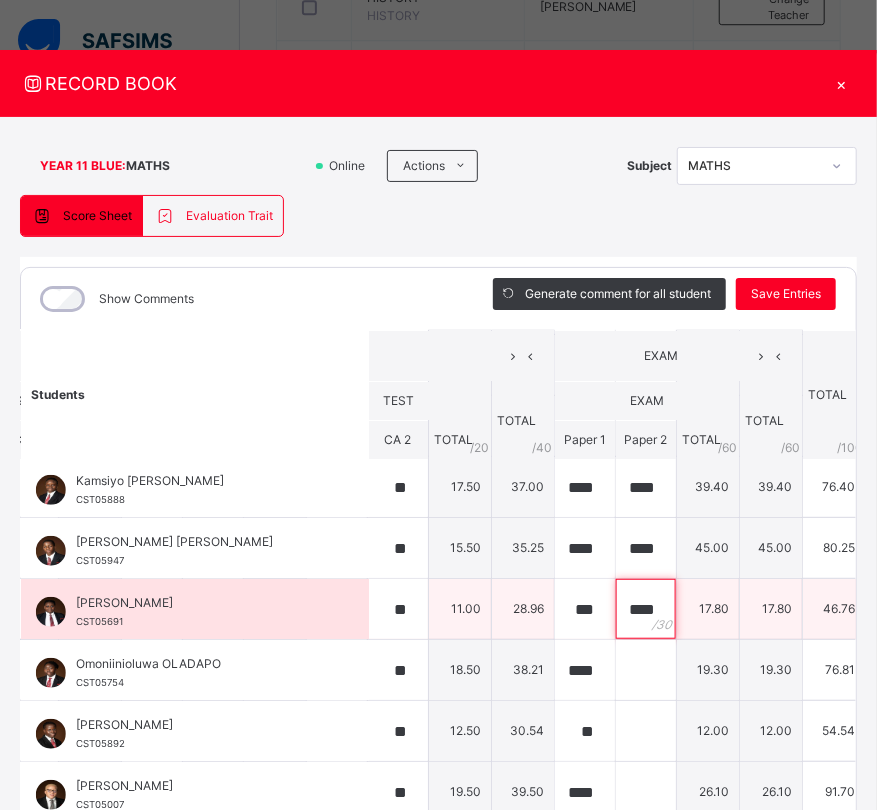 scroll, scrollTop: 0, scrollLeft: 1, axis: horizontal 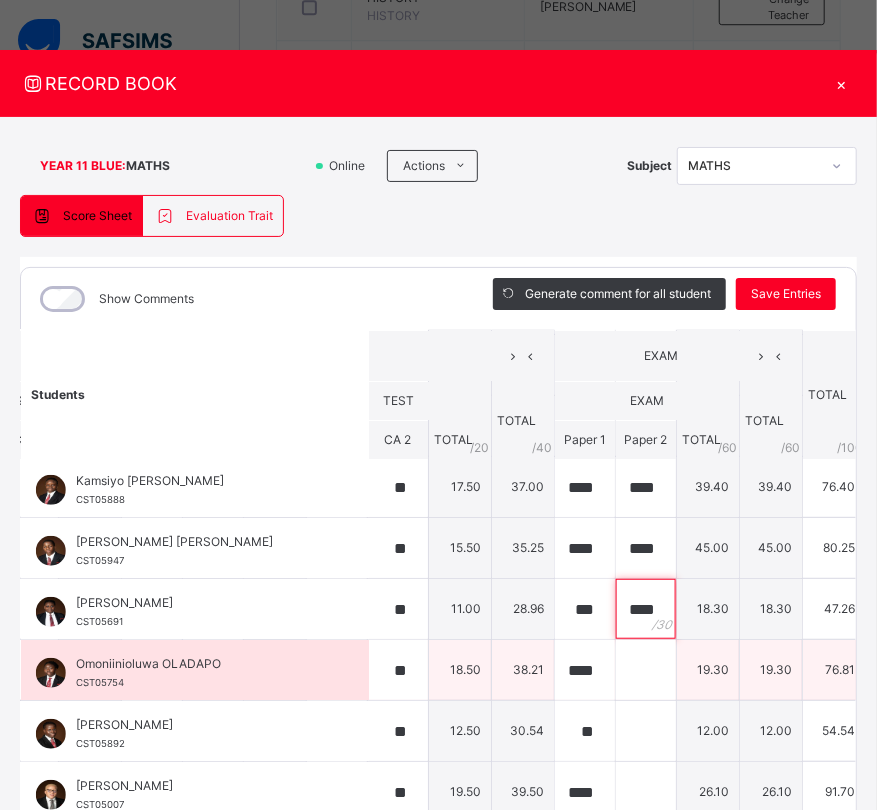 type on "****" 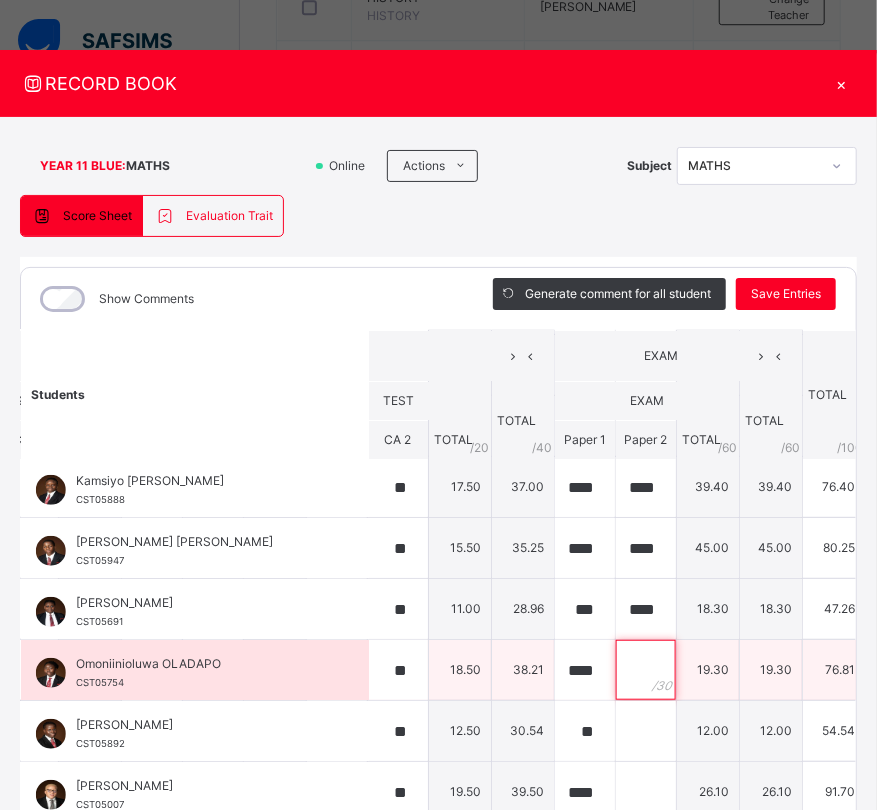 scroll, scrollTop: 0, scrollLeft: 0, axis: both 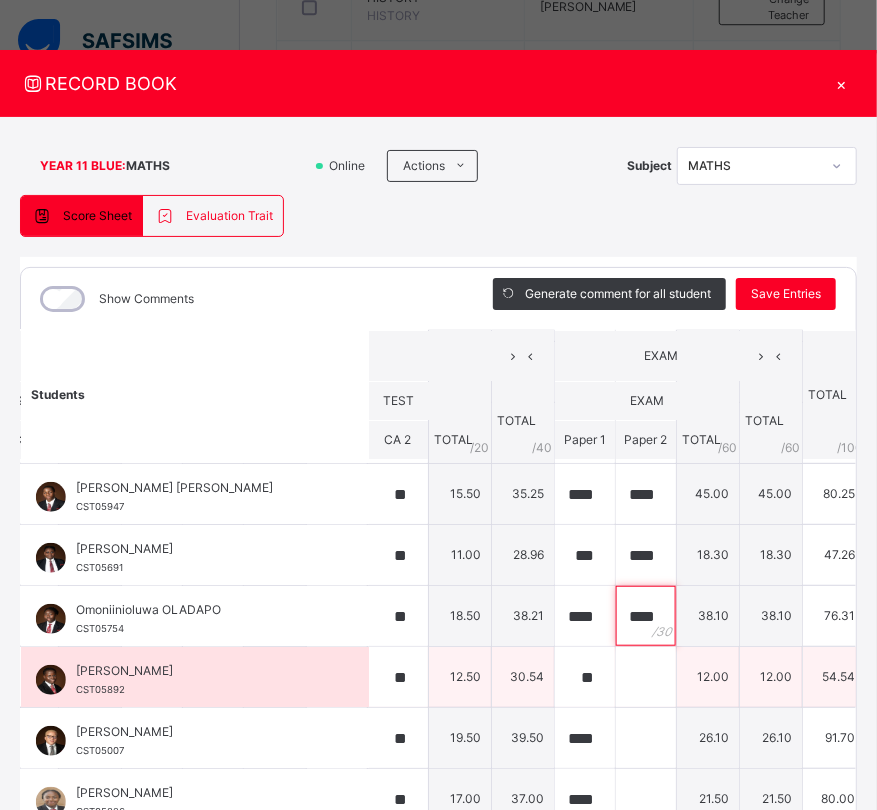 type on "****" 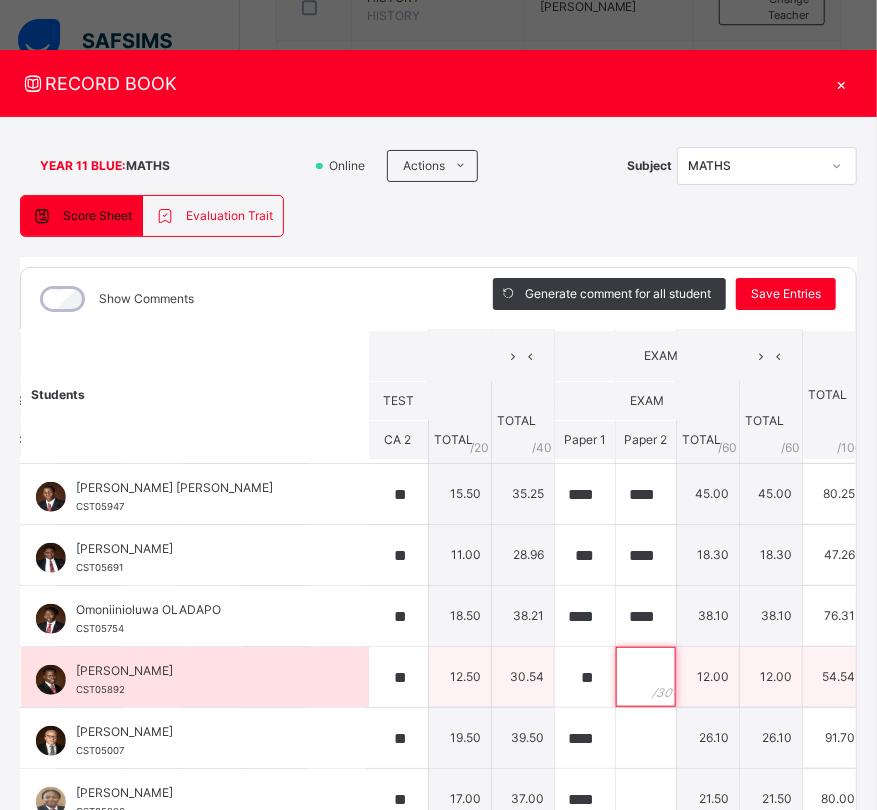 scroll, scrollTop: 0, scrollLeft: 0, axis: both 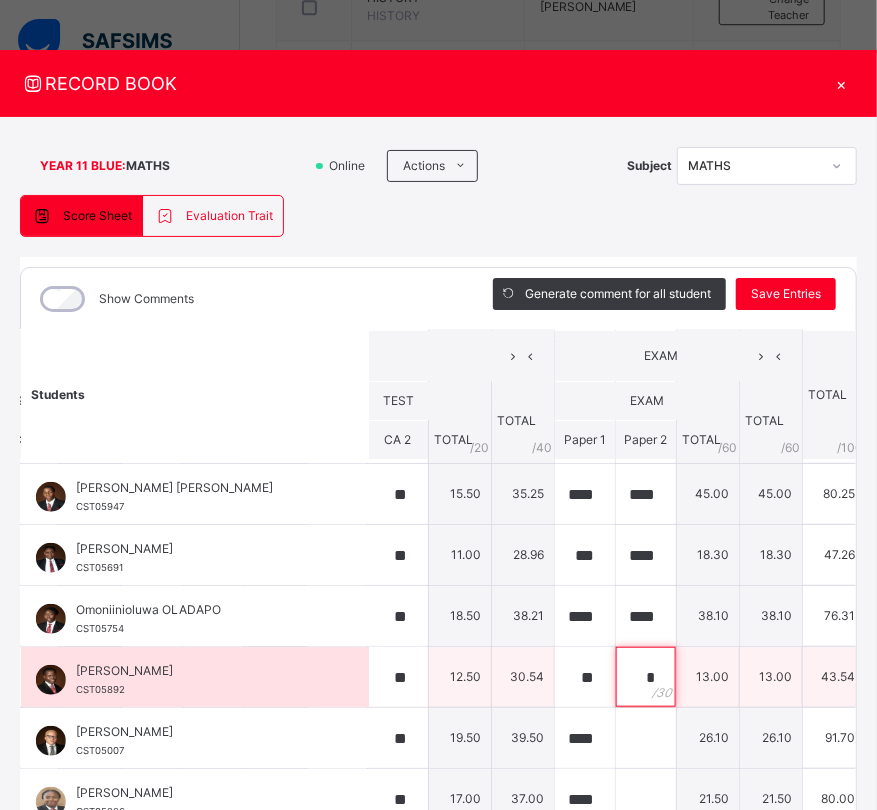 type on "**" 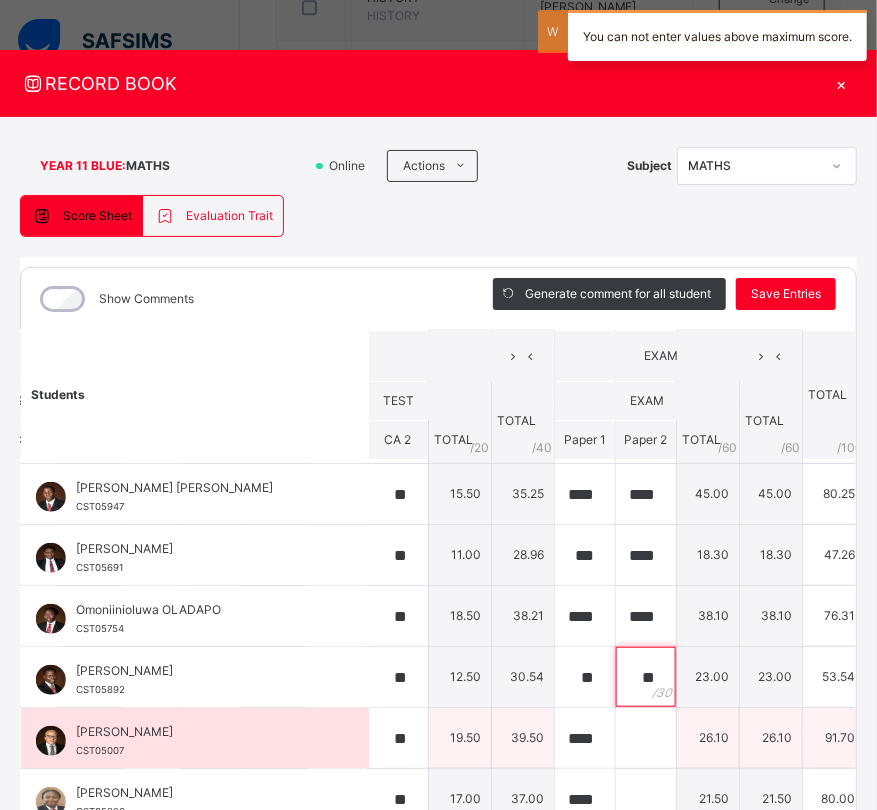 type on "**" 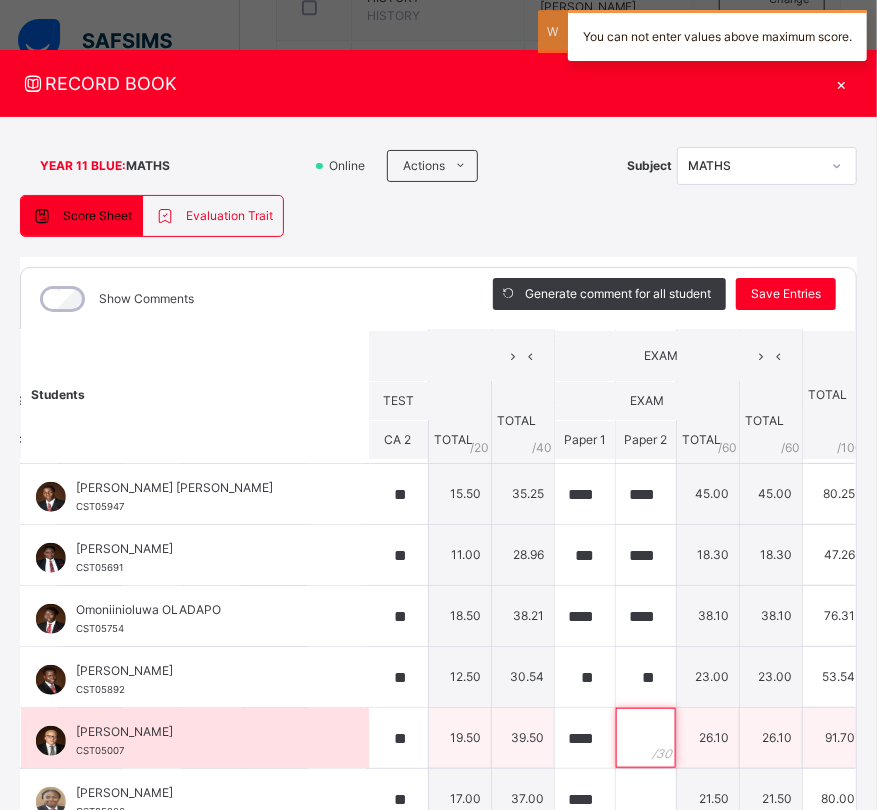 click at bounding box center [646, 738] 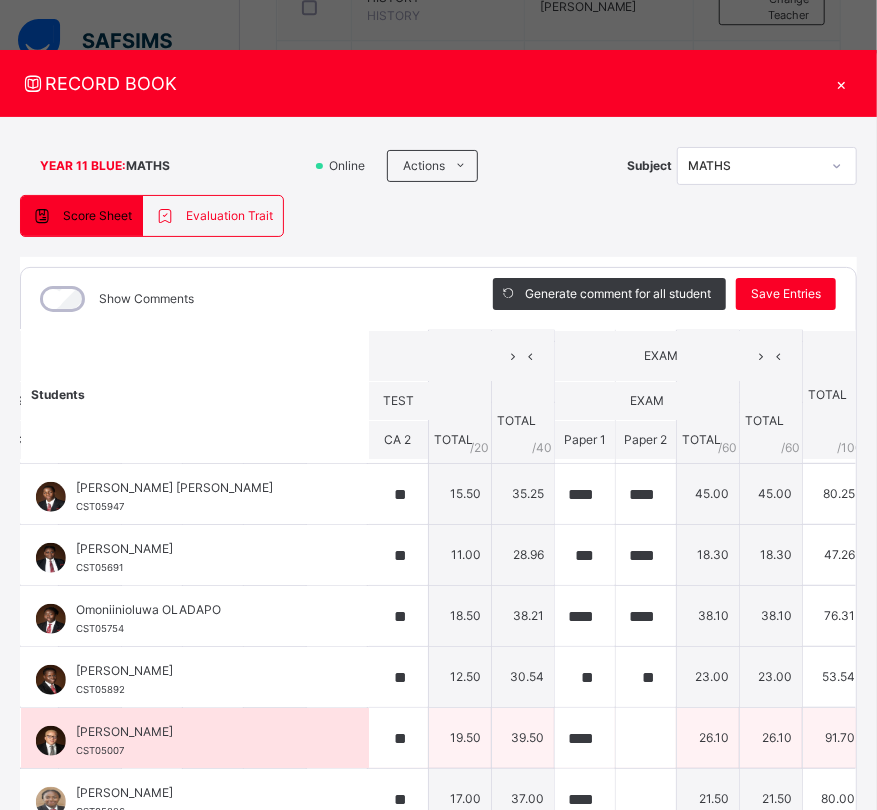 click on "**********" at bounding box center (232, 738) 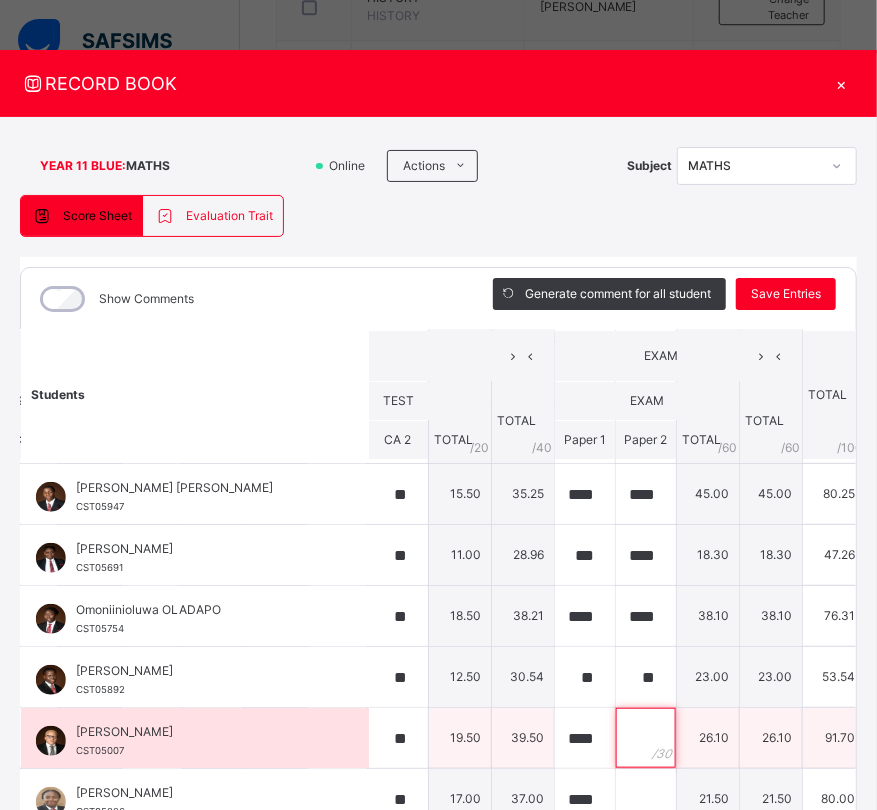 click at bounding box center (646, 738) 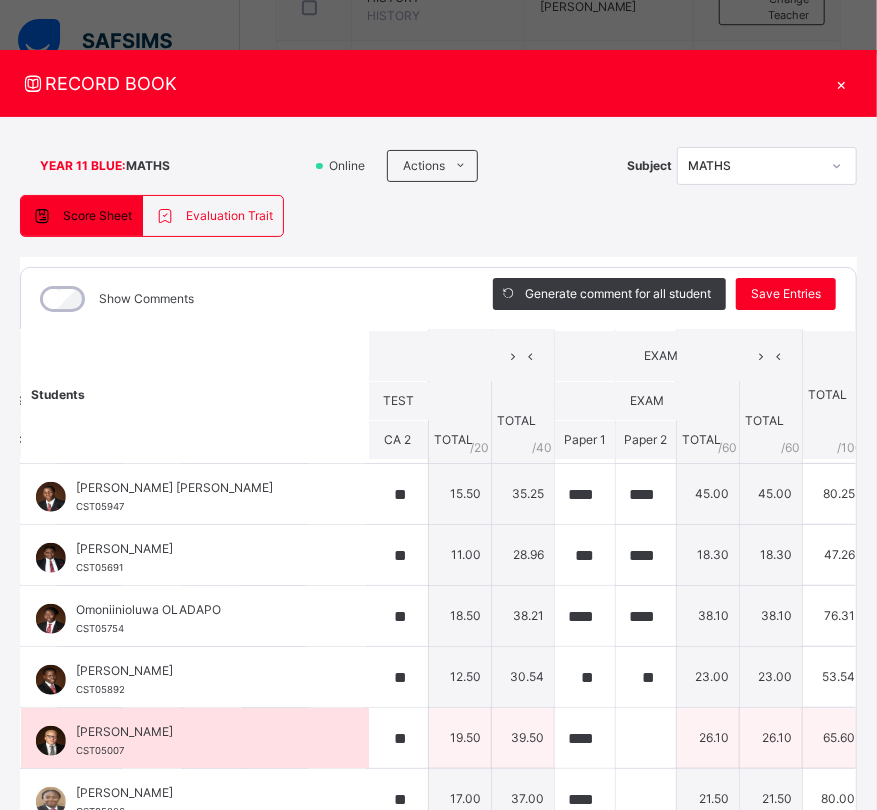 click at bounding box center (646, 738) 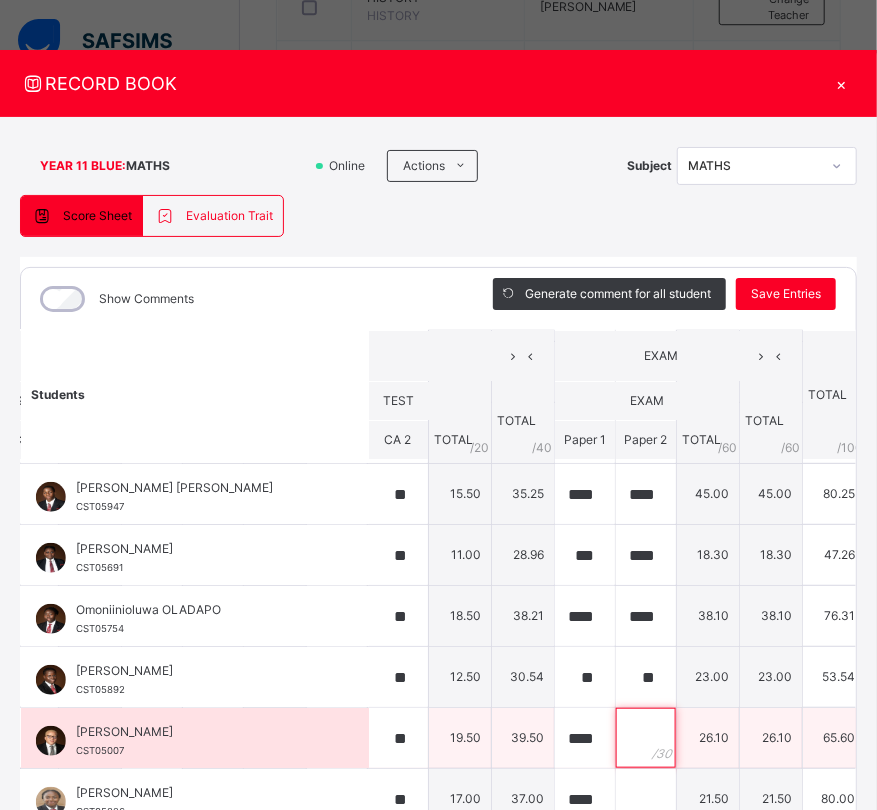 click at bounding box center (646, 738) 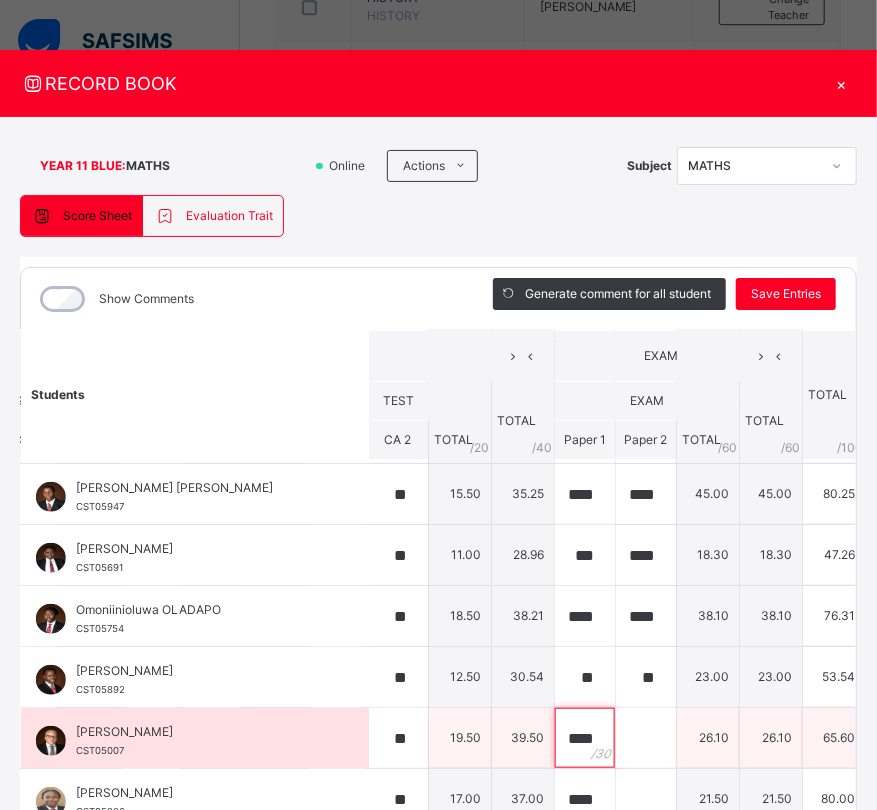 click on "****" at bounding box center [585, 738] 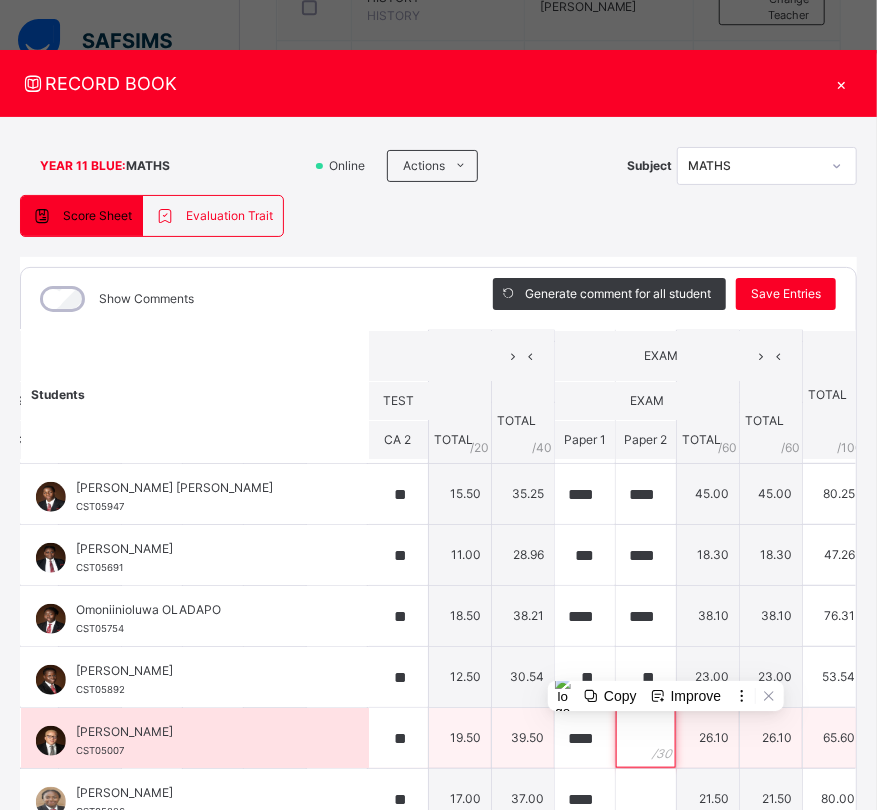 click at bounding box center (646, 738) 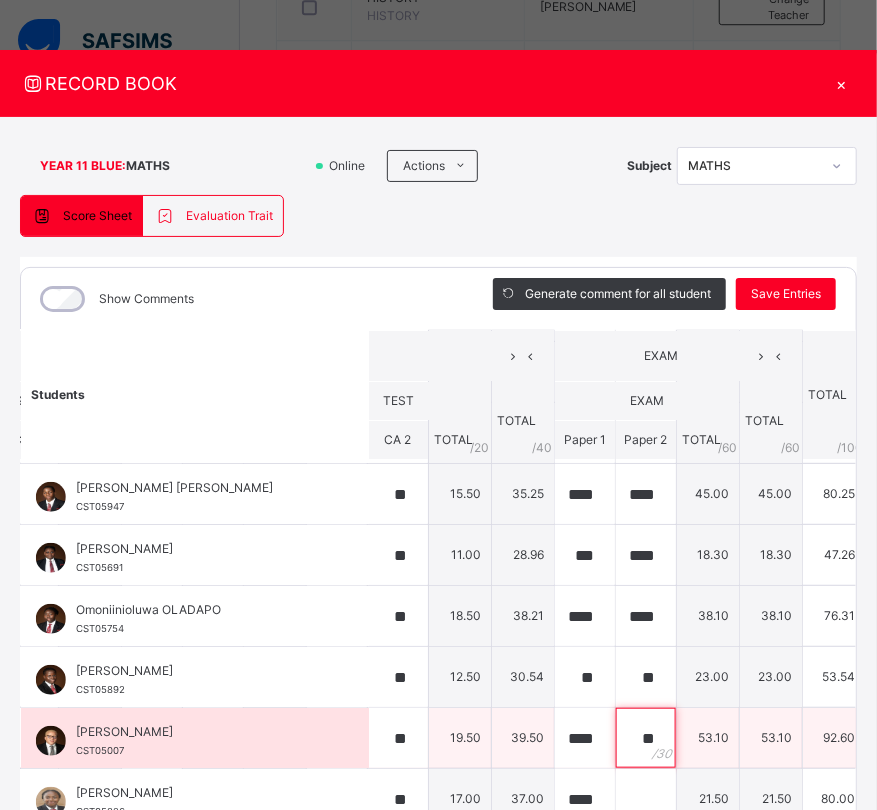 scroll, scrollTop: 121, scrollLeft: 22, axis: both 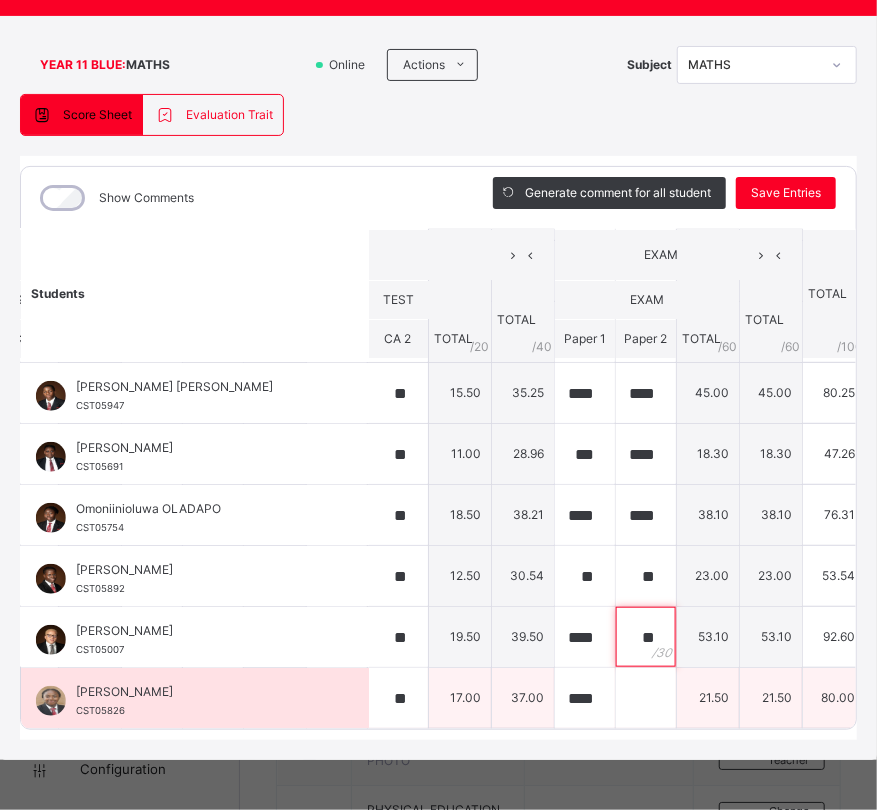 type on "**" 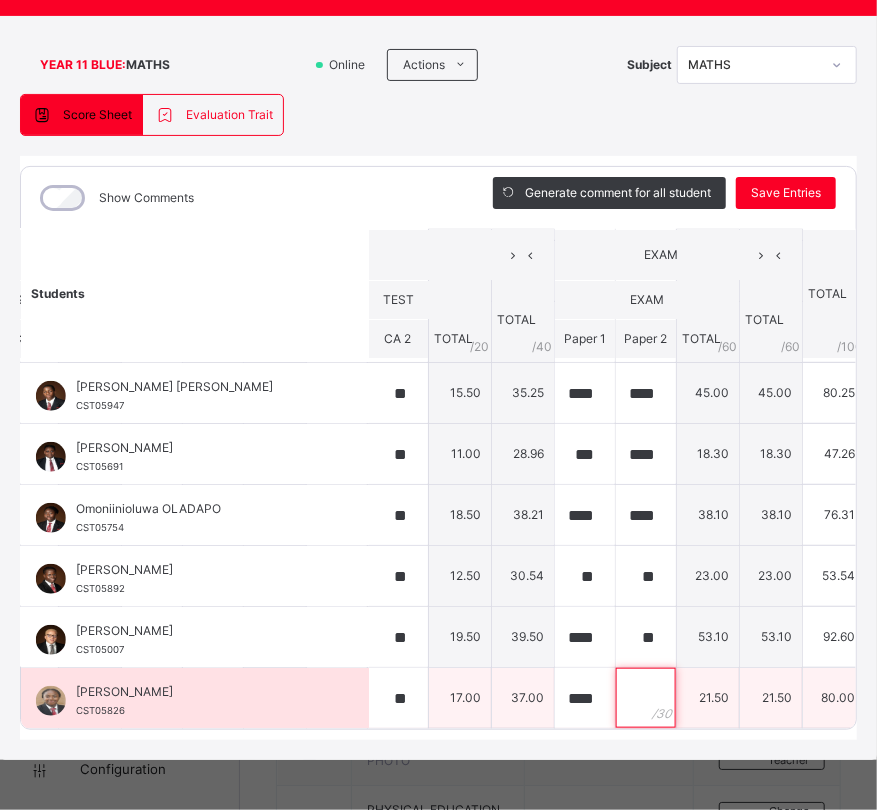 click at bounding box center (646, 698) 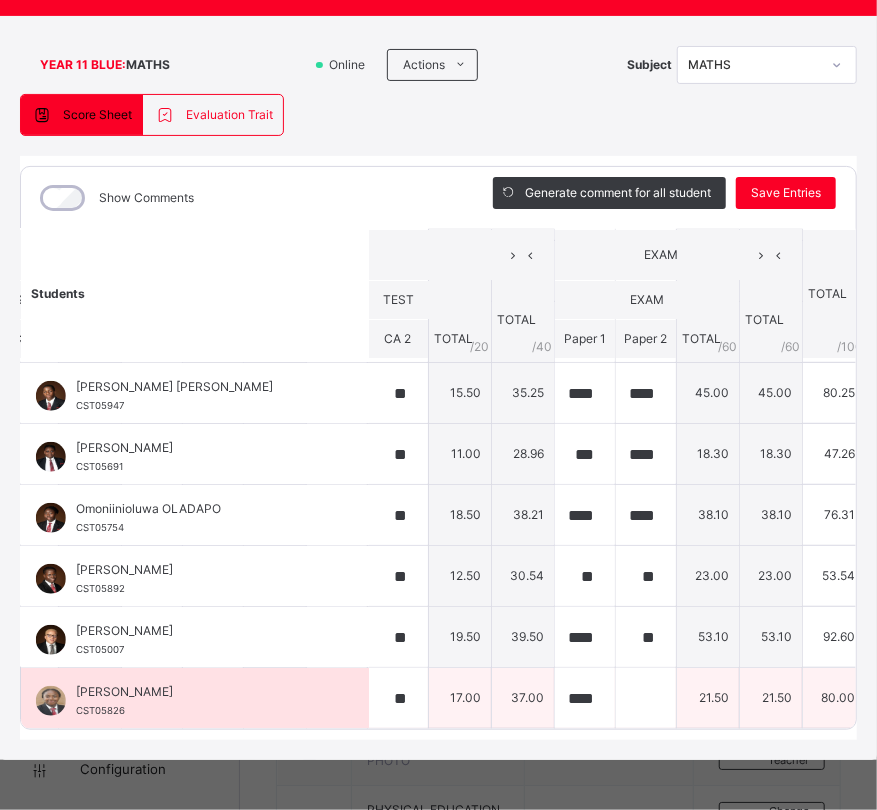 click at bounding box center [646, 698] 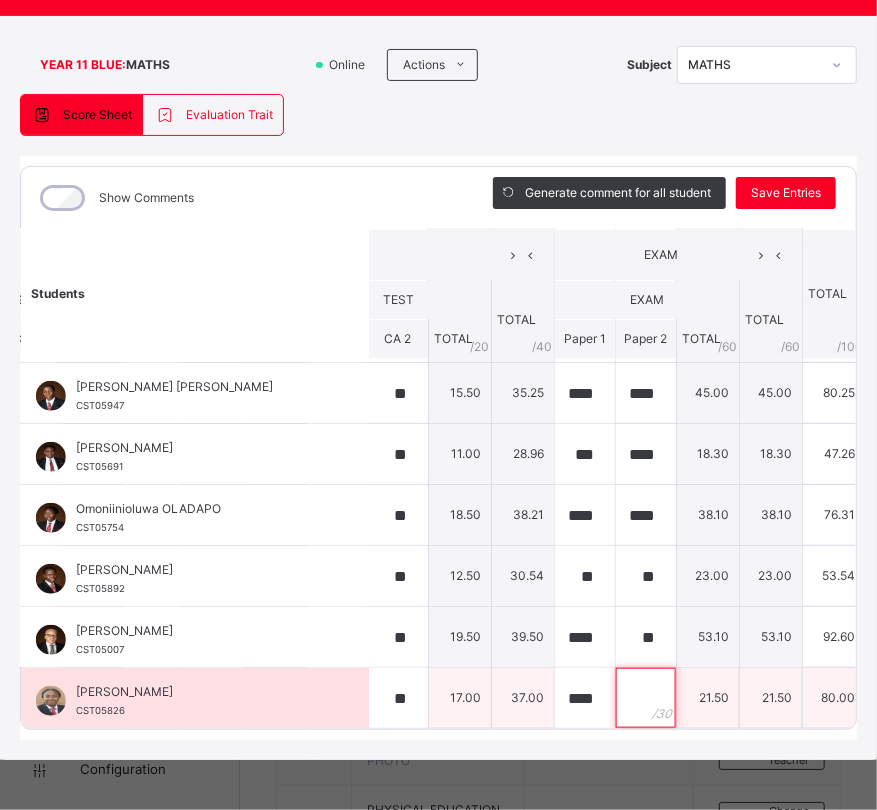 click at bounding box center [646, 698] 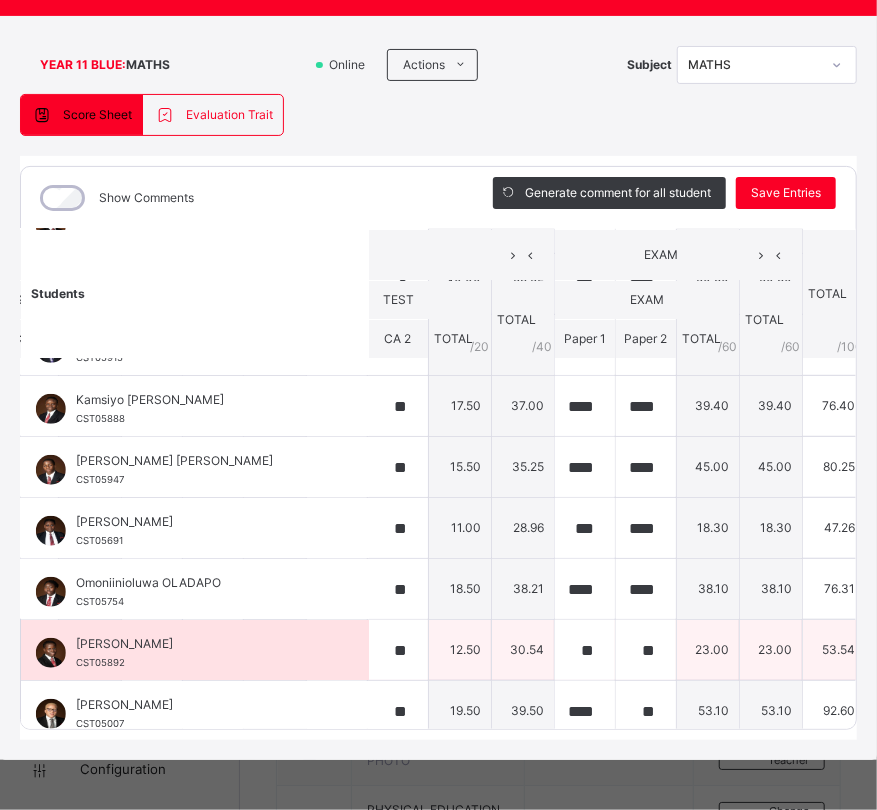 scroll, scrollTop: 409, scrollLeft: 433, axis: both 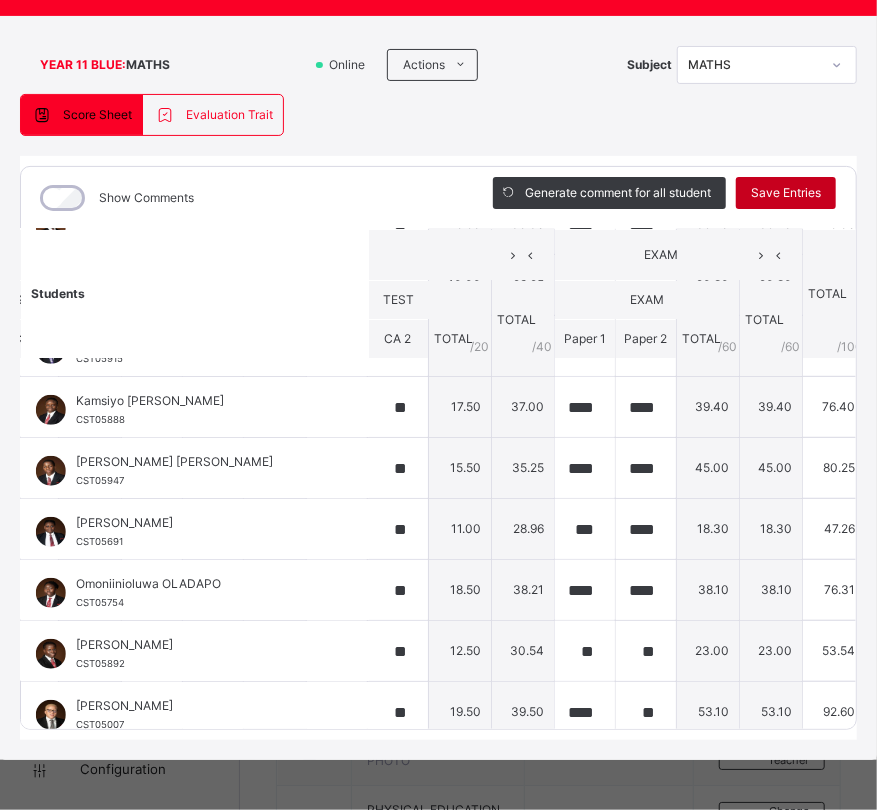 type on "****" 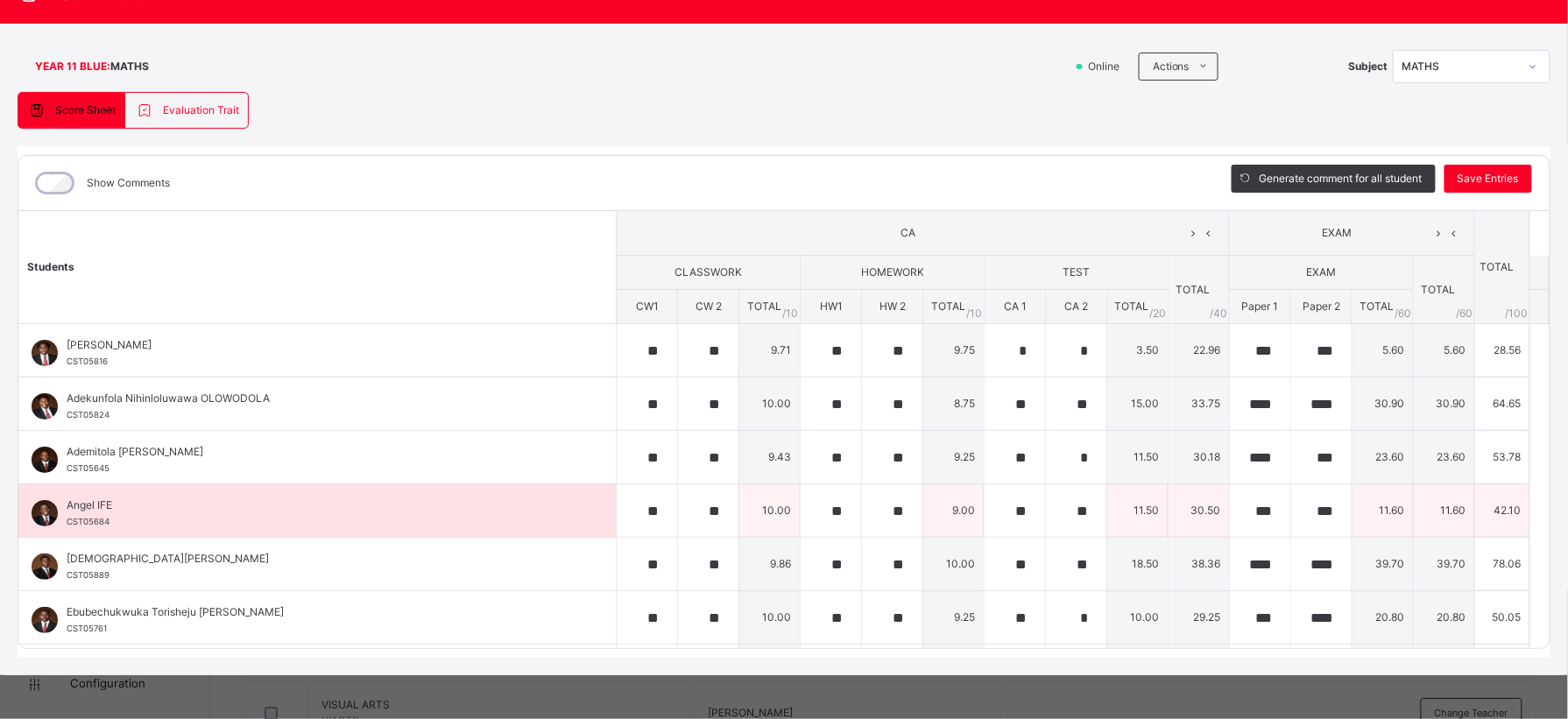 scroll, scrollTop: 60, scrollLeft: 0, axis: vertical 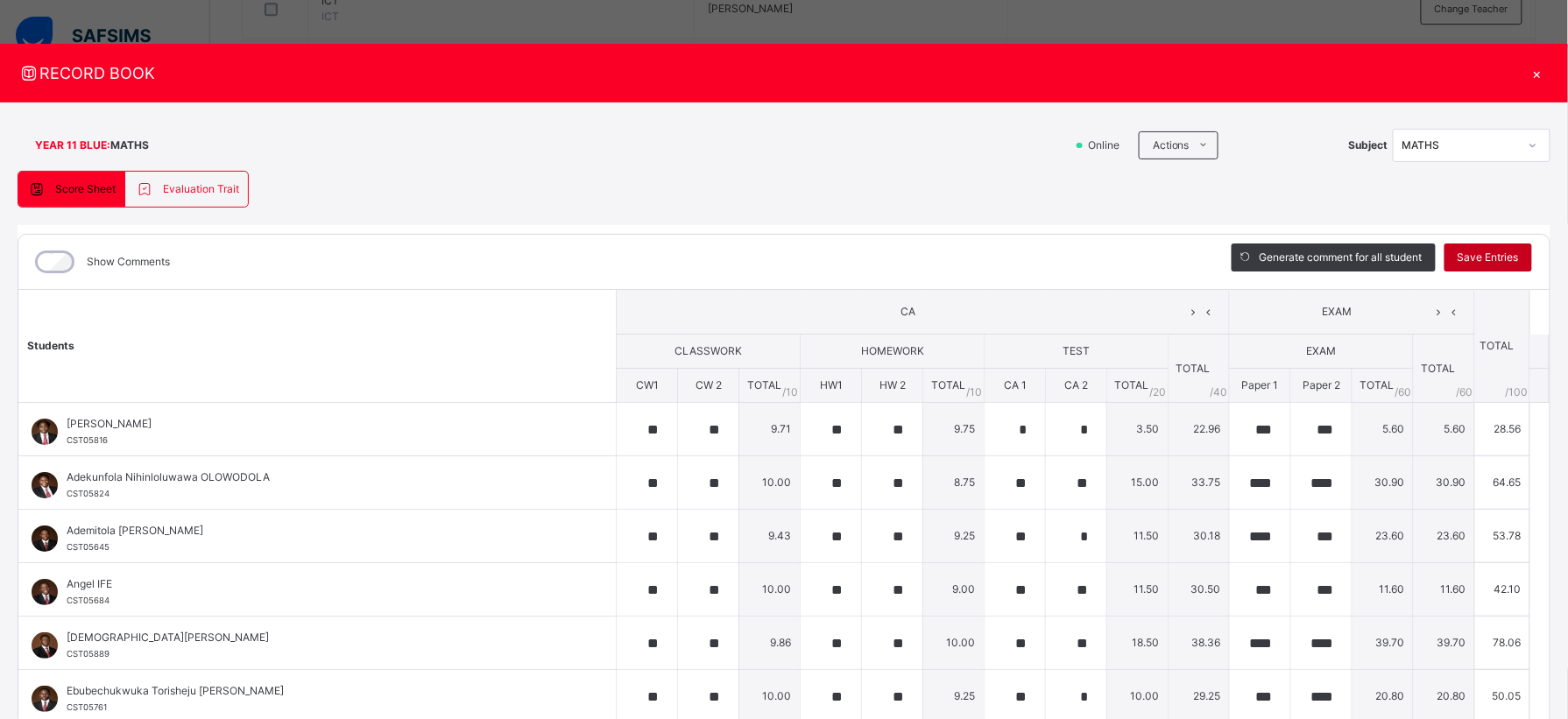 click on "Save Entries" at bounding box center [1488, 257] 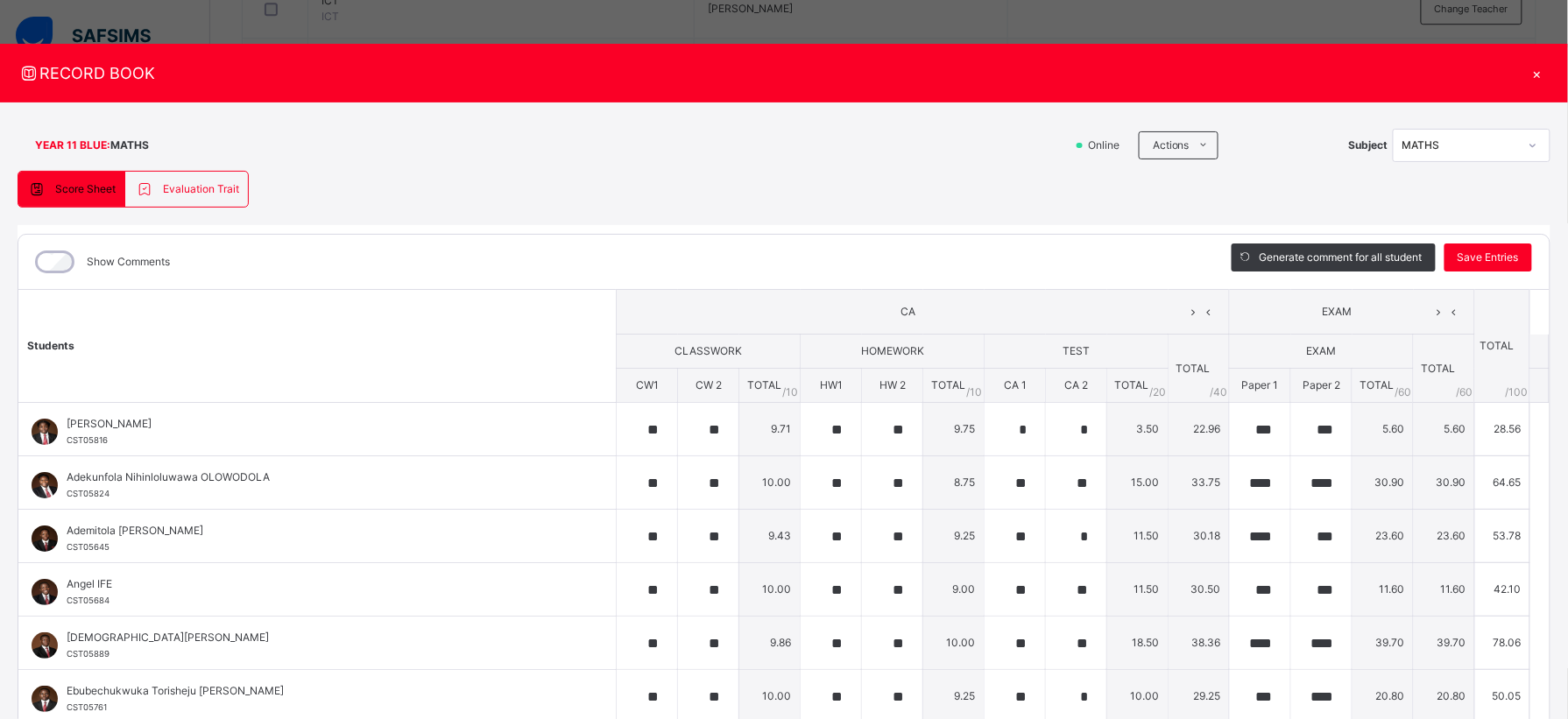 click on "×" at bounding box center (1537, 73) 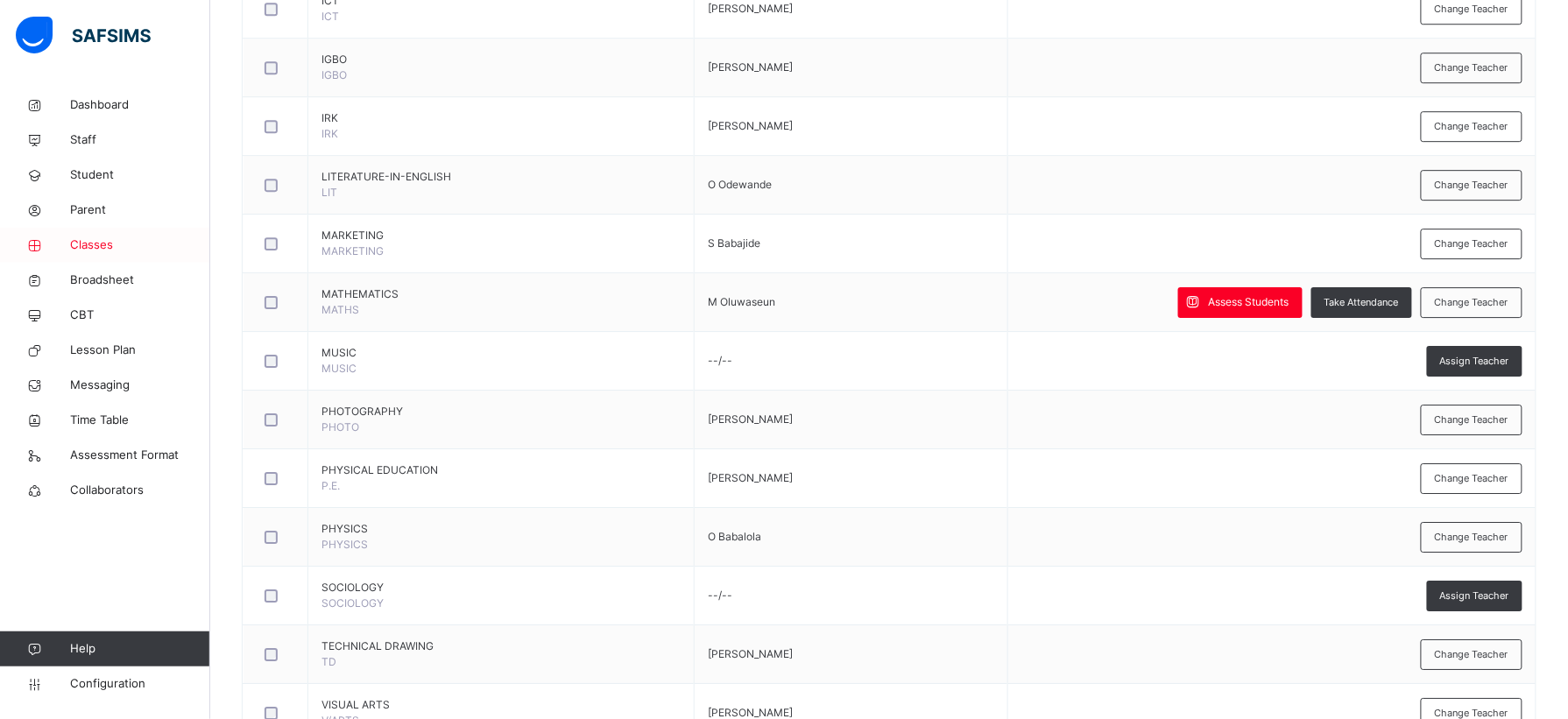 click on "Classes" at bounding box center (140, 245) 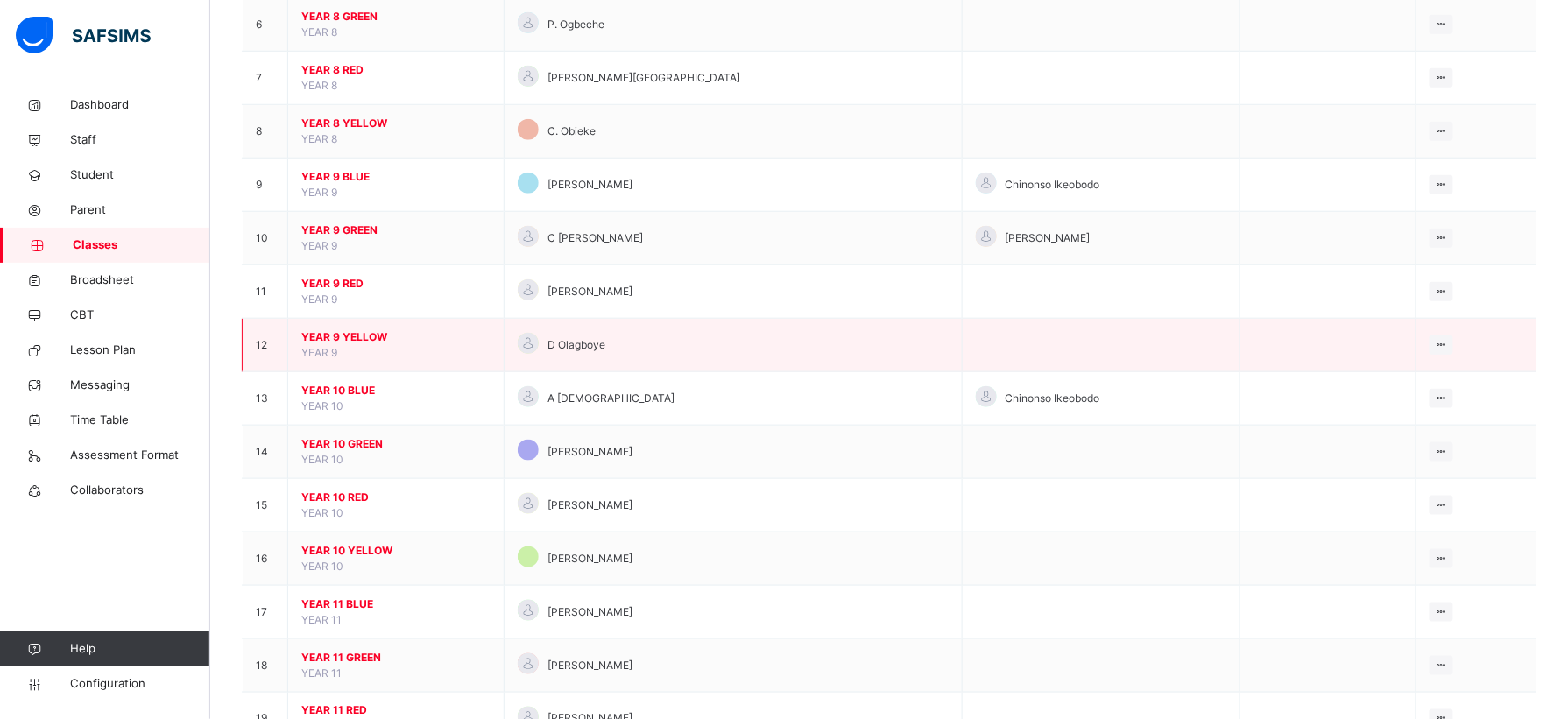 scroll, scrollTop: 480, scrollLeft: 0, axis: vertical 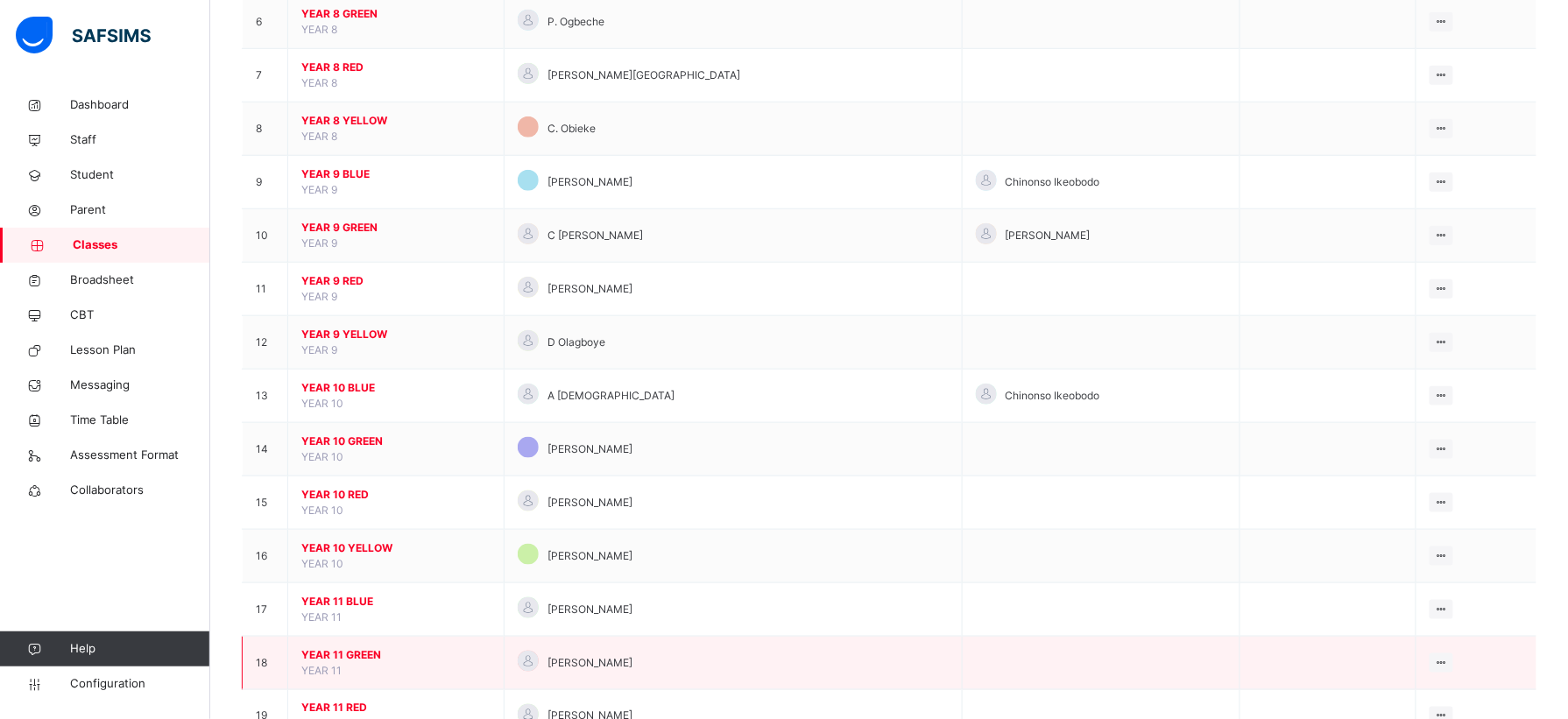 click on "YEAR 11   GREEN   YEAR 11" at bounding box center (396, 663) 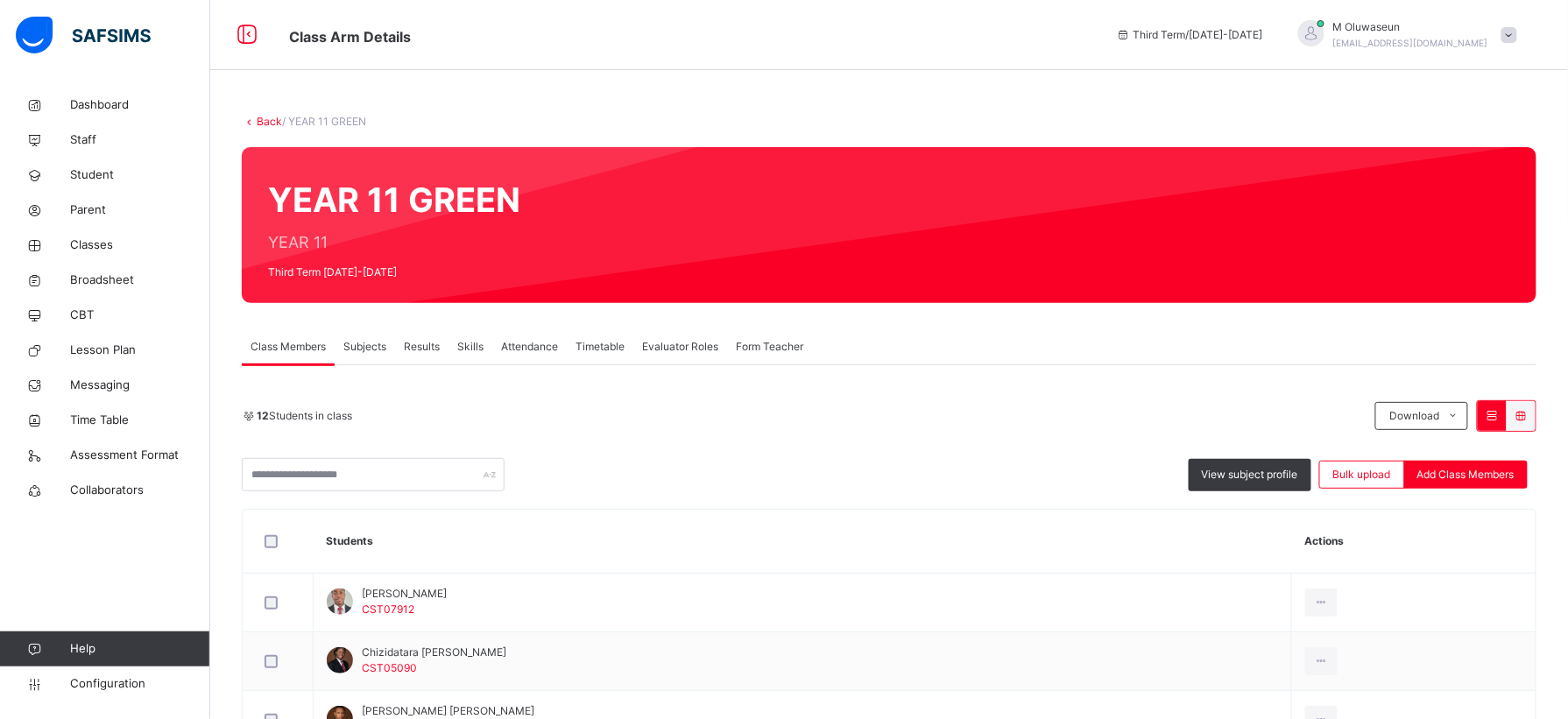 click on "Subjects" at bounding box center (364, 347) 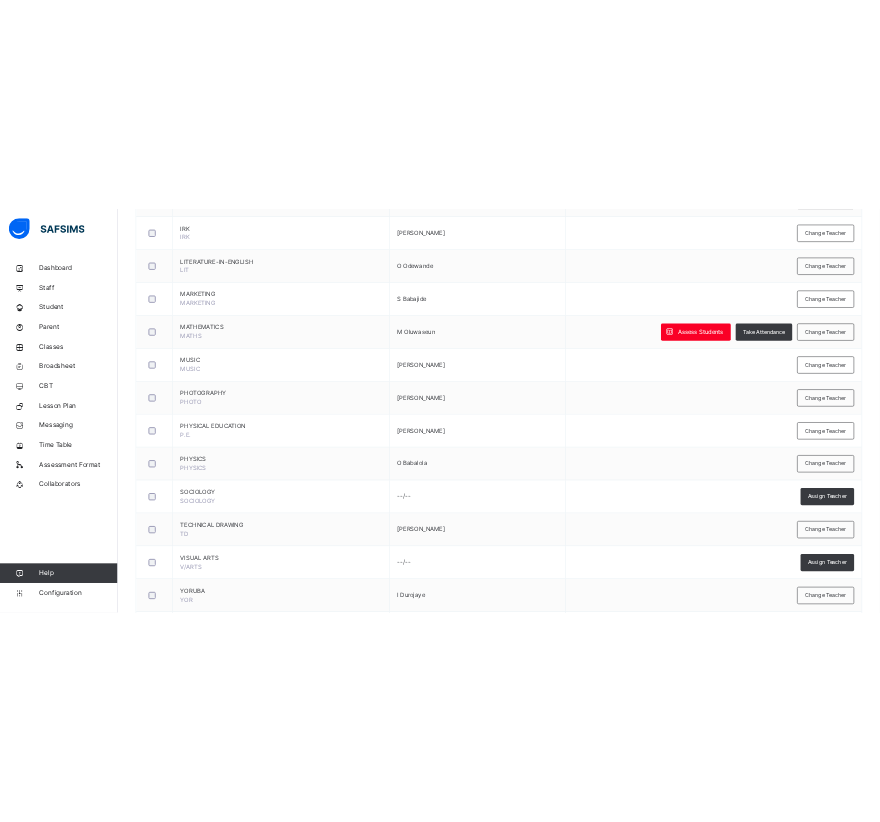 scroll, scrollTop: 2170, scrollLeft: 0, axis: vertical 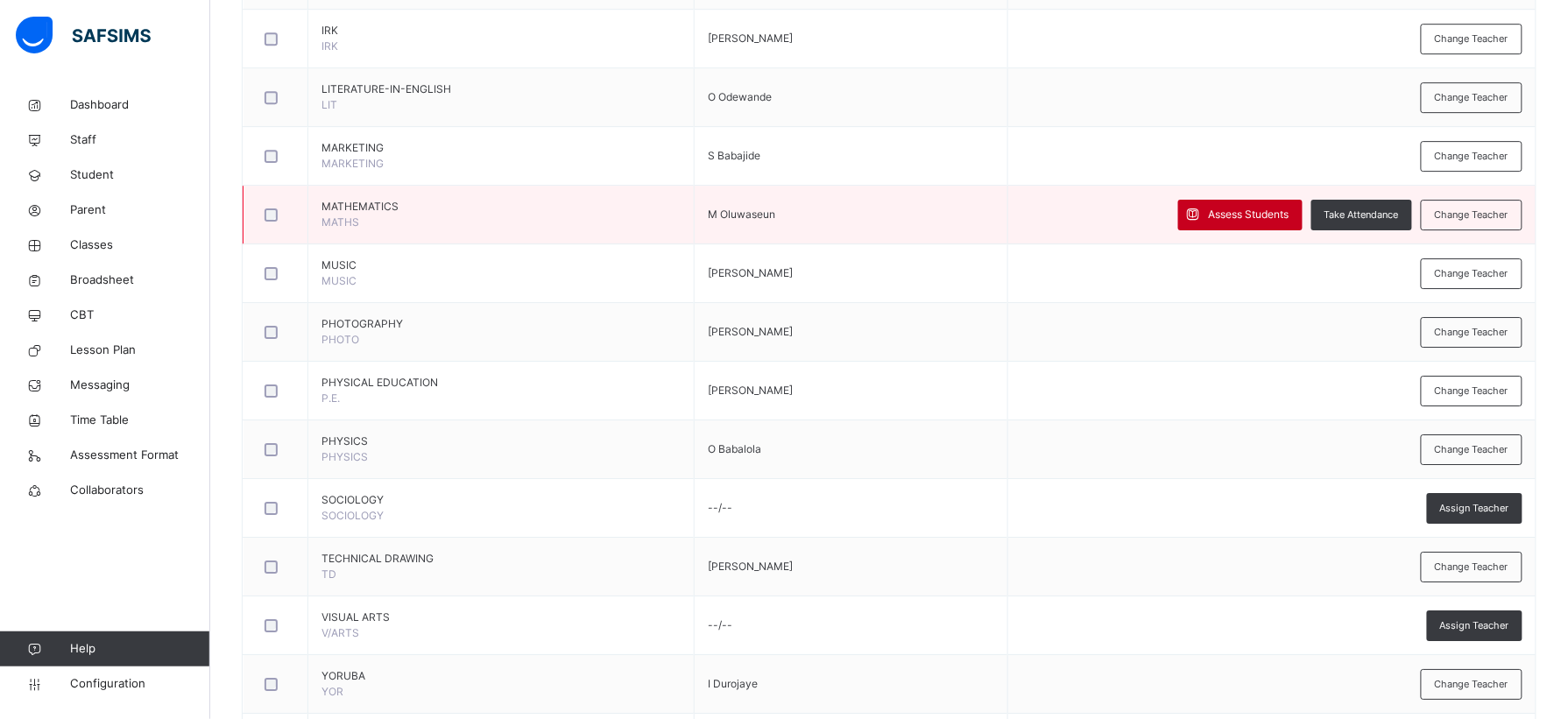 click on "Assess Students" at bounding box center [1249, 215] 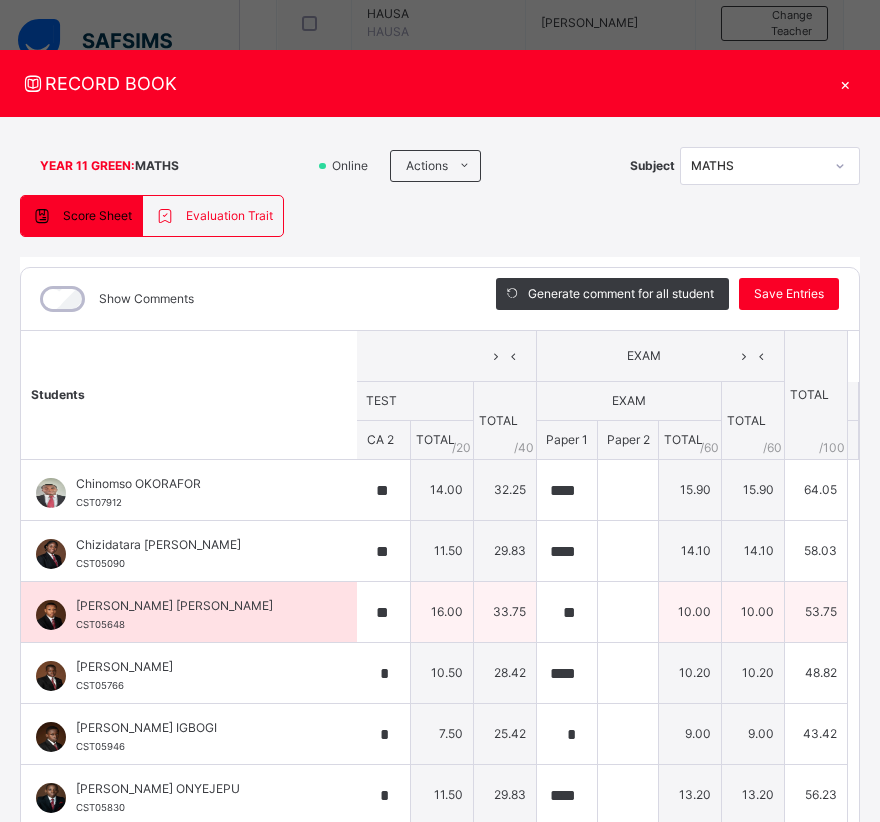 scroll, scrollTop: 1, scrollLeft: 444, axis: both 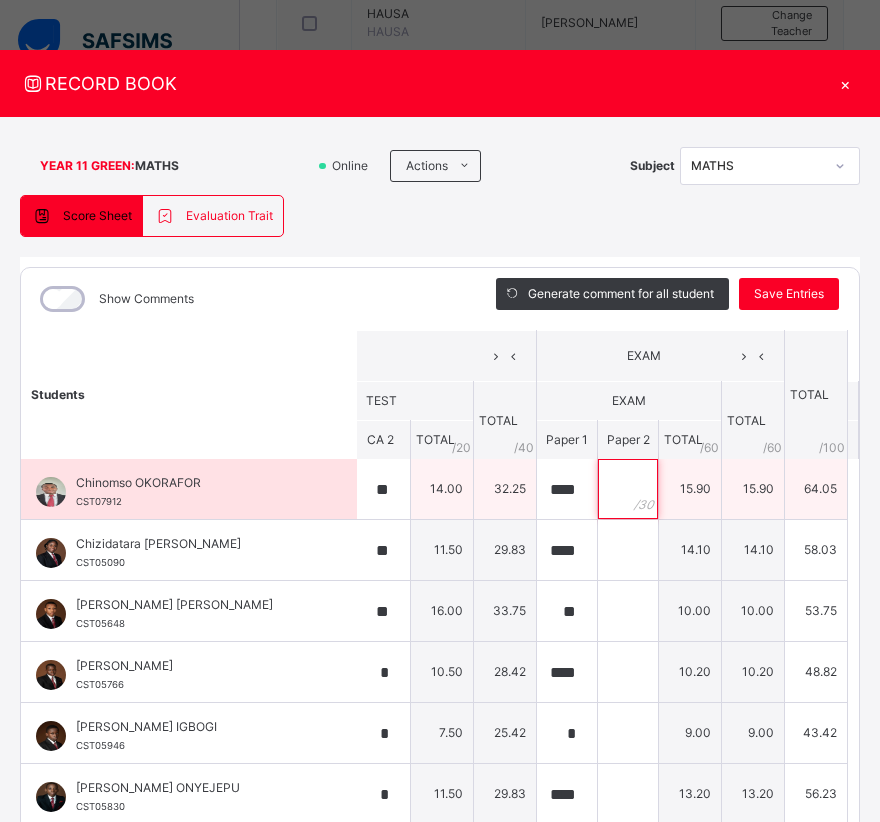 click at bounding box center (628, 489) 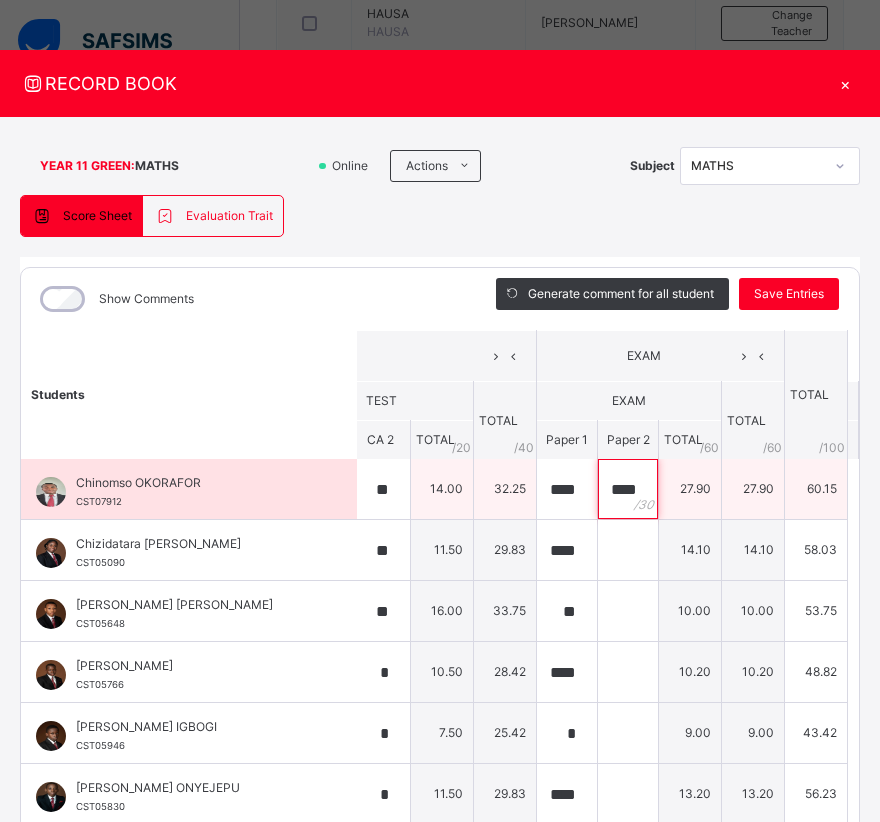 scroll, scrollTop: 0, scrollLeft: 1, axis: horizontal 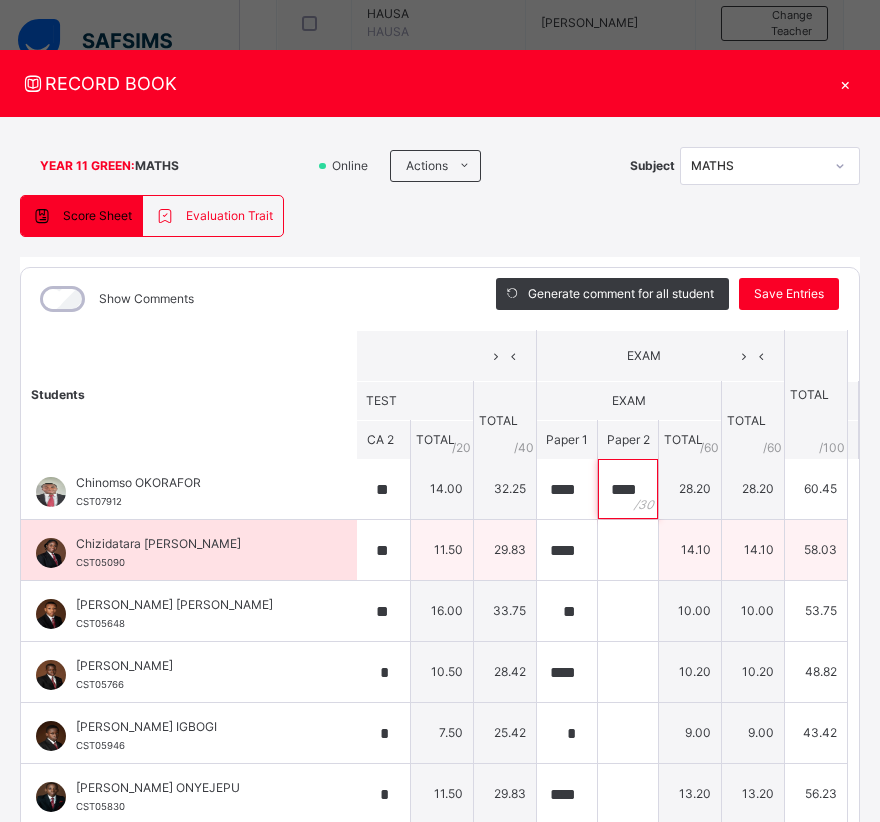 type on "****" 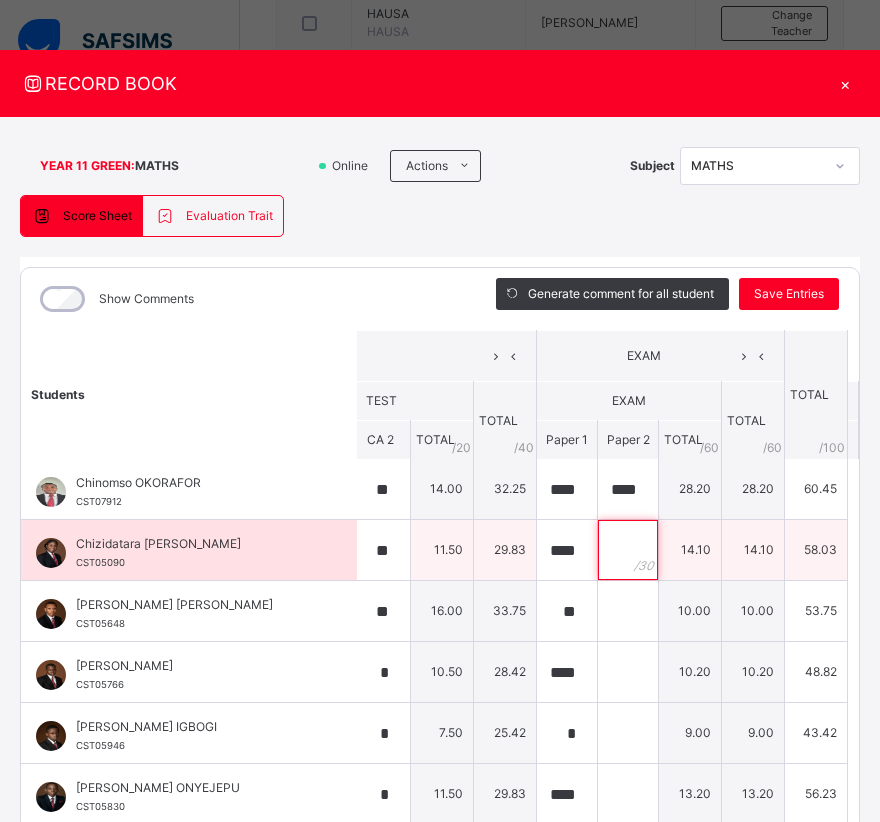 scroll, scrollTop: 0, scrollLeft: 0, axis: both 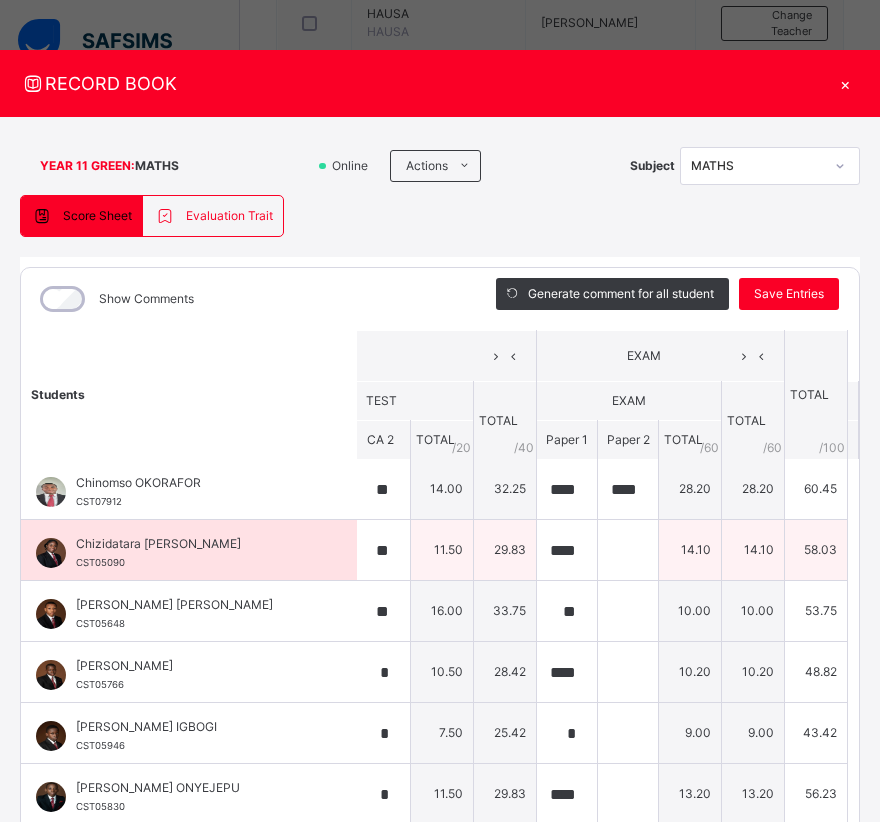 click at bounding box center [628, 550] 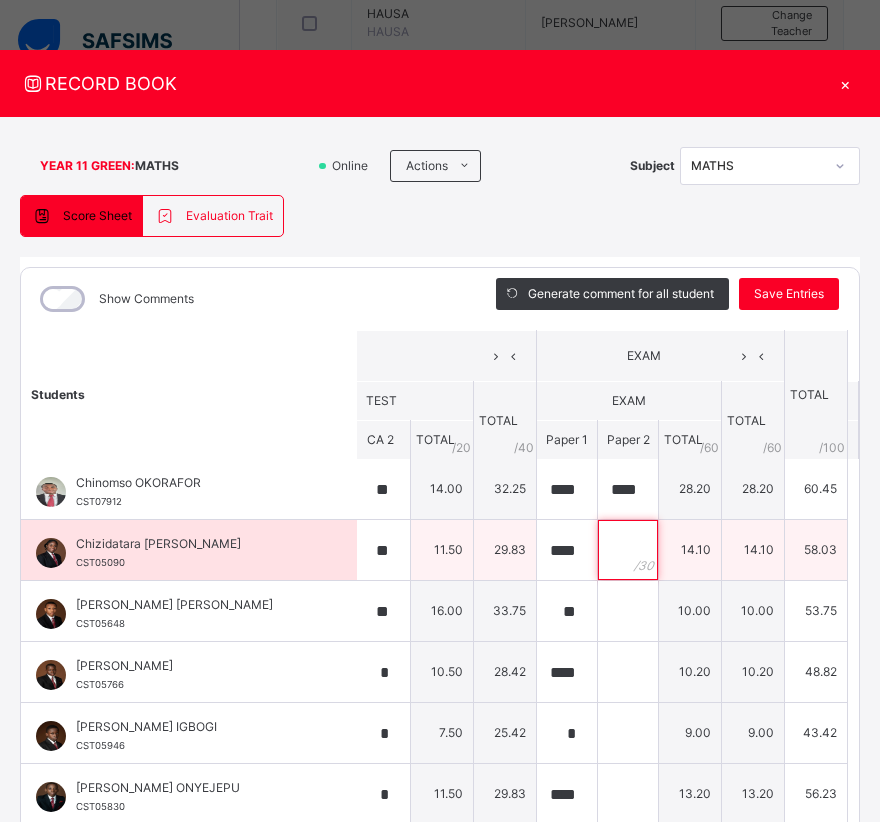 click at bounding box center [628, 550] 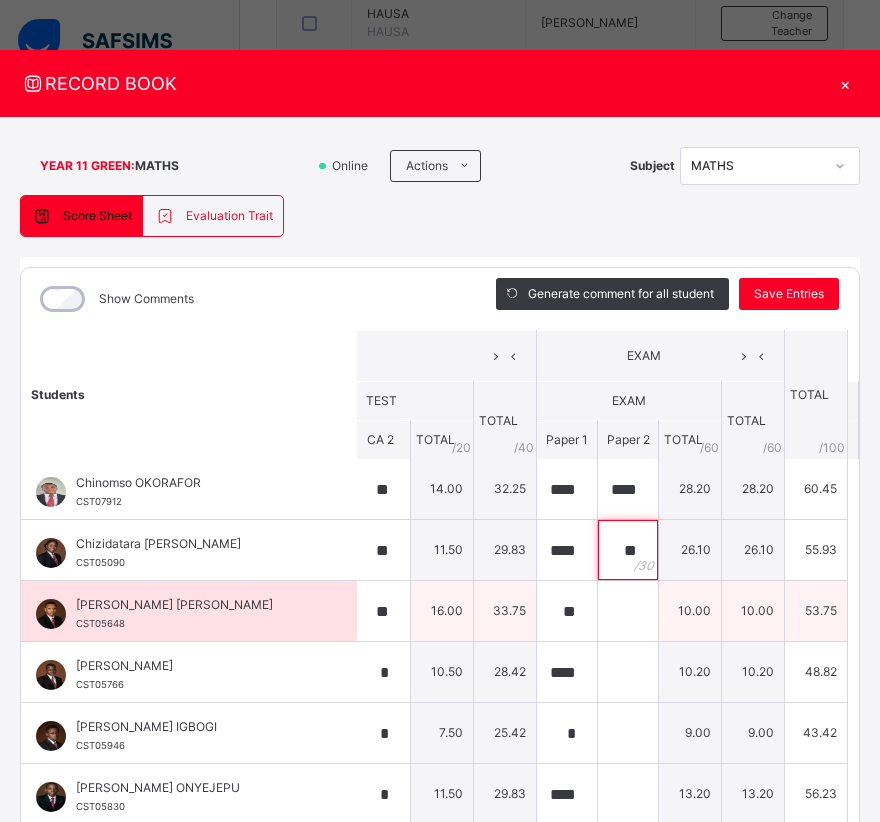 type on "**" 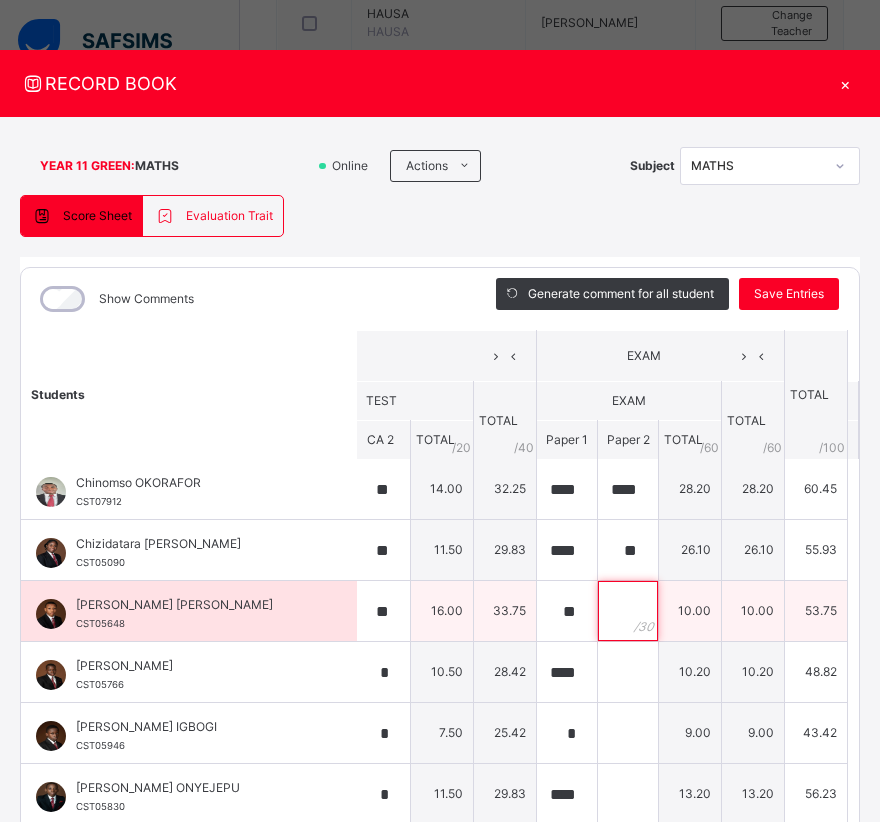 click at bounding box center (628, 611) 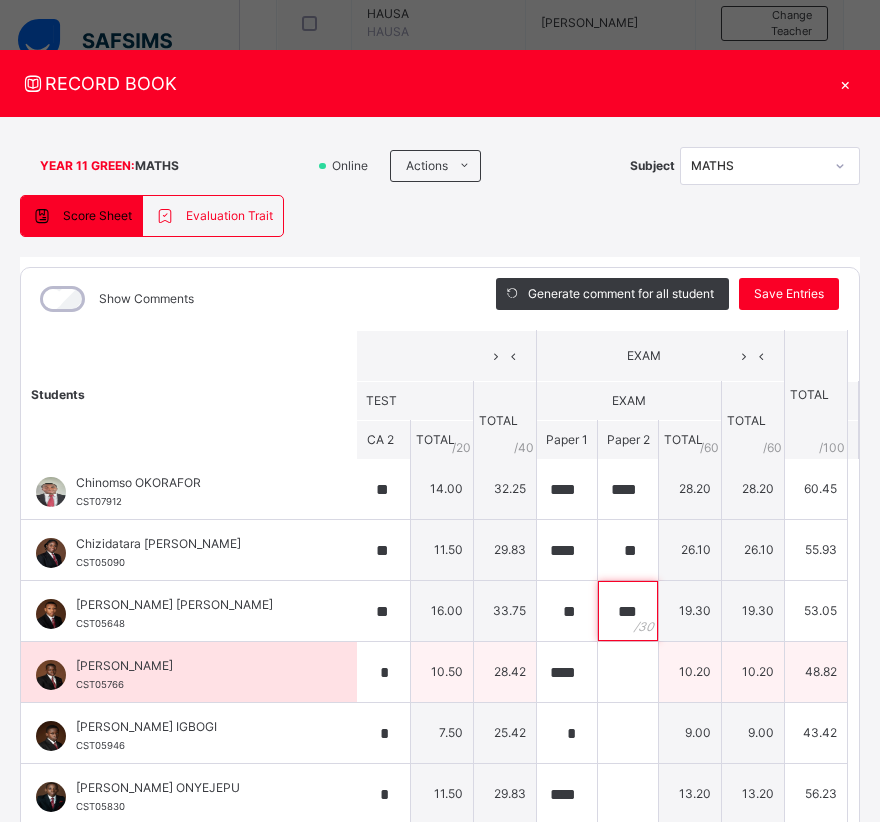 type on "***" 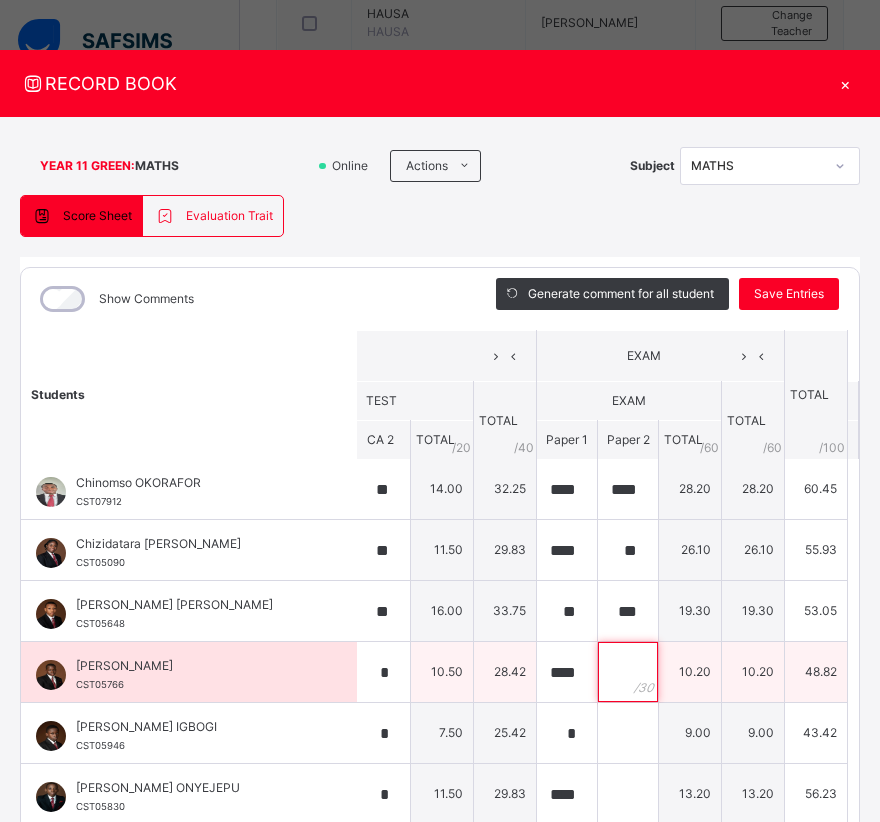 click at bounding box center (628, 672) 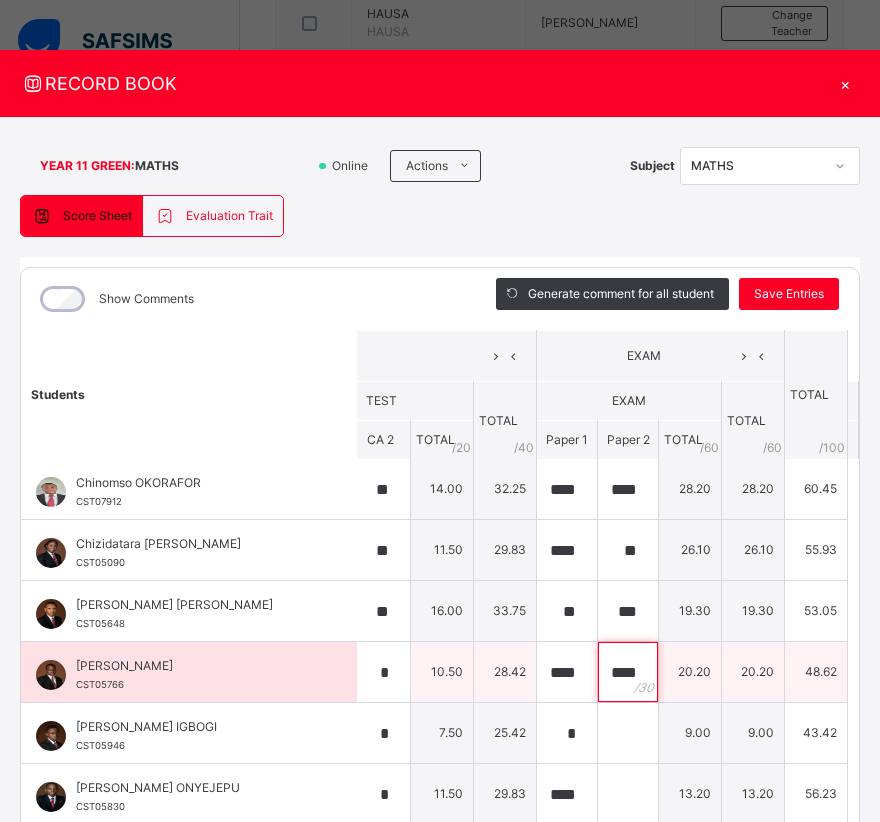 scroll, scrollTop: 0, scrollLeft: 1, axis: horizontal 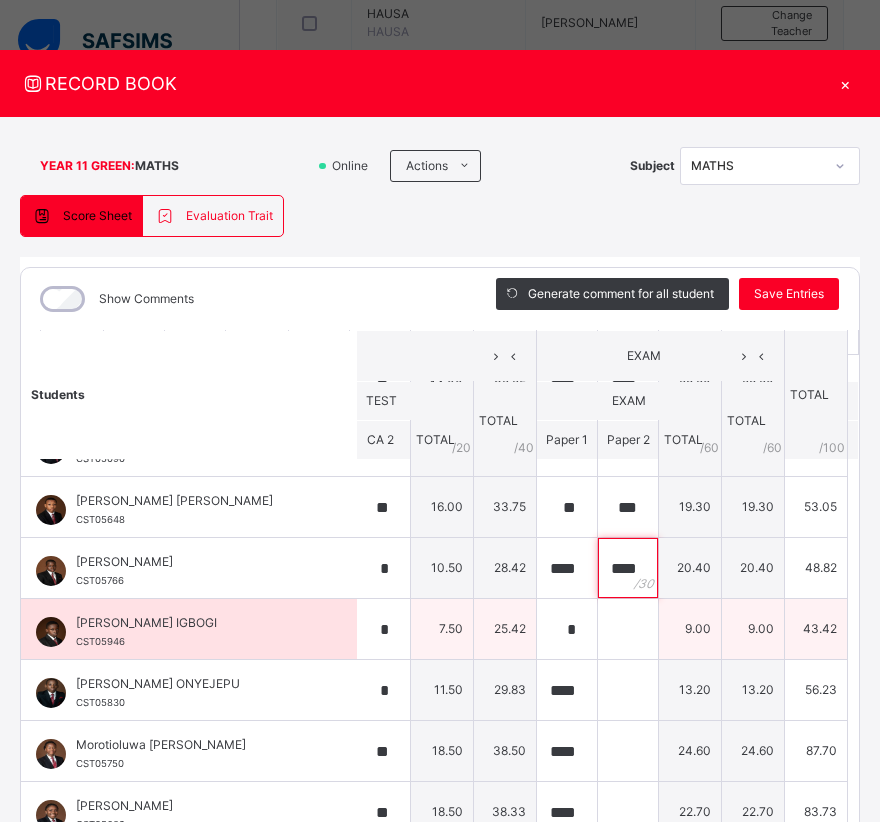 type on "****" 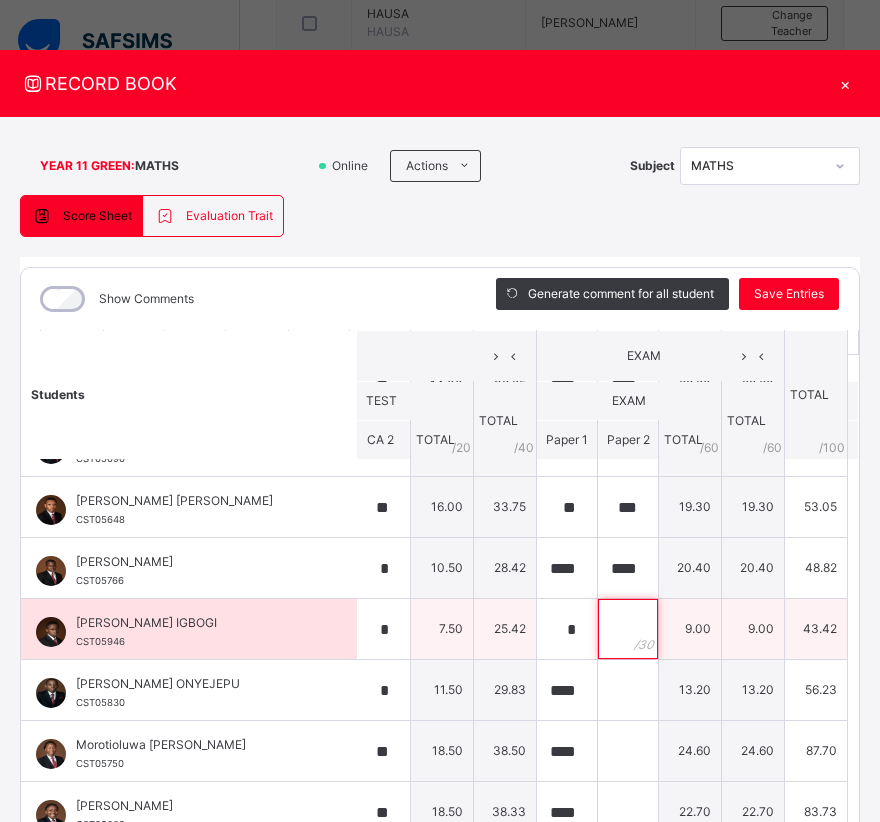 scroll, scrollTop: 0, scrollLeft: 0, axis: both 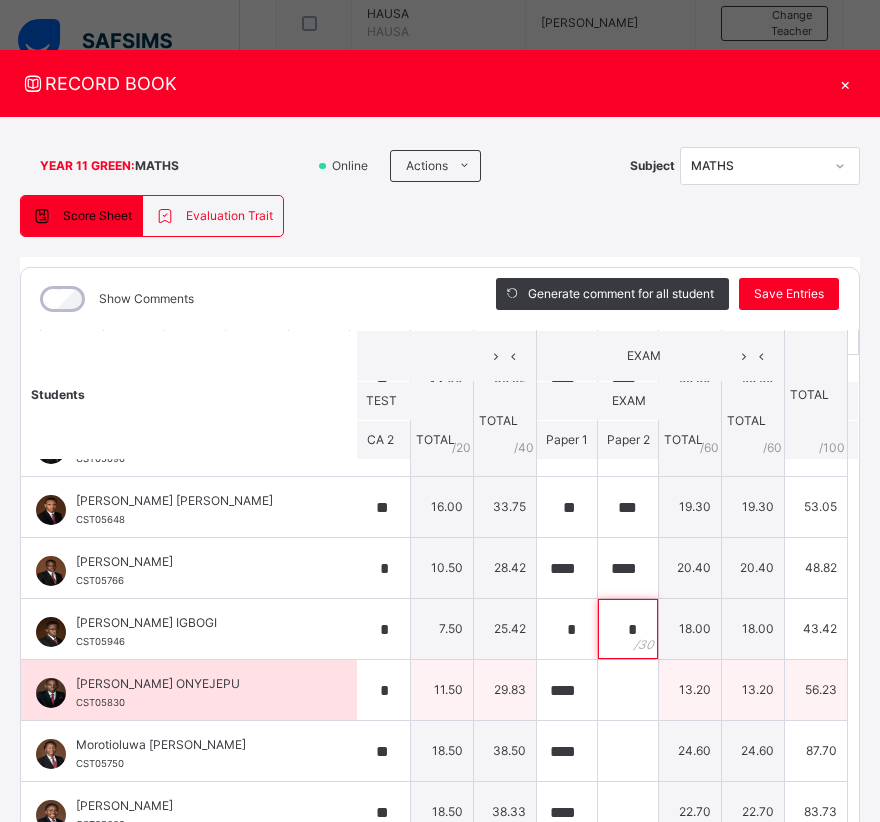 type on "*" 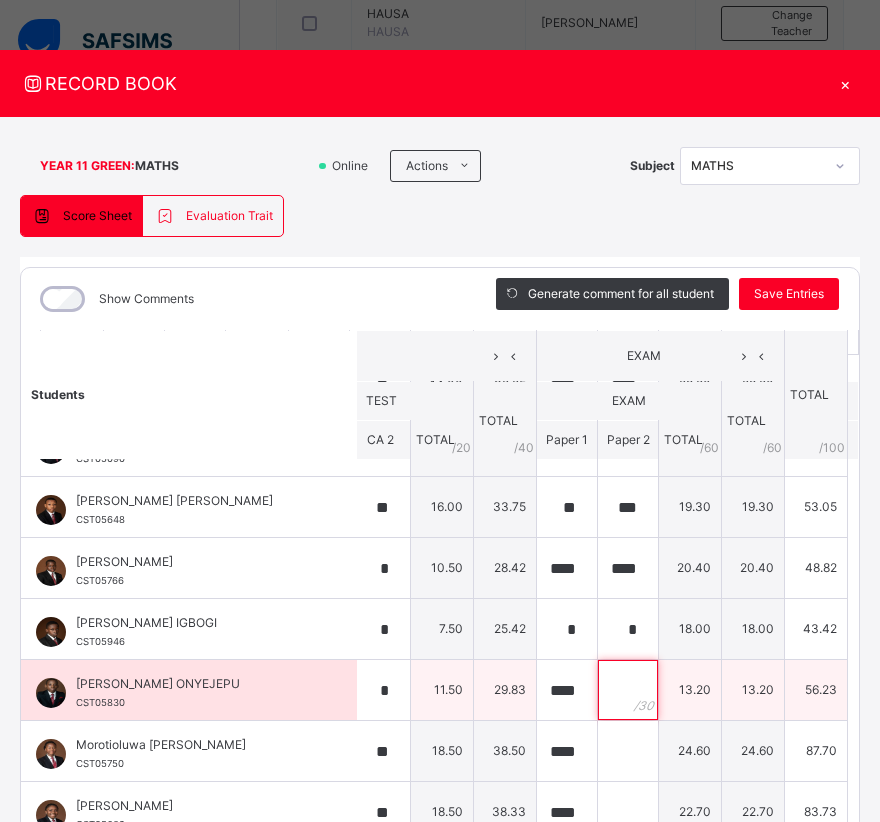 click at bounding box center (628, 690) 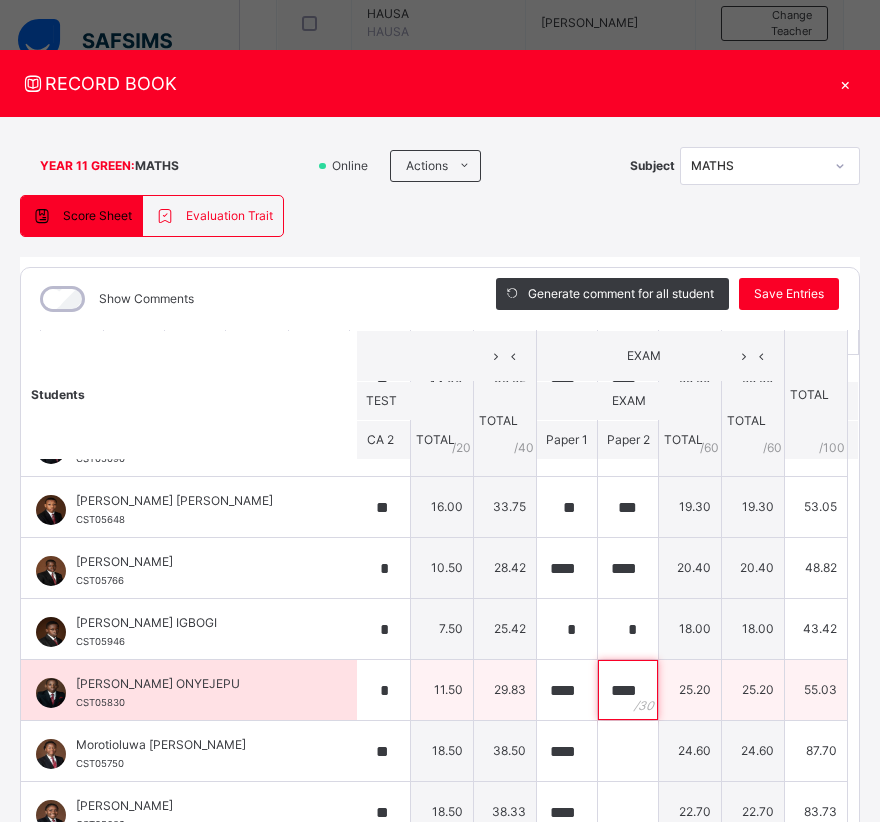 scroll, scrollTop: 0, scrollLeft: 1, axis: horizontal 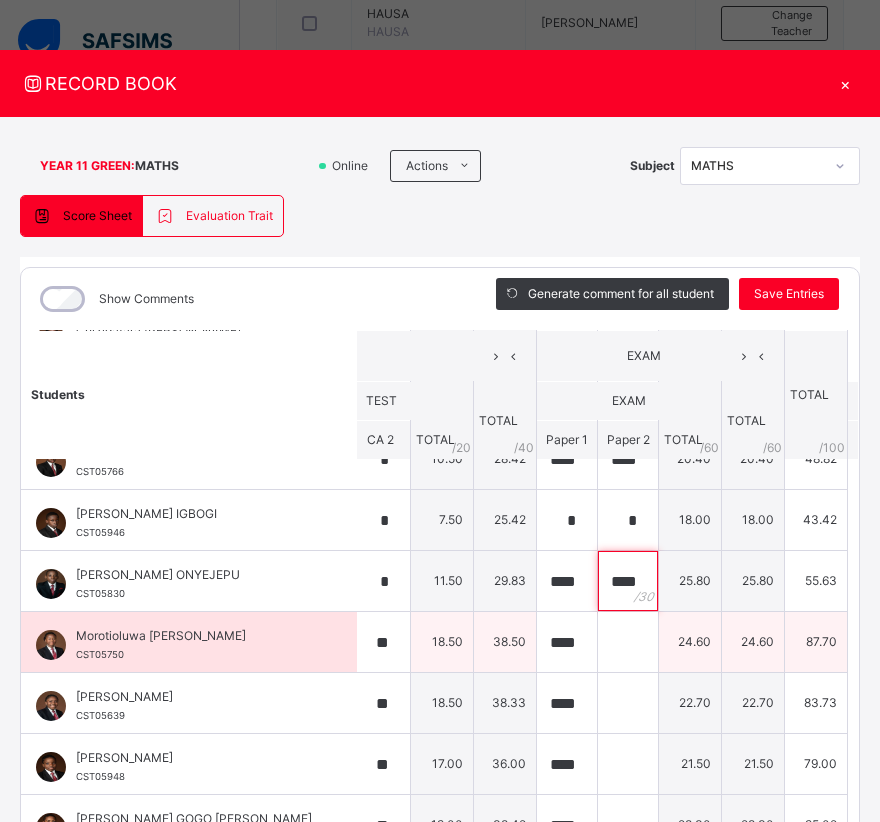 type on "****" 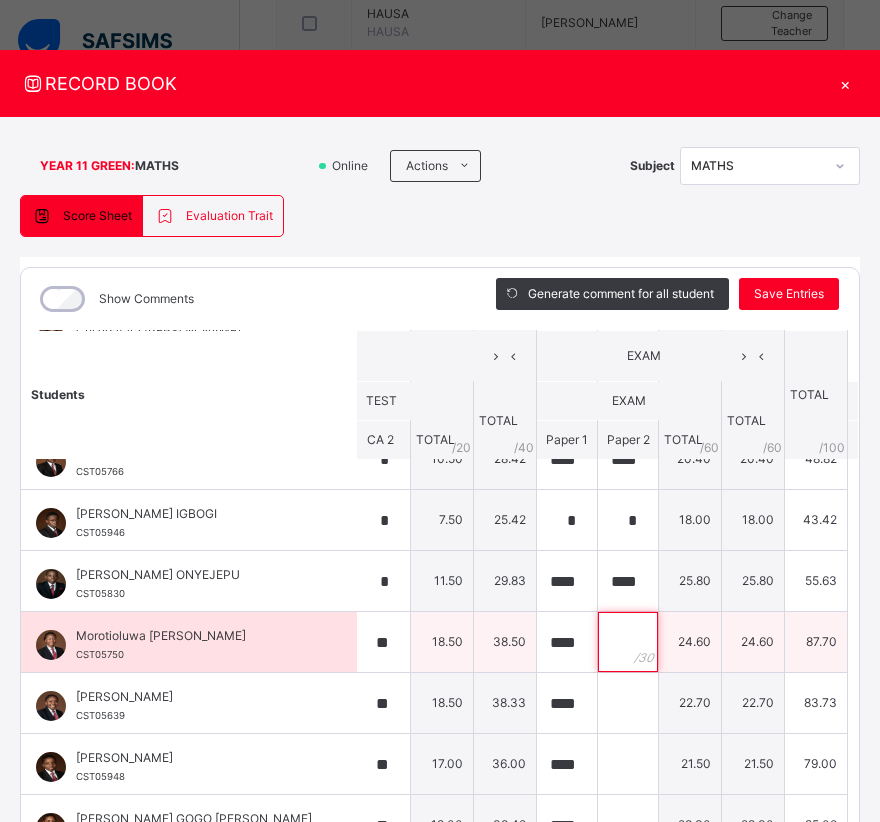 scroll, scrollTop: 0, scrollLeft: 0, axis: both 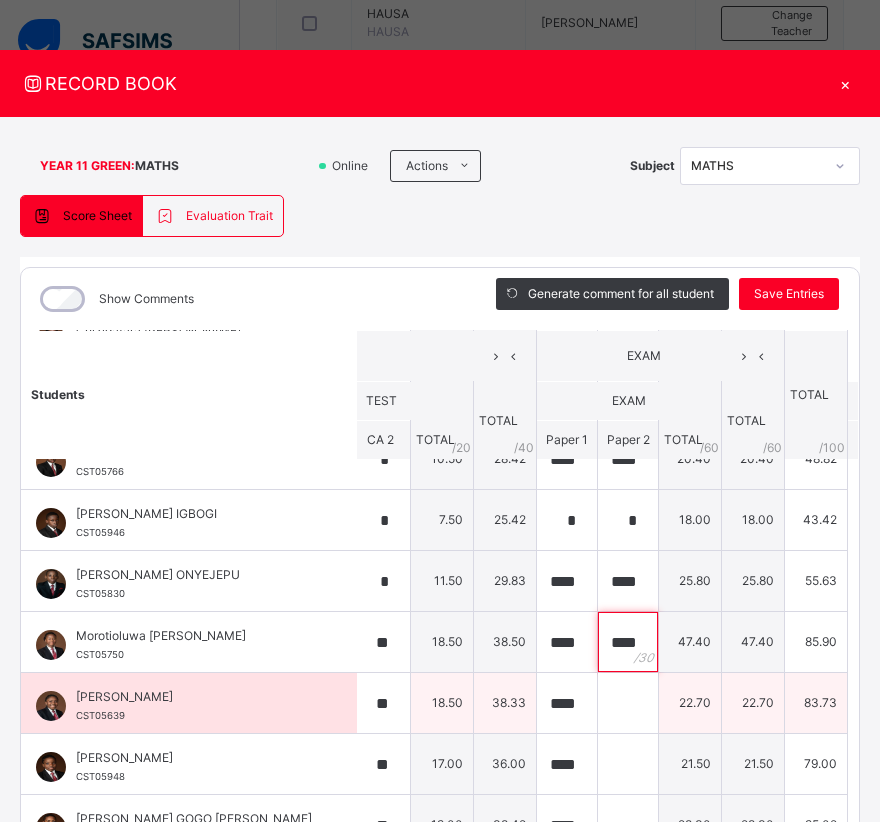 type on "****" 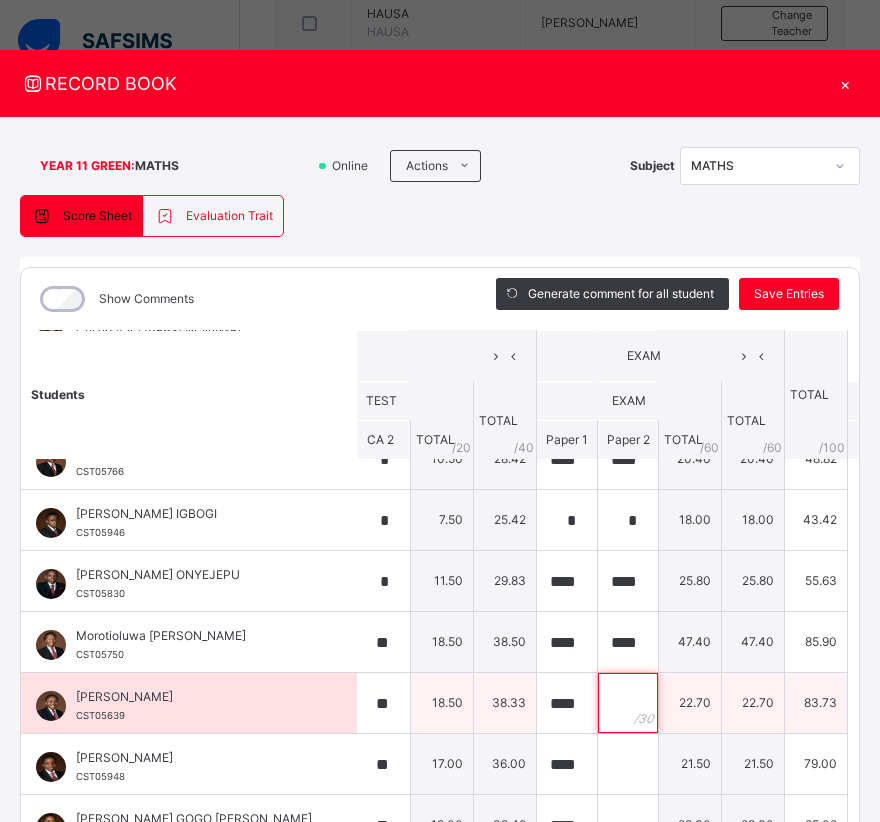scroll, scrollTop: 0, scrollLeft: 0, axis: both 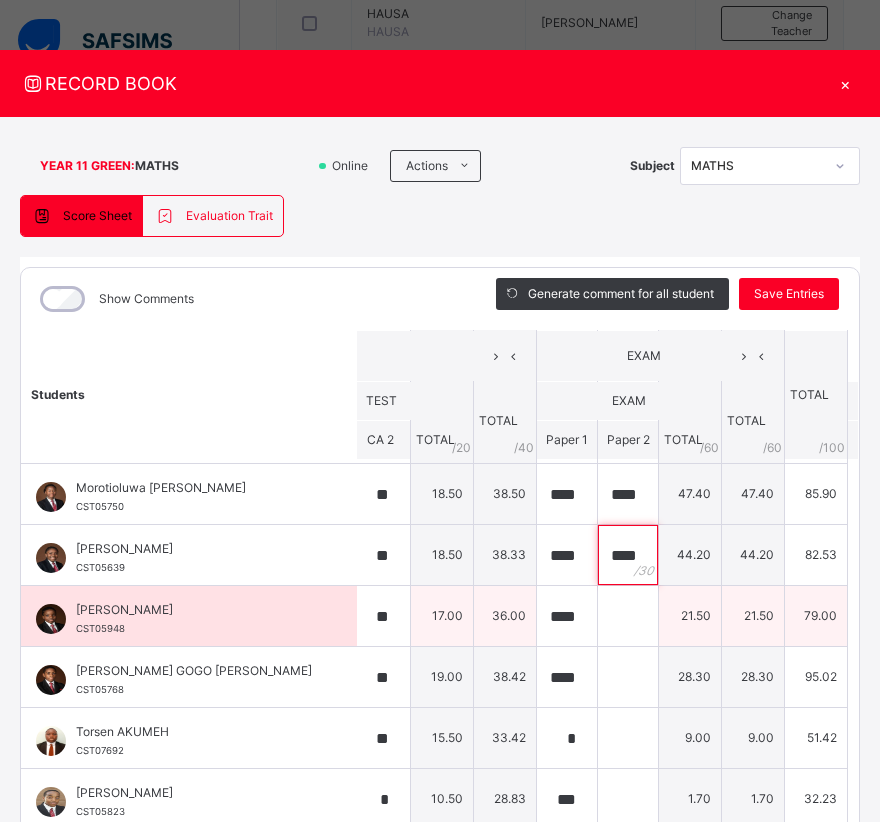 type on "****" 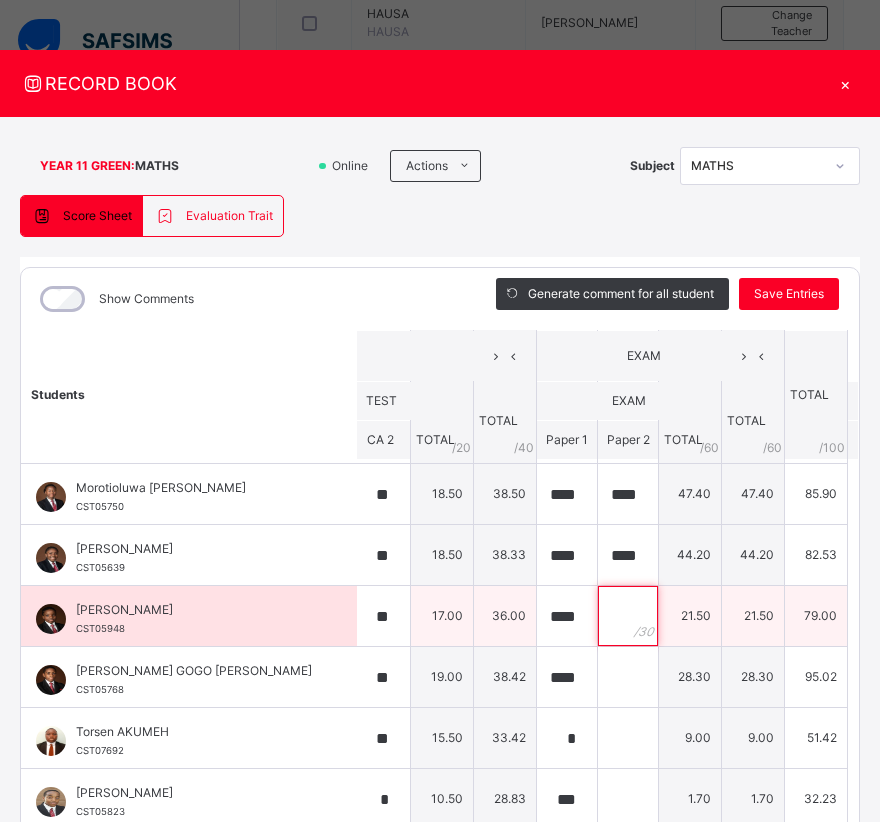 scroll, scrollTop: 0, scrollLeft: 0, axis: both 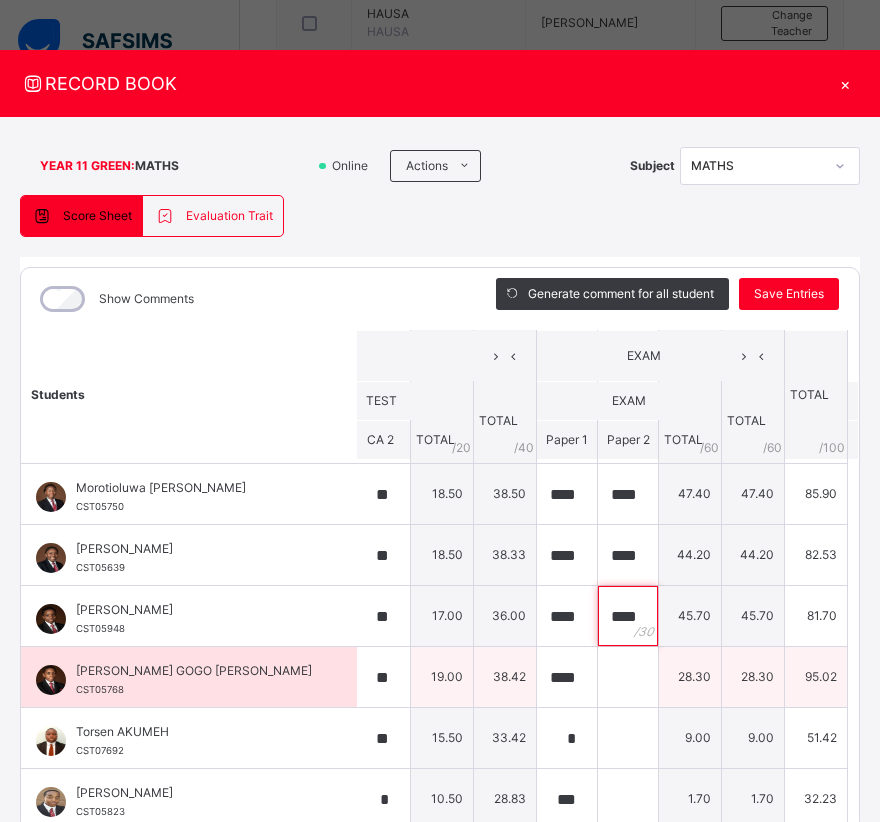 type on "****" 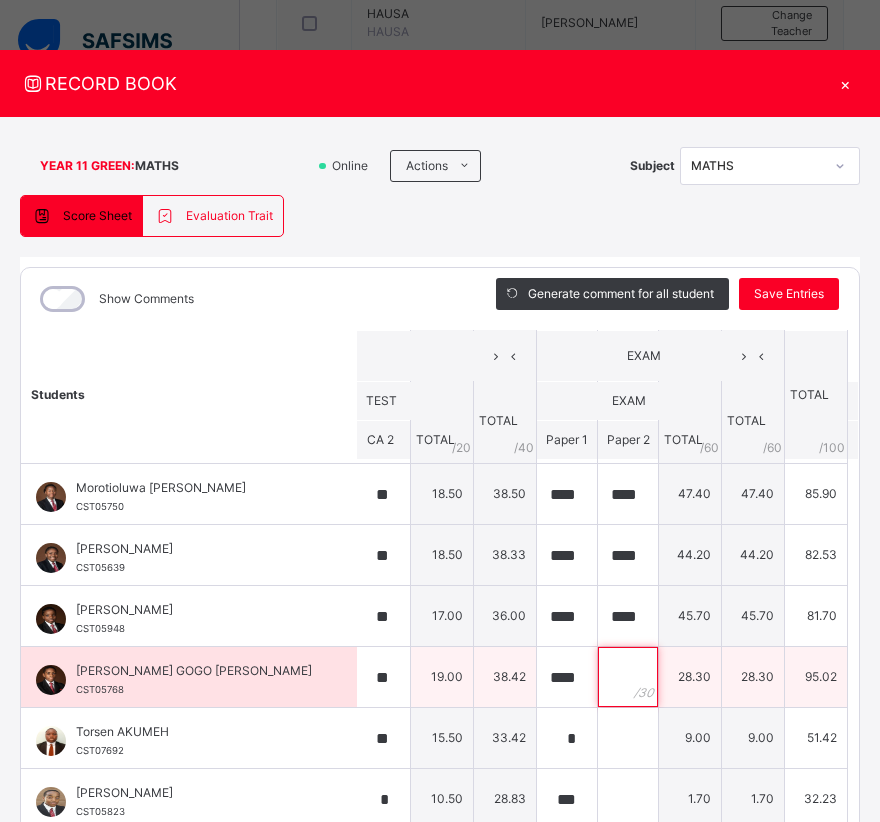 scroll, scrollTop: 0, scrollLeft: 0, axis: both 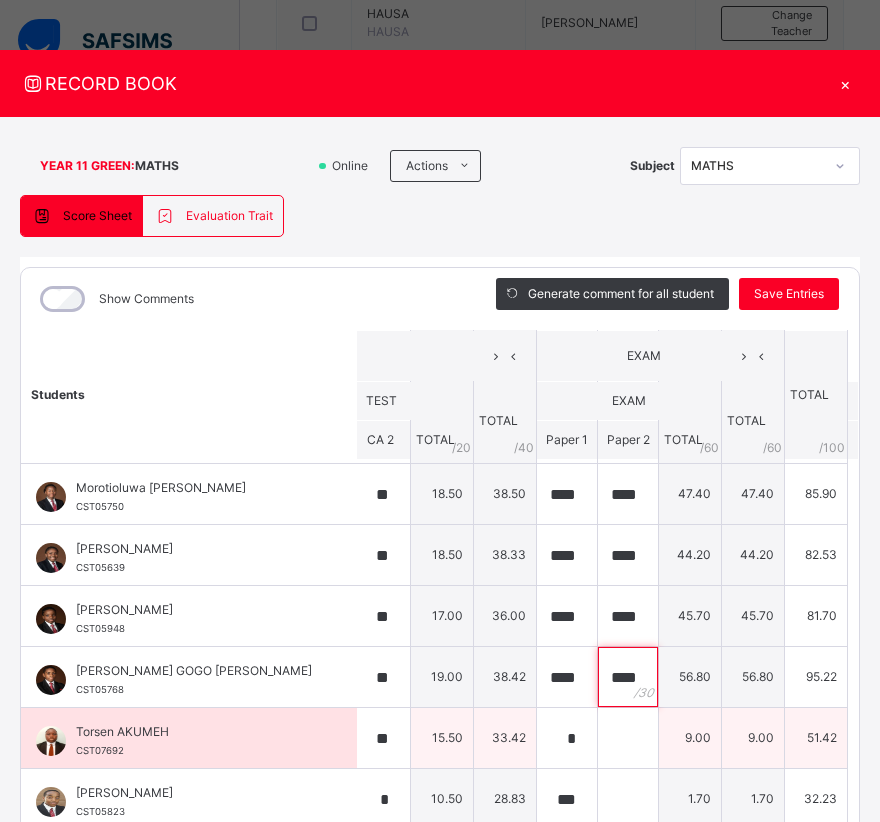 type on "****" 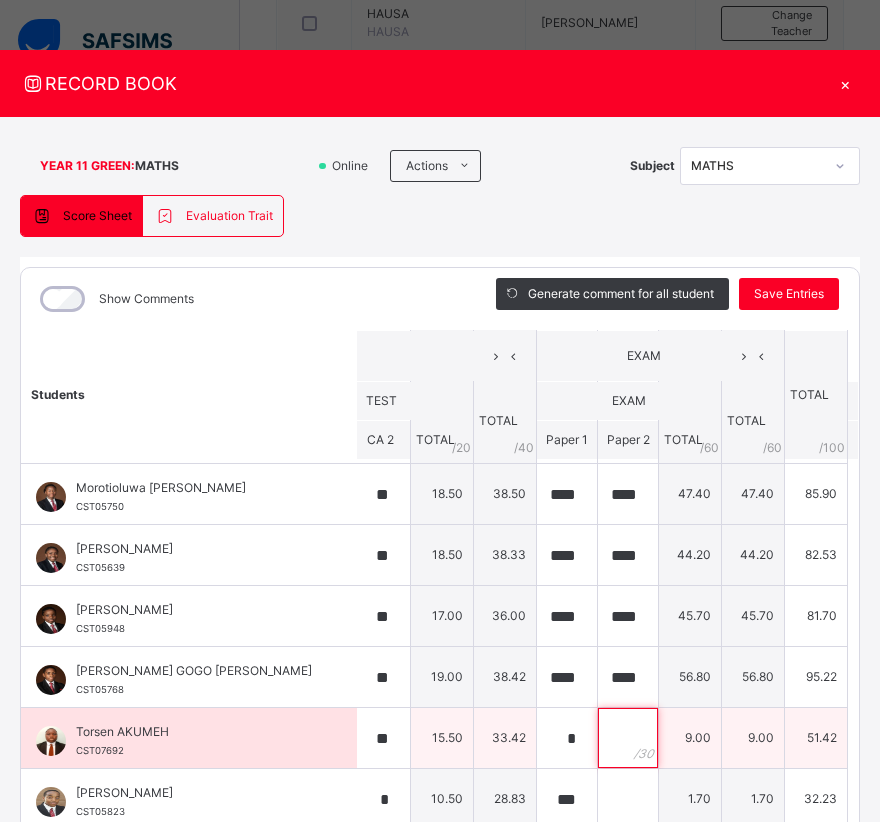 scroll, scrollTop: 0, scrollLeft: 0, axis: both 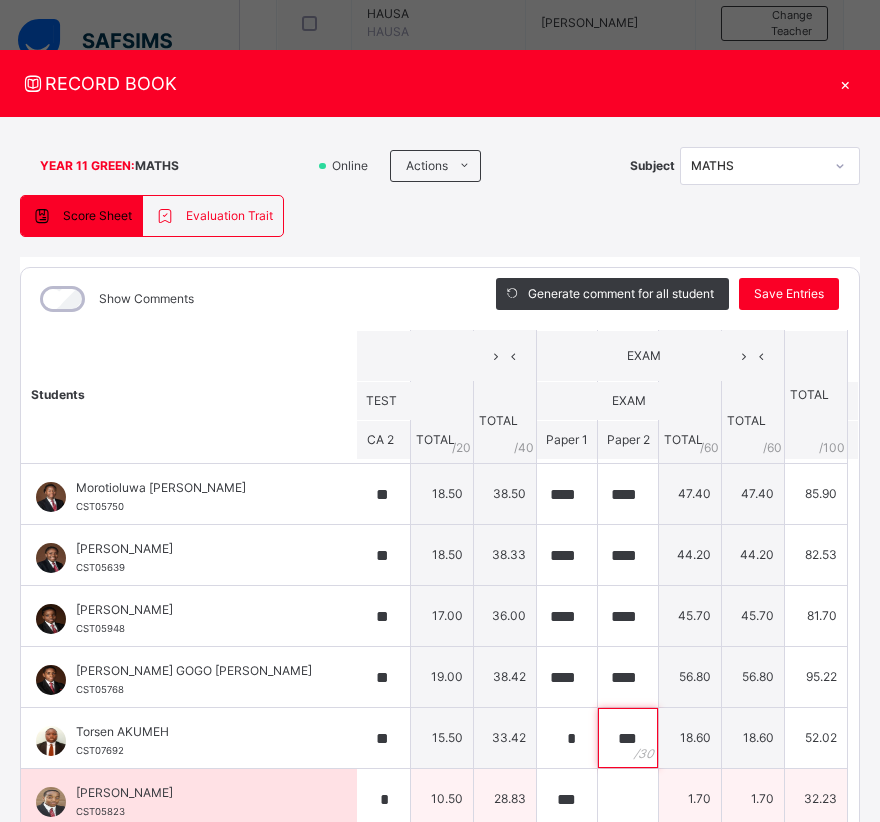 type on "***" 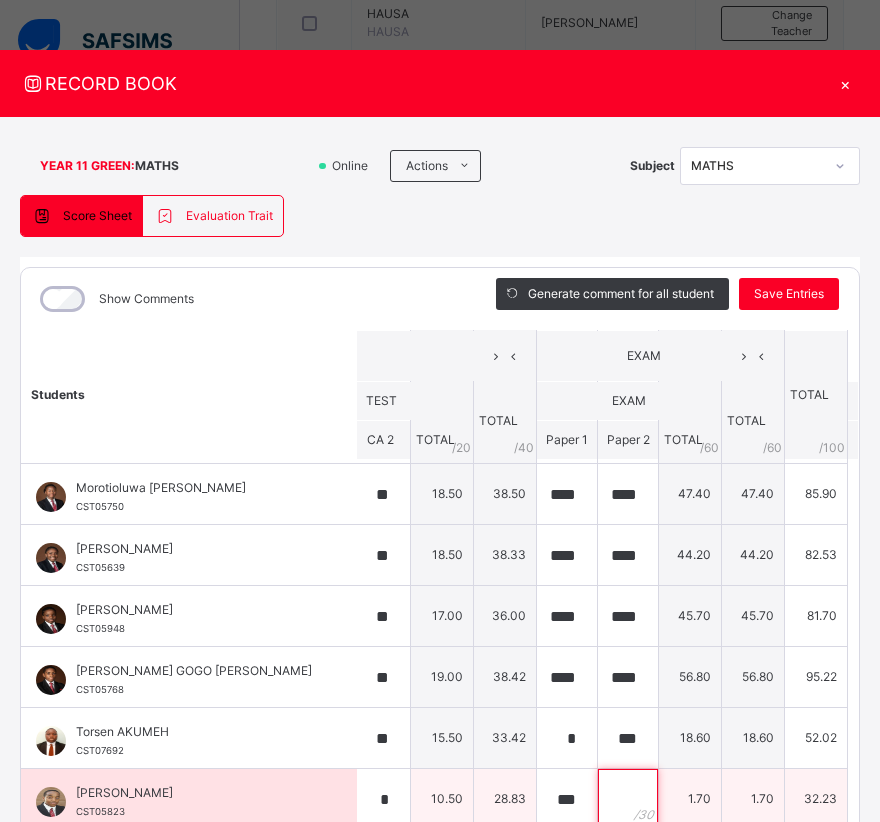 click at bounding box center (628, 799) 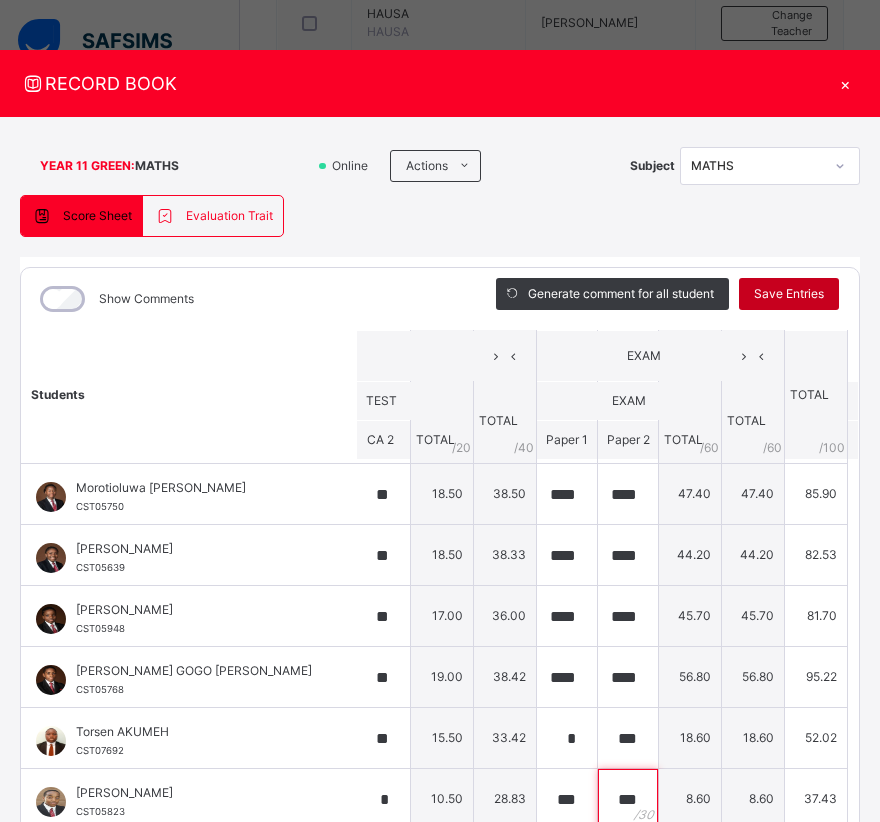 type on "***" 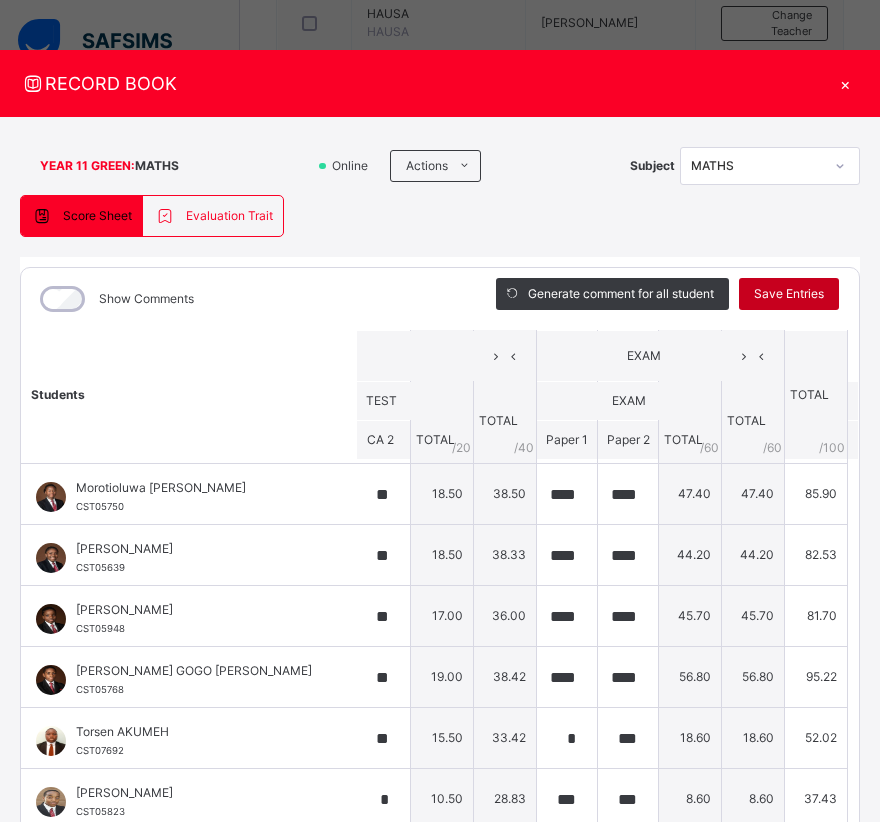 click on "Save Entries" at bounding box center [789, 294] 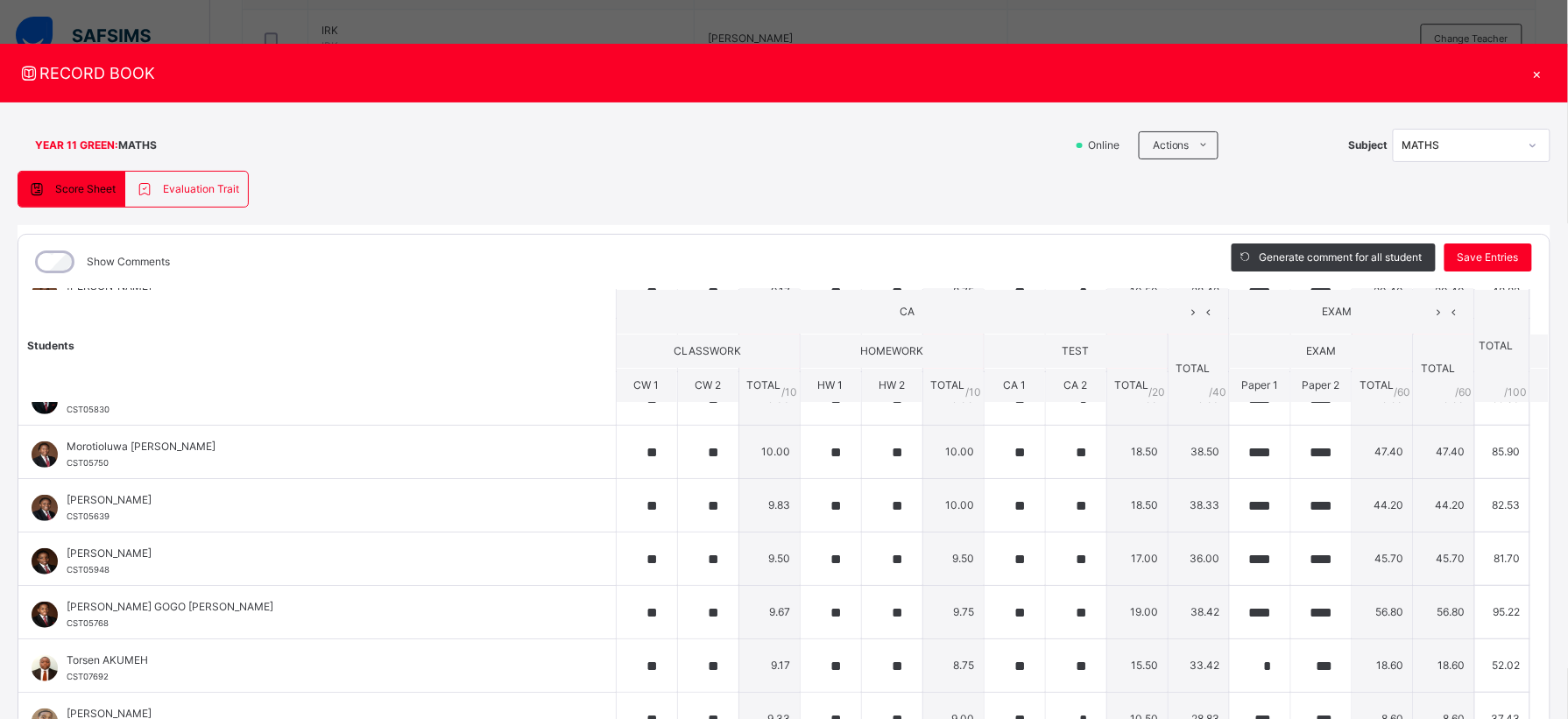 scroll, scrollTop: 322, scrollLeft: 0, axis: vertical 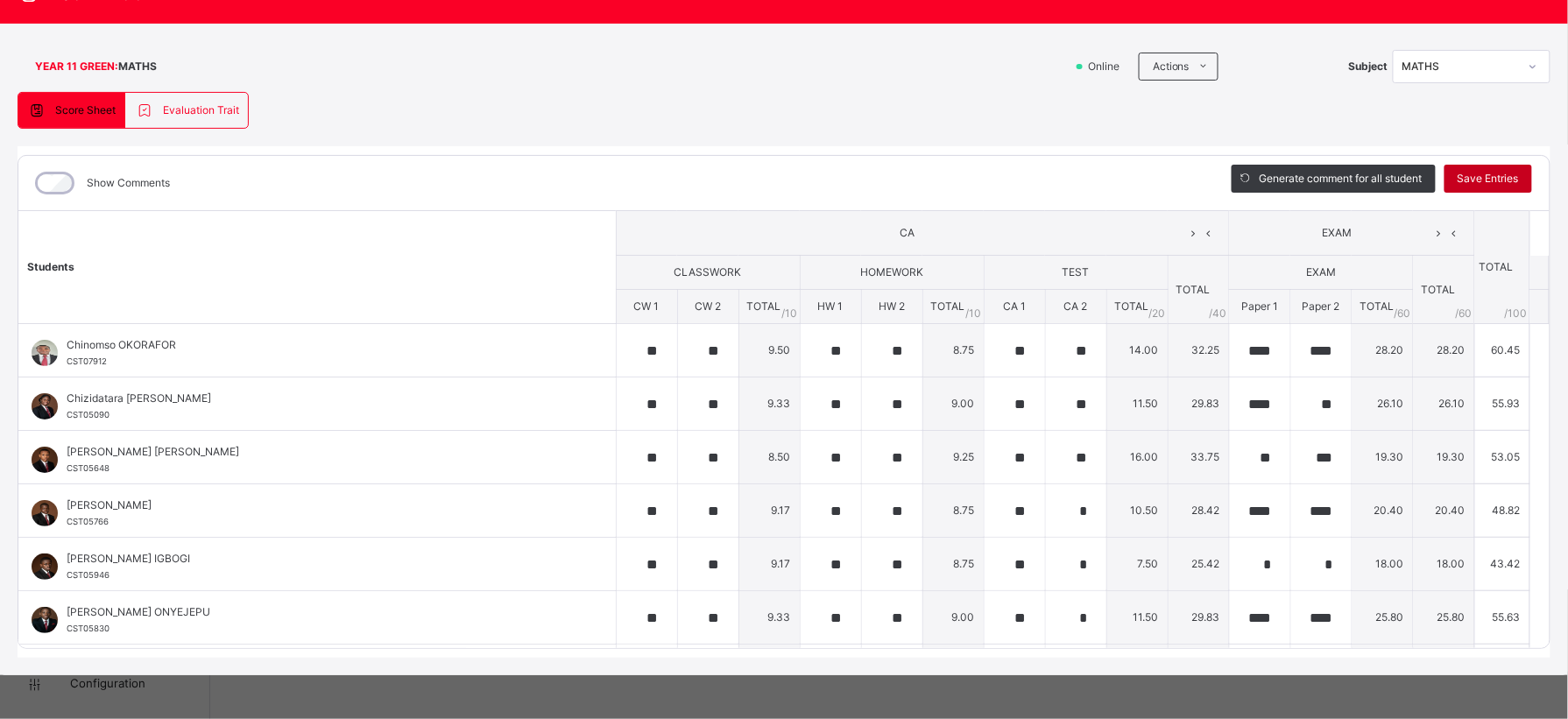click on "Save Entries" at bounding box center [1488, 179] 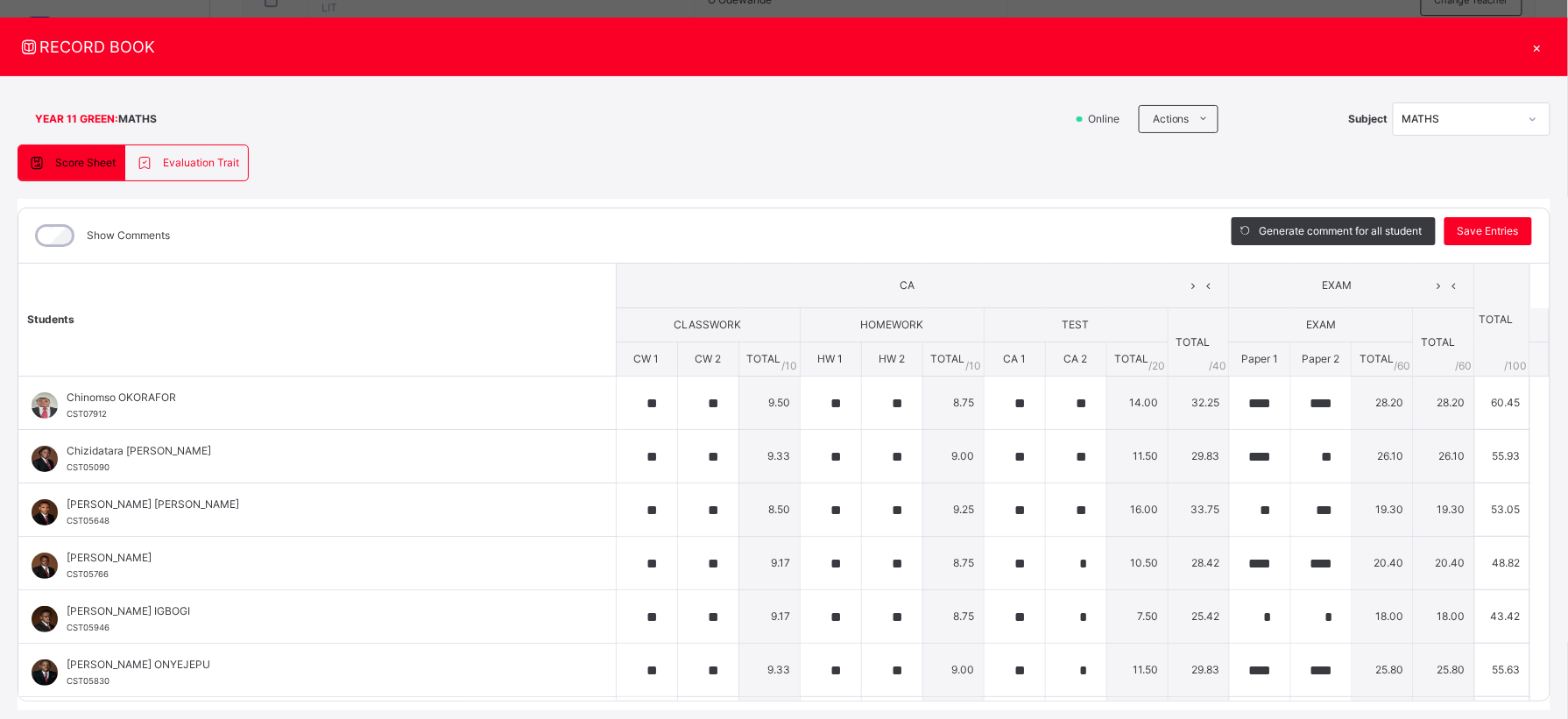 scroll, scrollTop: 25, scrollLeft: 0, axis: vertical 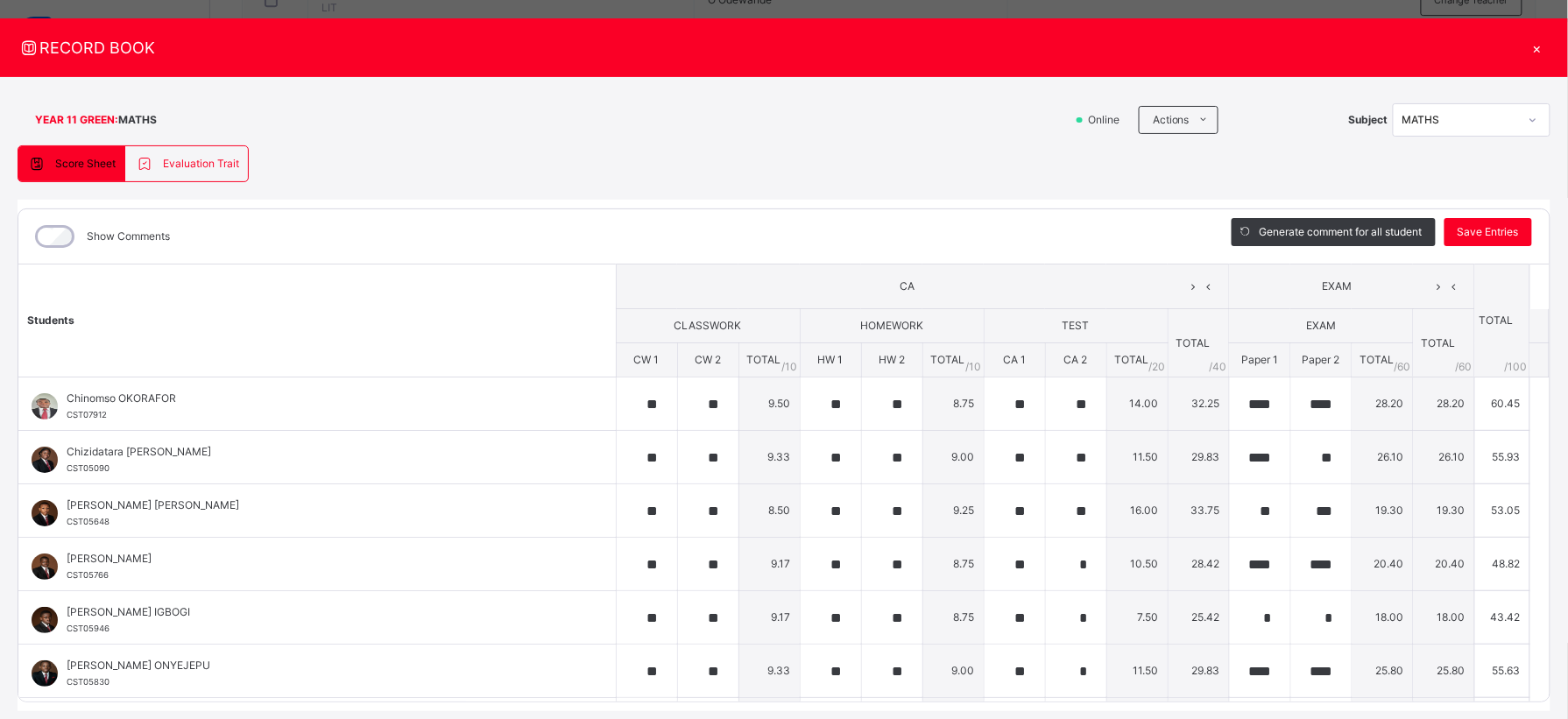 click on "×" at bounding box center [1537, 47] 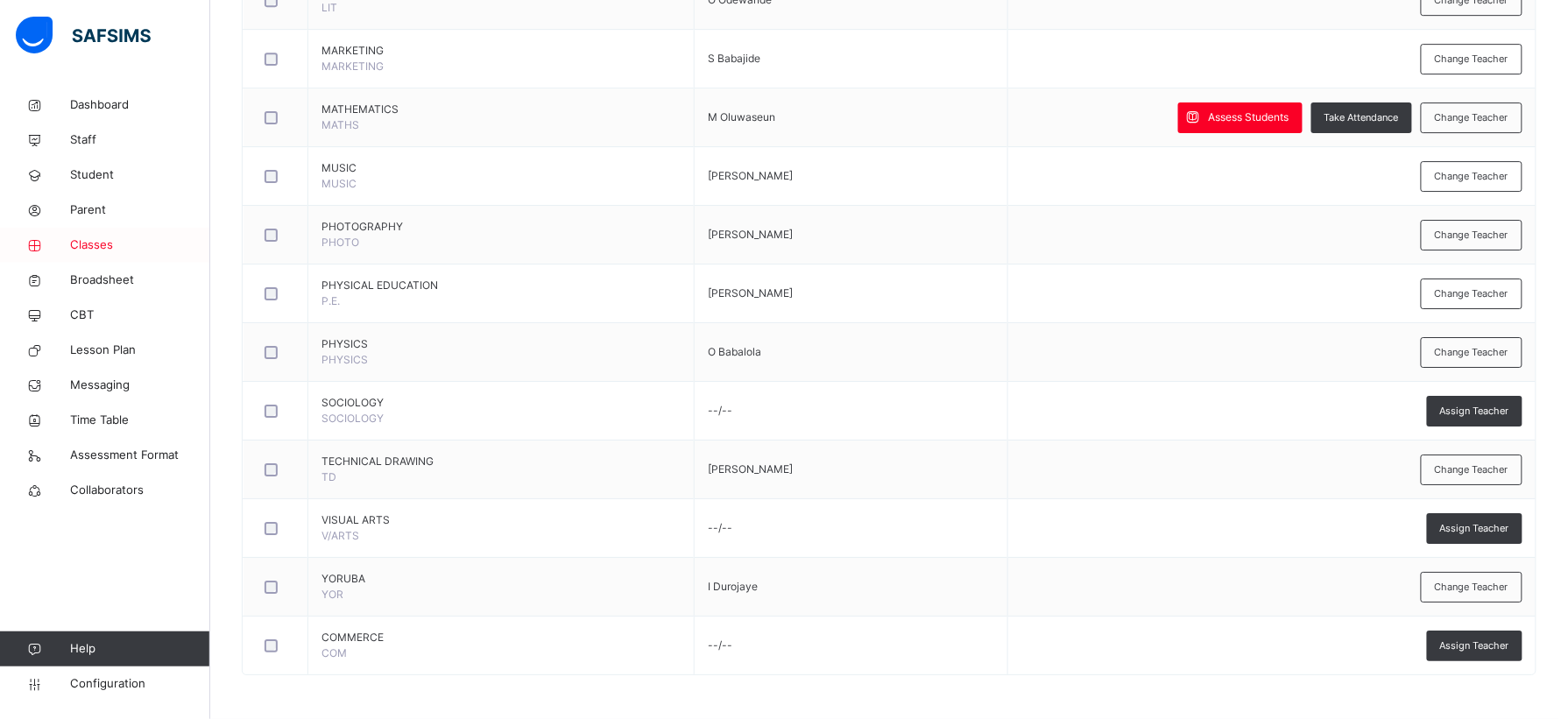 click on "Classes" at bounding box center [140, 245] 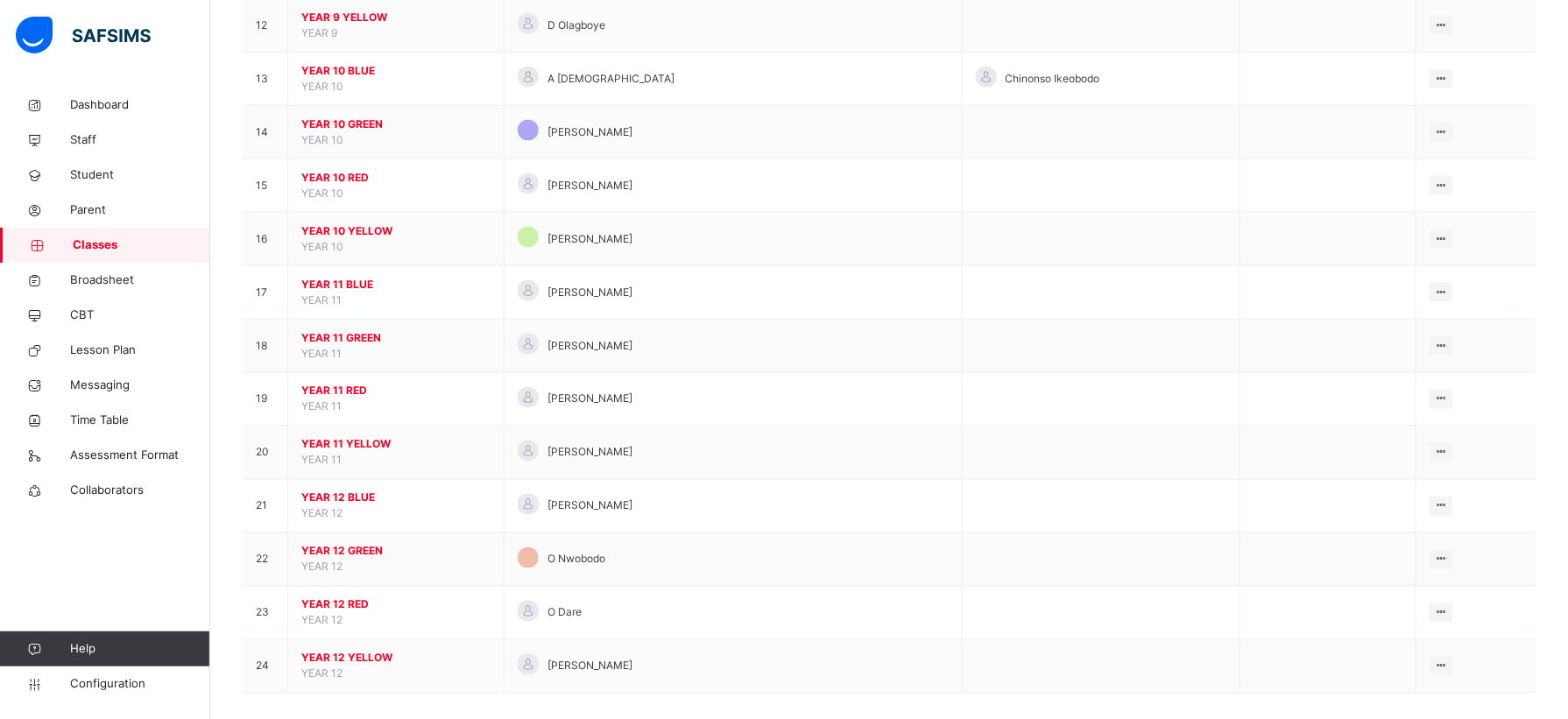 scroll, scrollTop: 799, scrollLeft: 0, axis: vertical 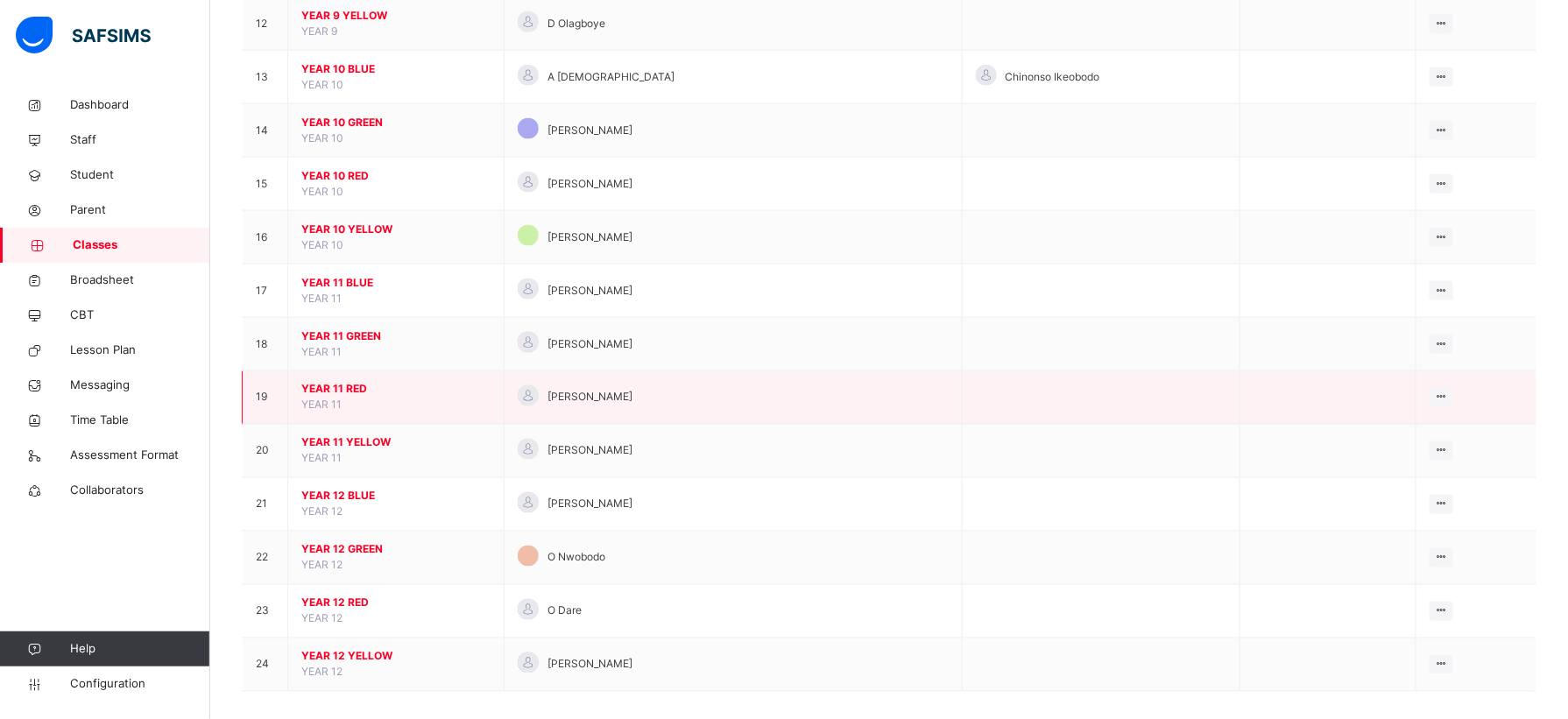 click on "YEAR 11   RED" at bounding box center [396, 390] 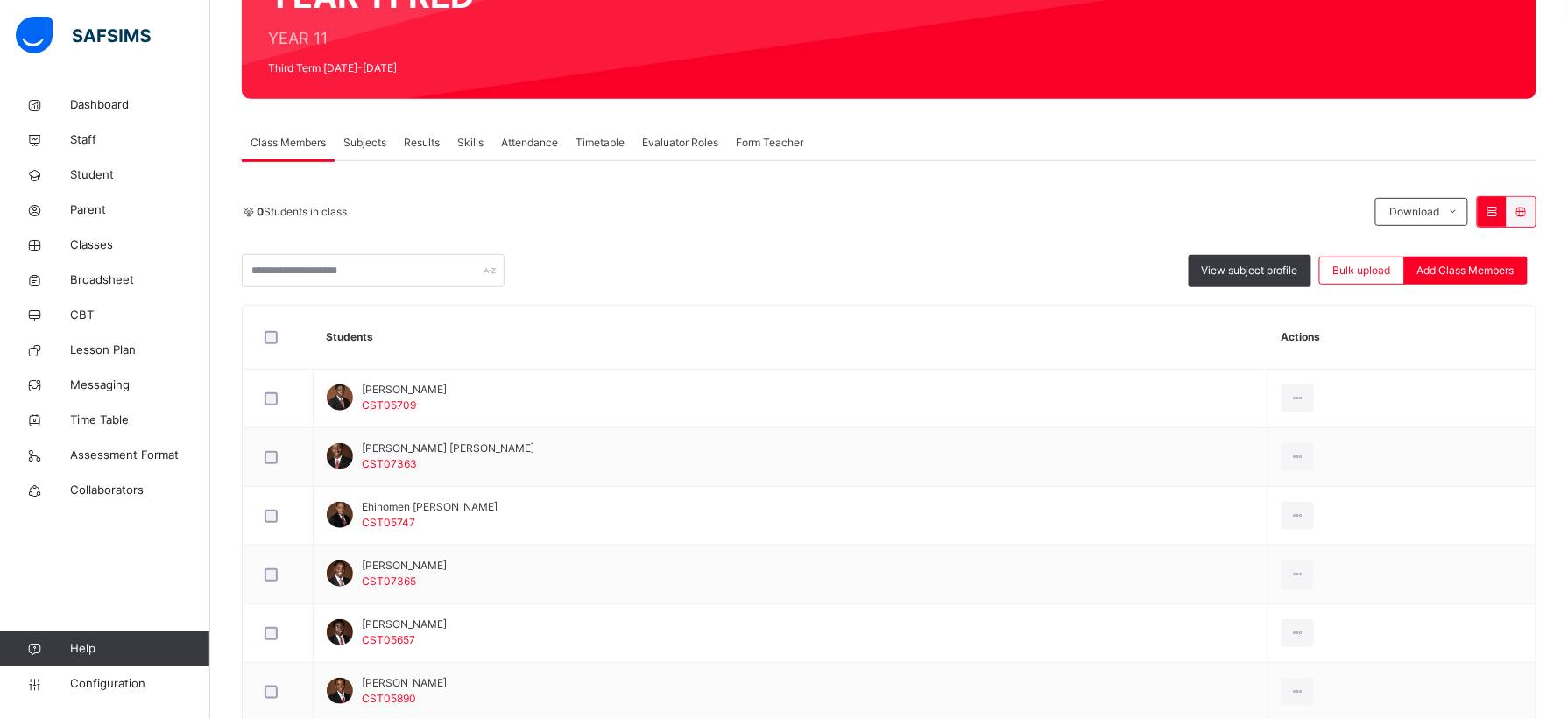 scroll, scrollTop: 205, scrollLeft: 0, axis: vertical 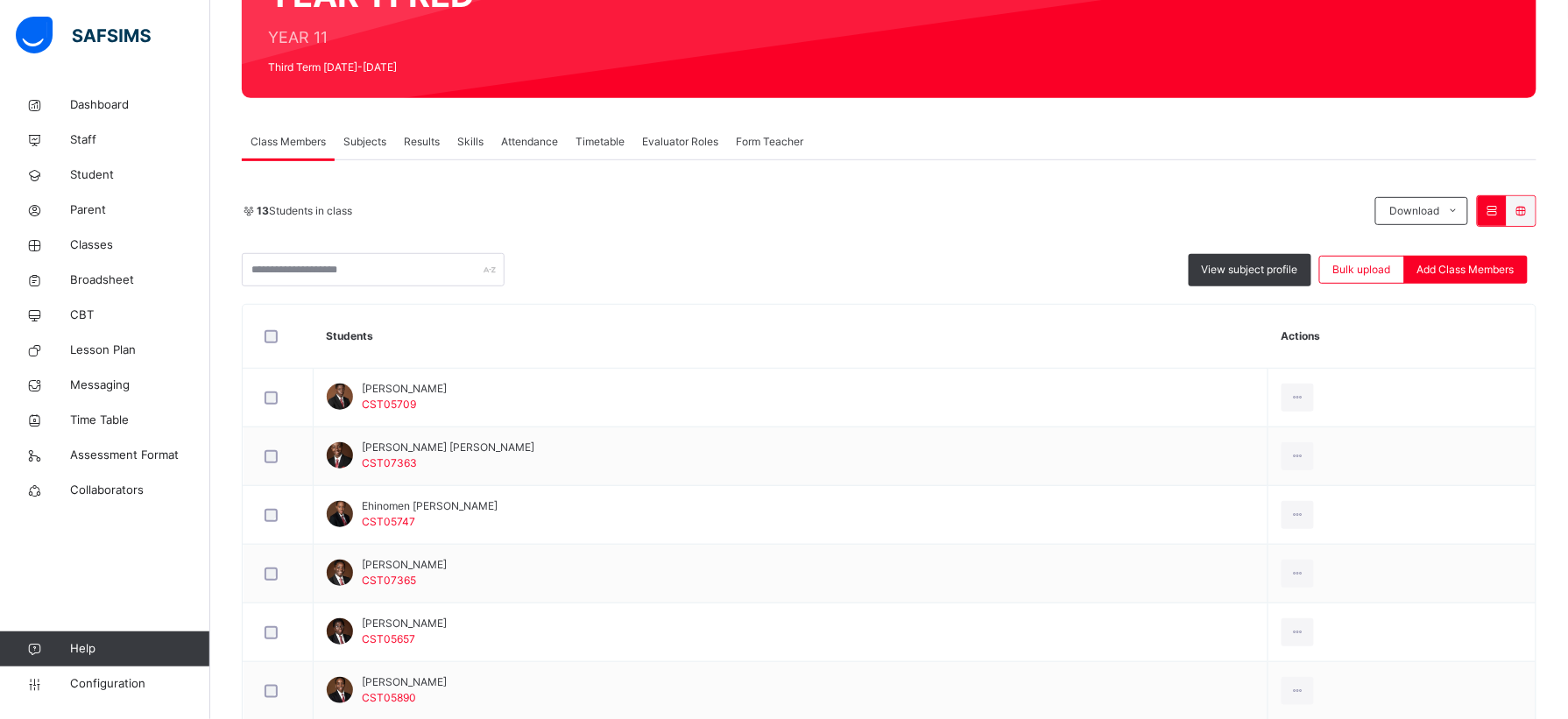 click on "Subjects" at bounding box center [364, 142] 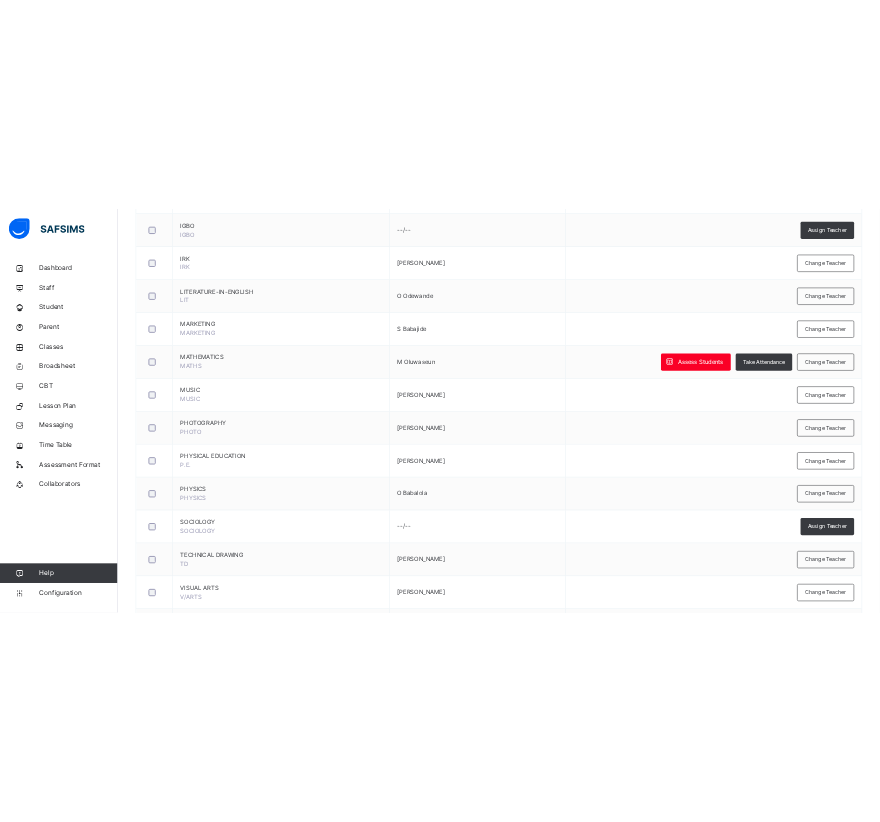 scroll, scrollTop: 2106, scrollLeft: 0, axis: vertical 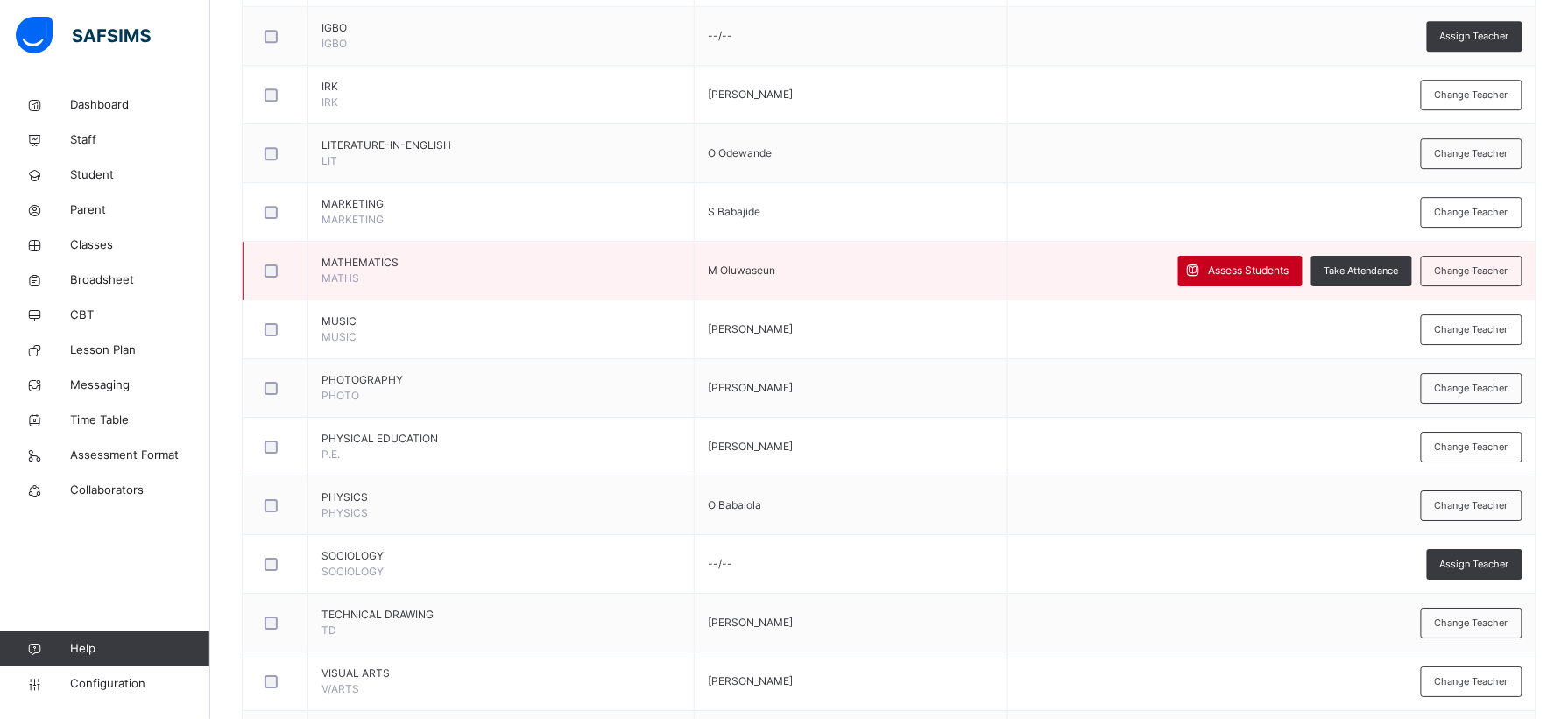 click on "Assess Students" at bounding box center [1249, 271] 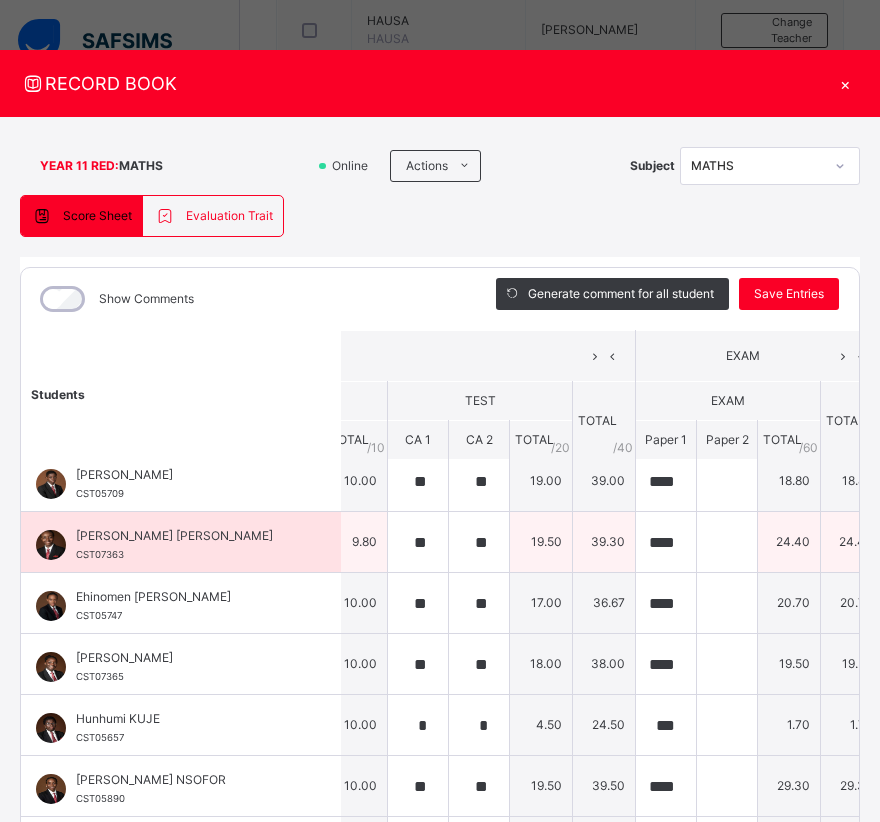 scroll, scrollTop: 9, scrollLeft: 325, axis: both 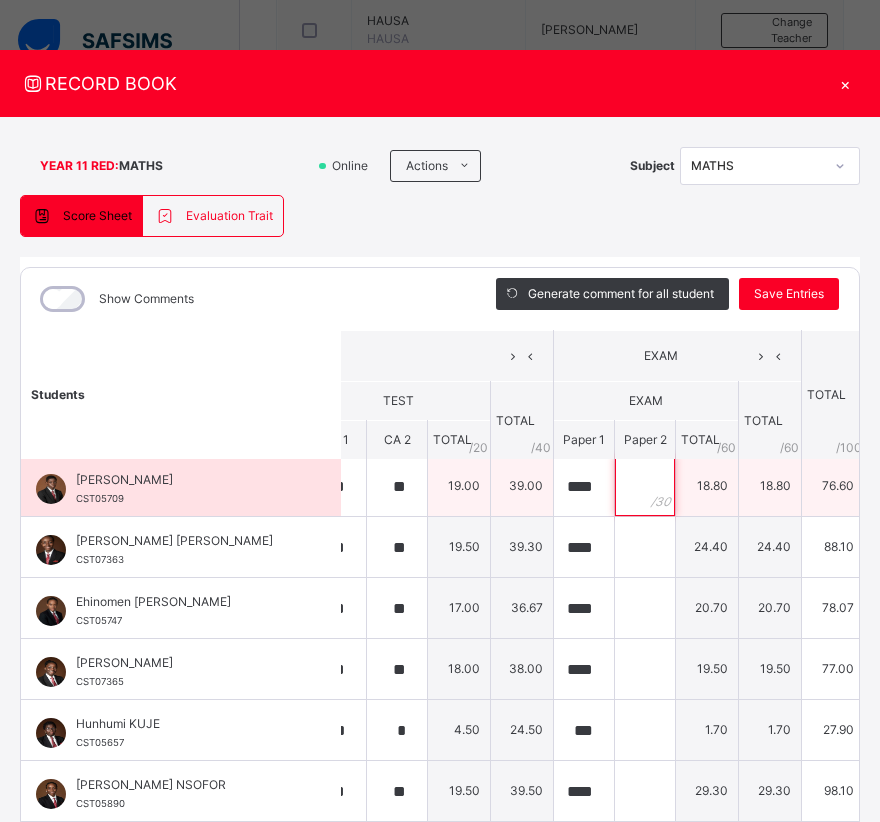 click at bounding box center [645, 486] 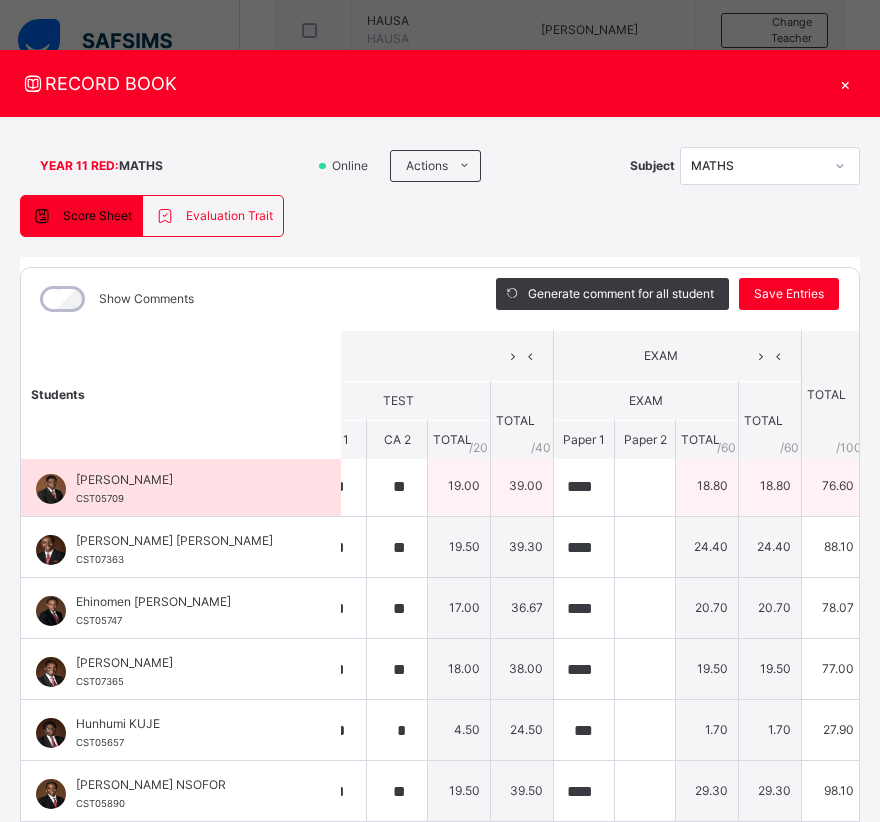 click at bounding box center (645, 486) 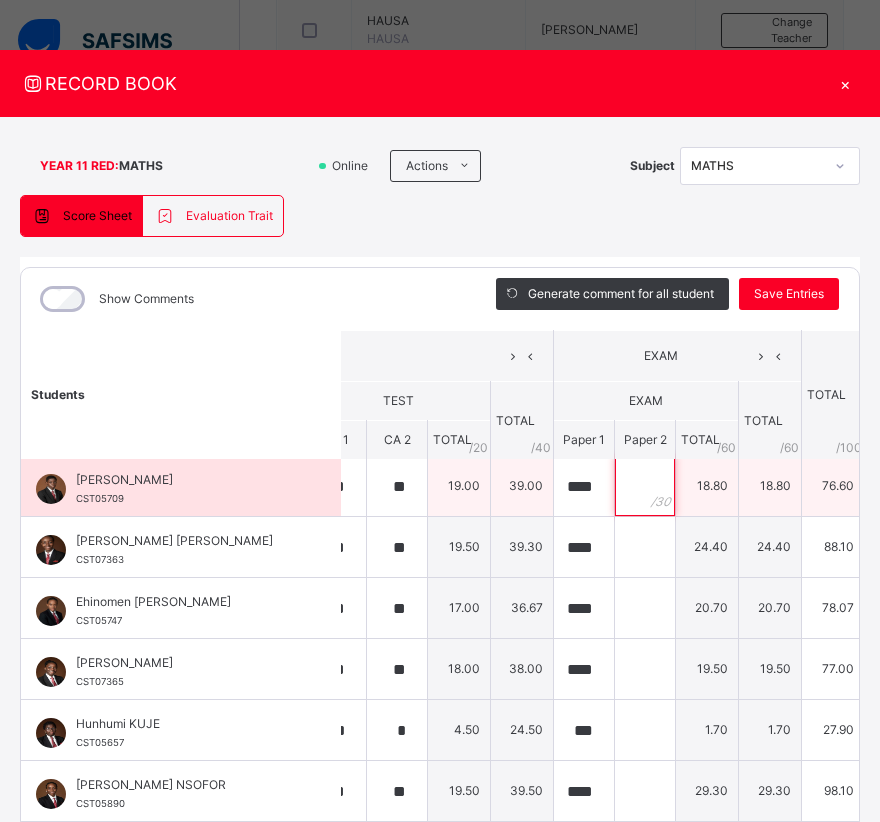 click at bounding box center (645, 486) 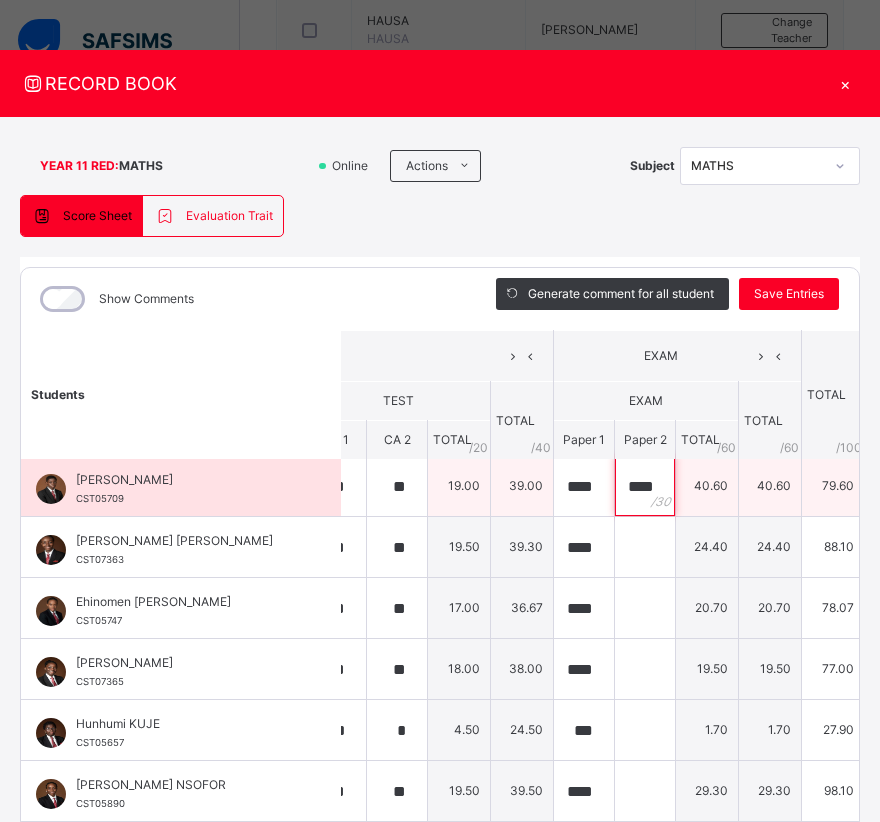 scroll, scrollTop: 0, scrollLeft: 1, axis: horizontal 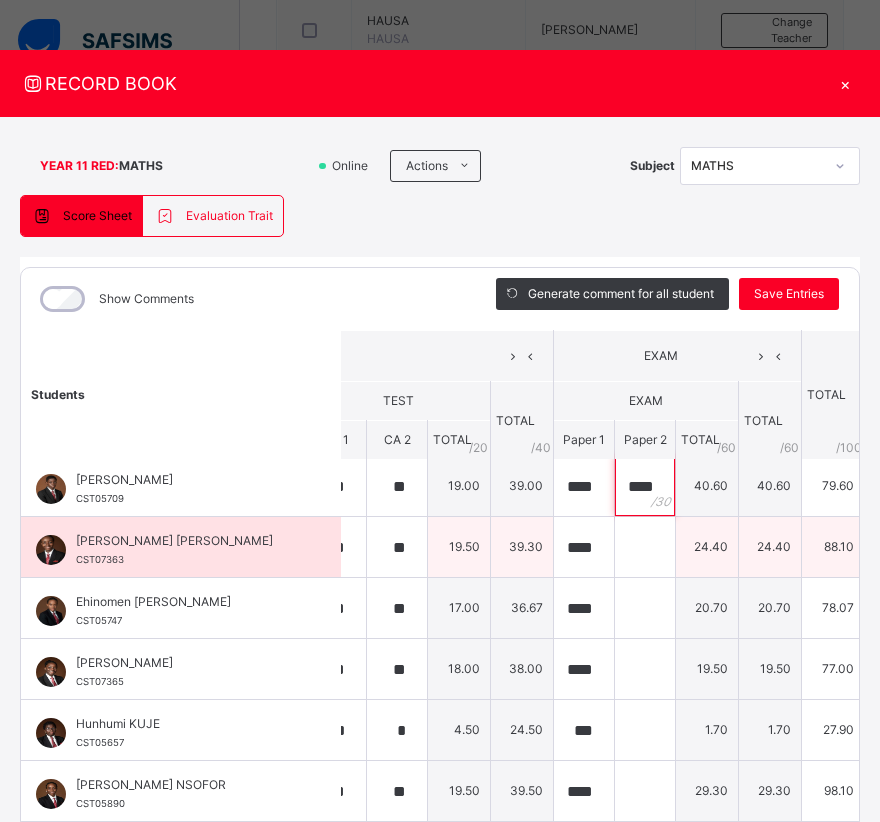type on "****" 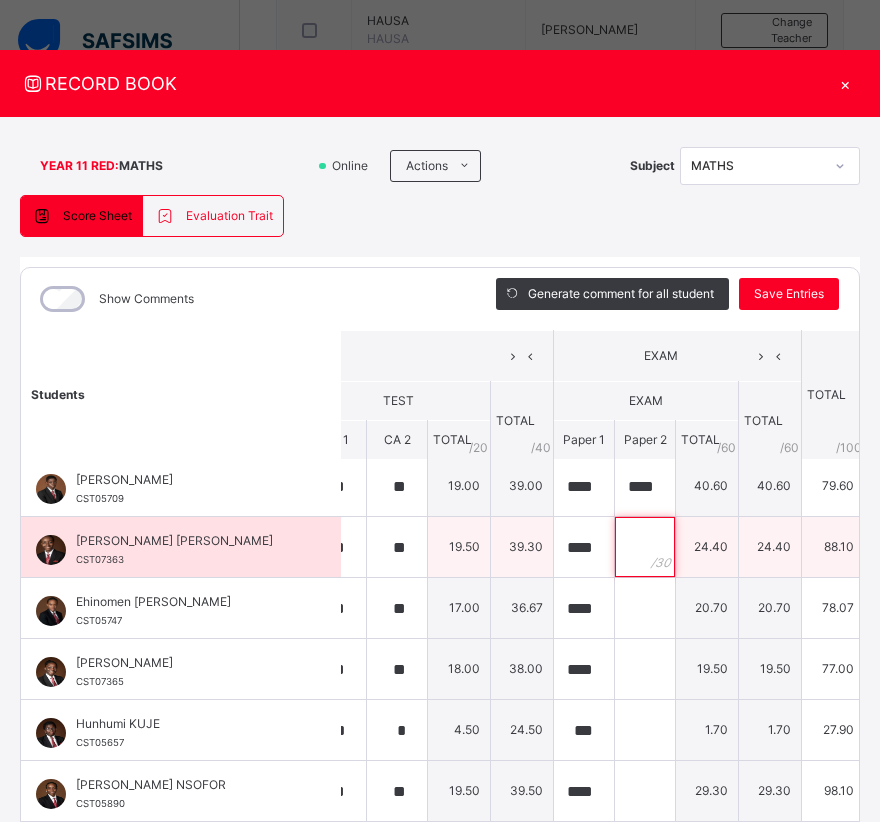 scroll, scrollTop: 0, scrollLeft: 0, axis: both 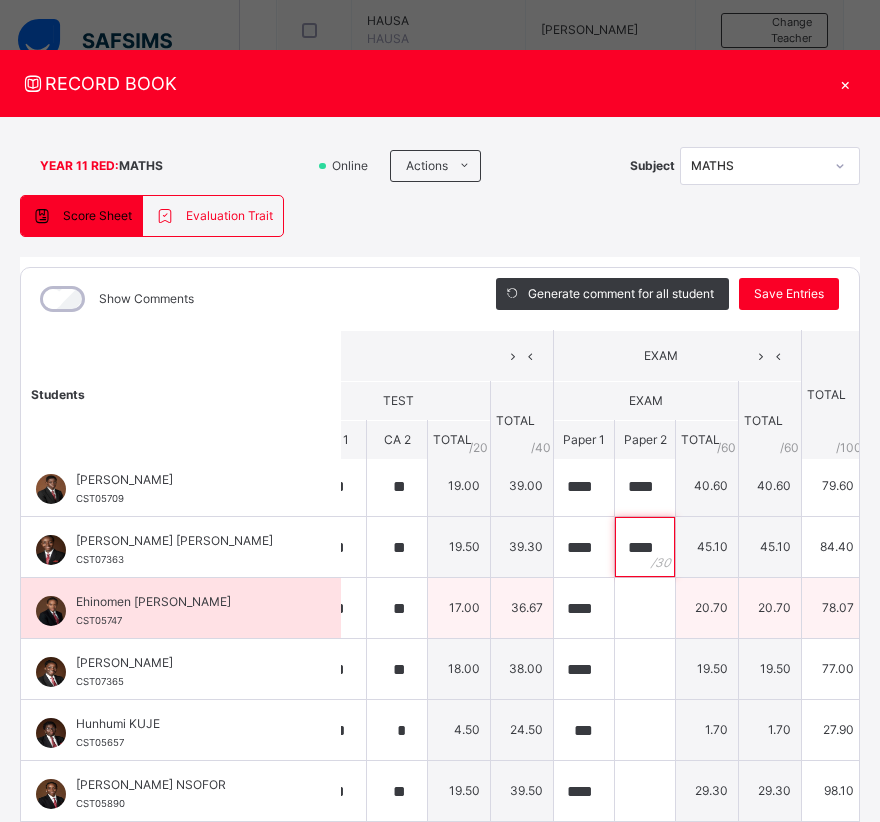type on "****" 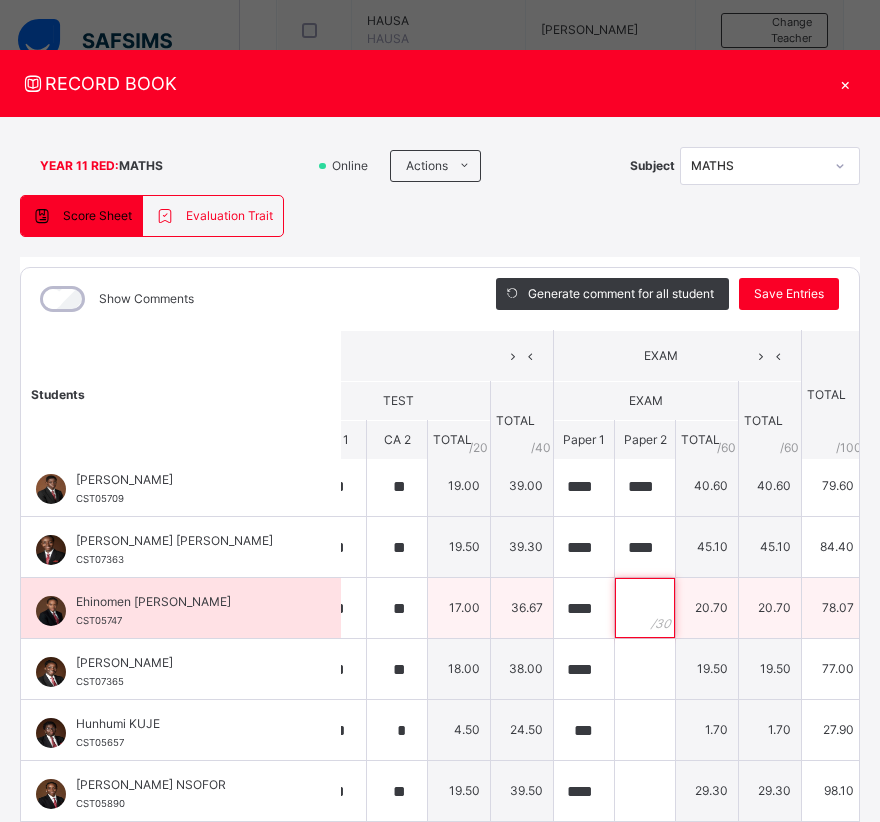 scroll, scrollTop: 0, scrollLeft: 0, axis: both 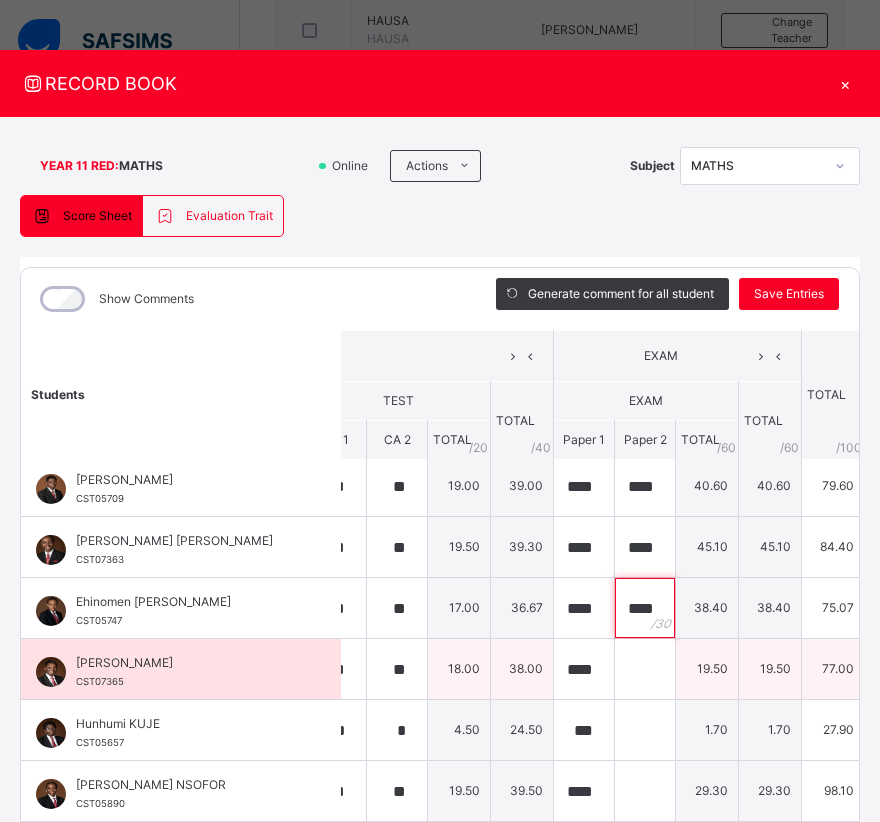 type on "****" 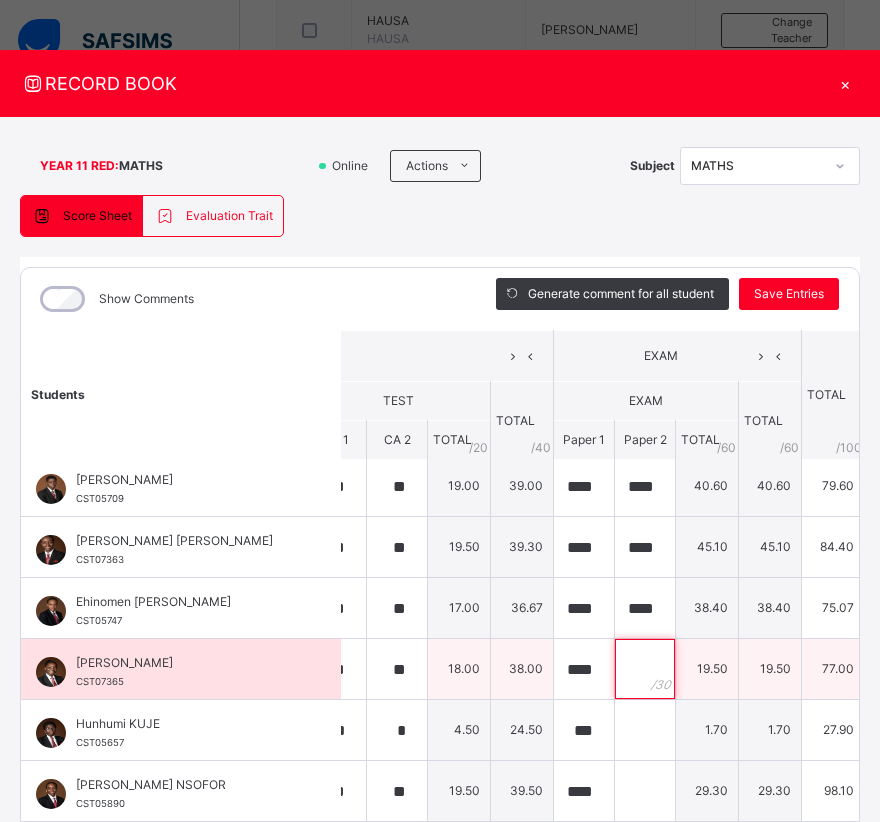 click at bounding box center (645, 669) 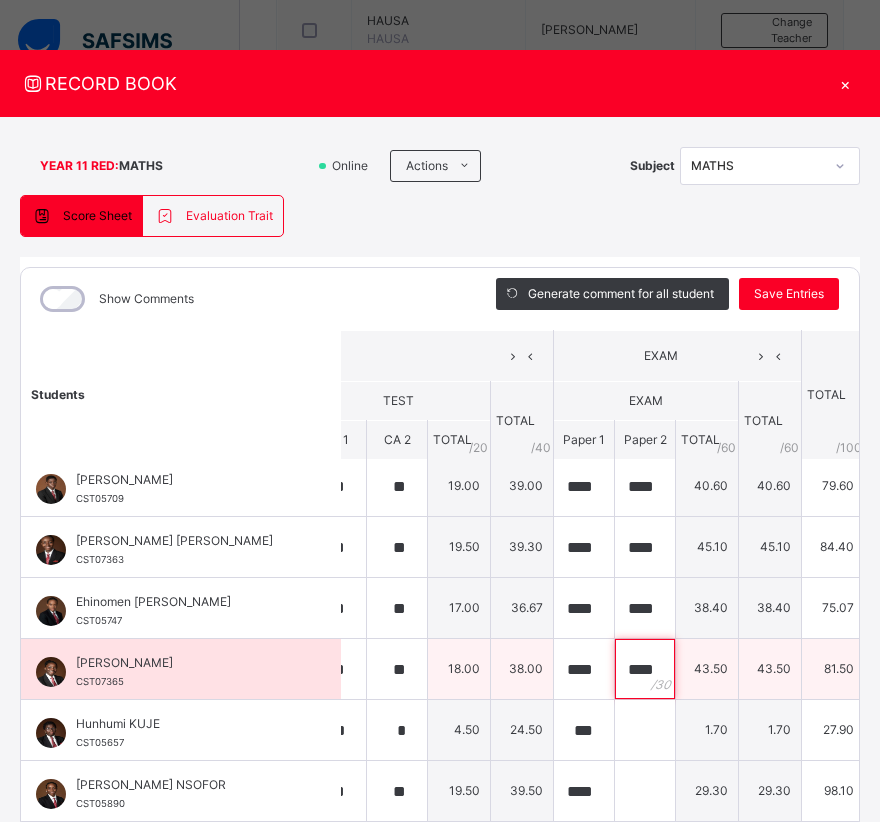 scroll, scrollTop: 0, scrollLeft: 4, axis: horizontal 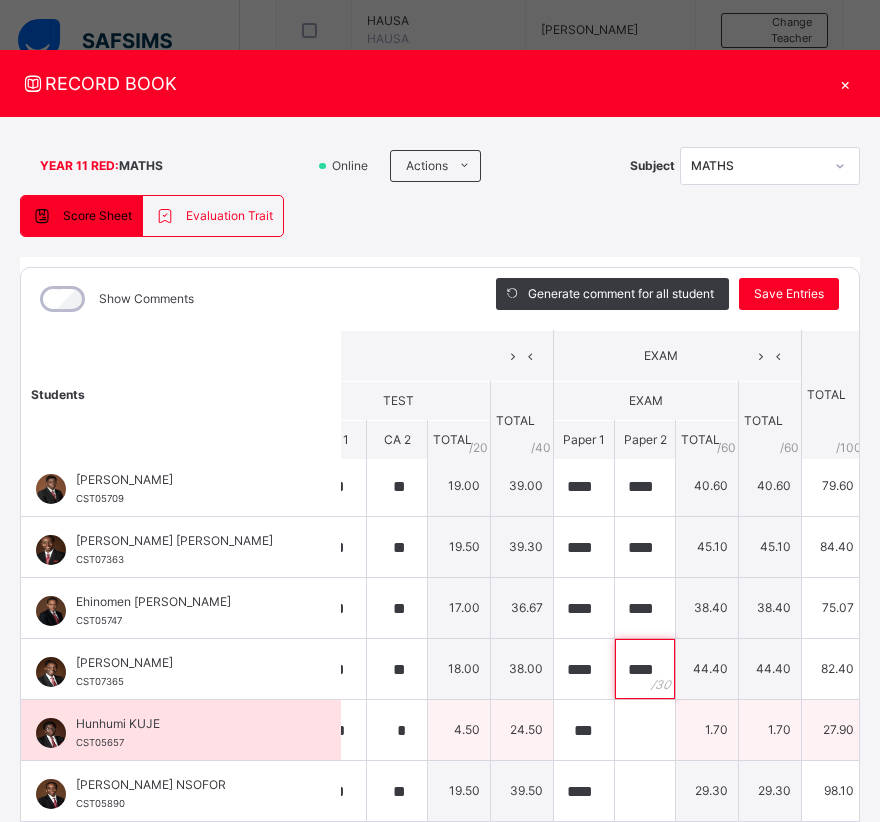 type on "****" 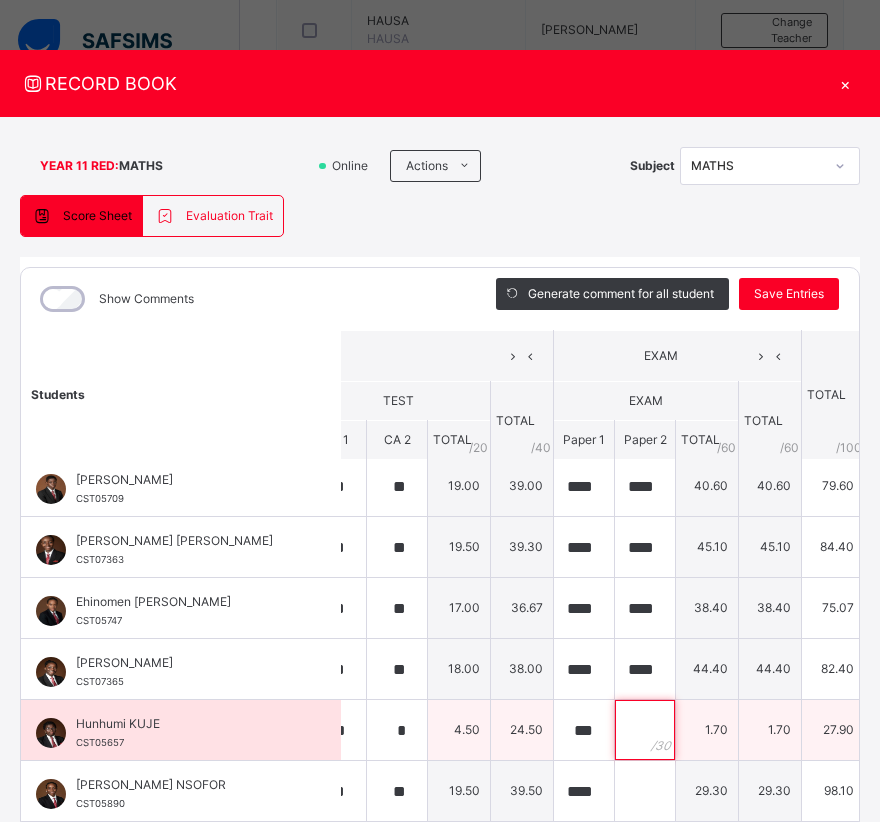 scroll, scrollTop: 0, scrollLeft: 0, axis: both 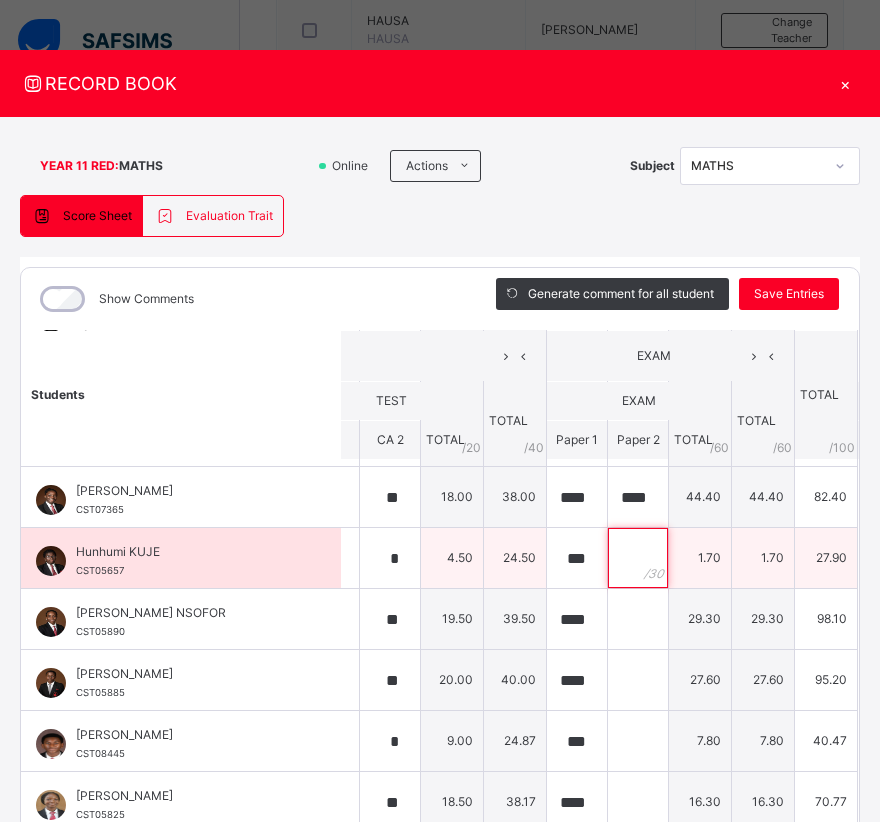 click at bounding box center [638, 558] 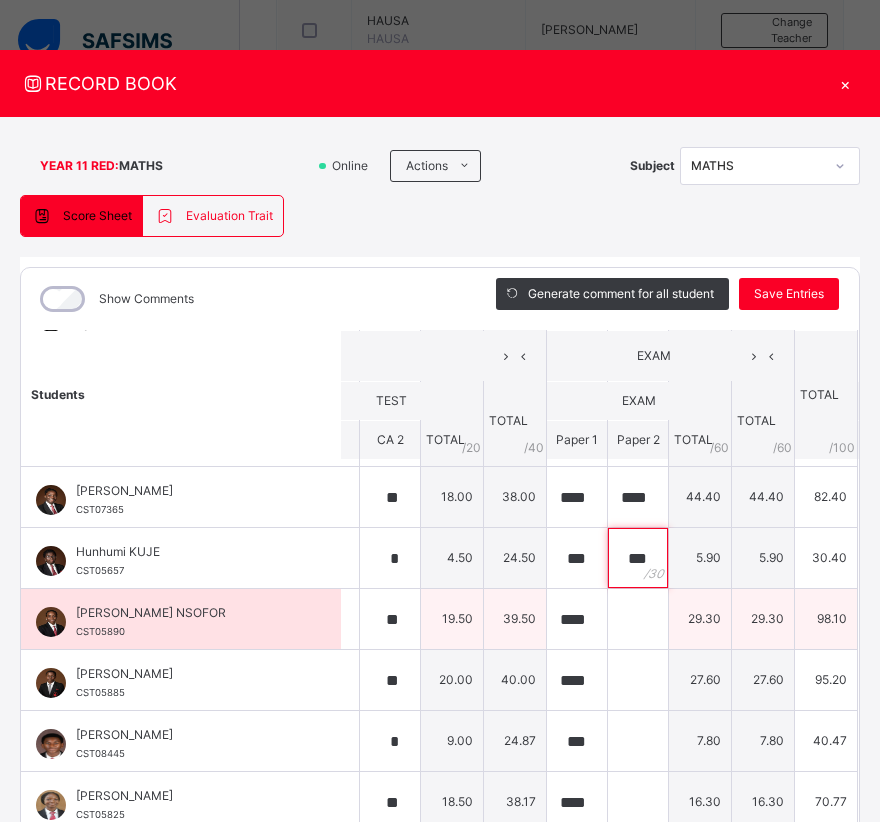 type on "***" 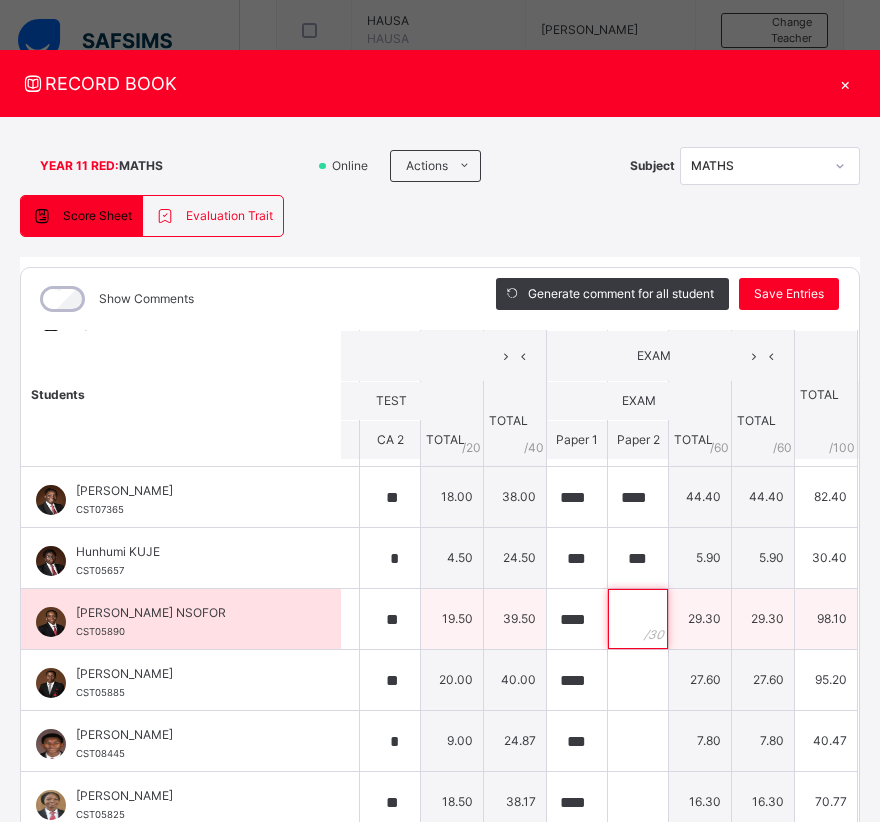 click at bounding box center (638, 619) 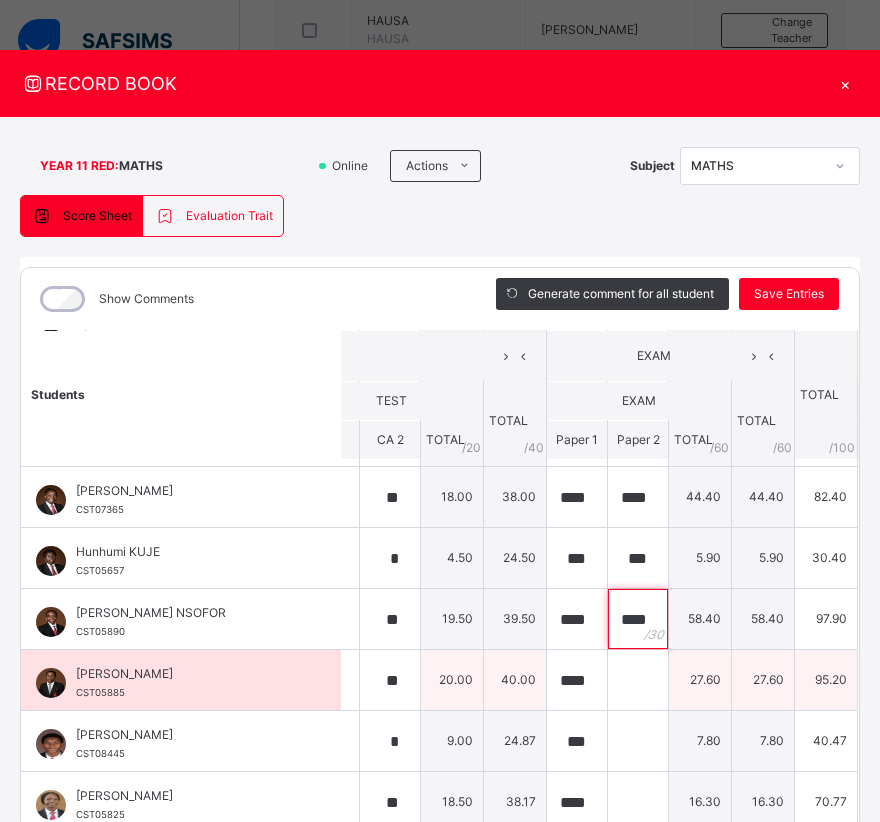 type on "****" 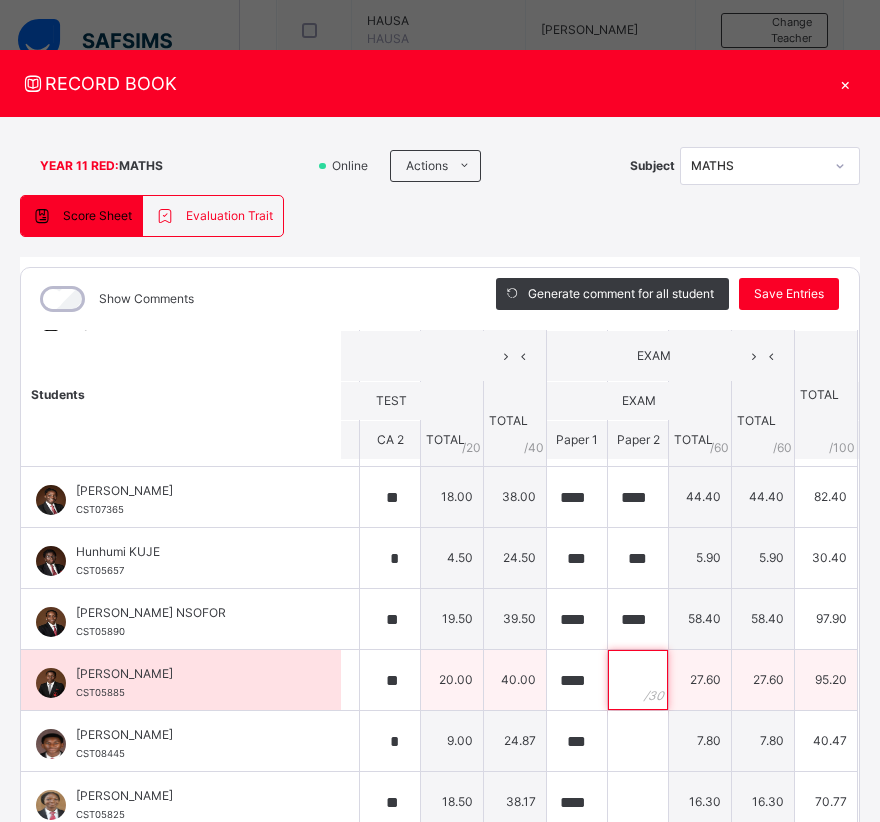 click at bounding box center (638, 680) 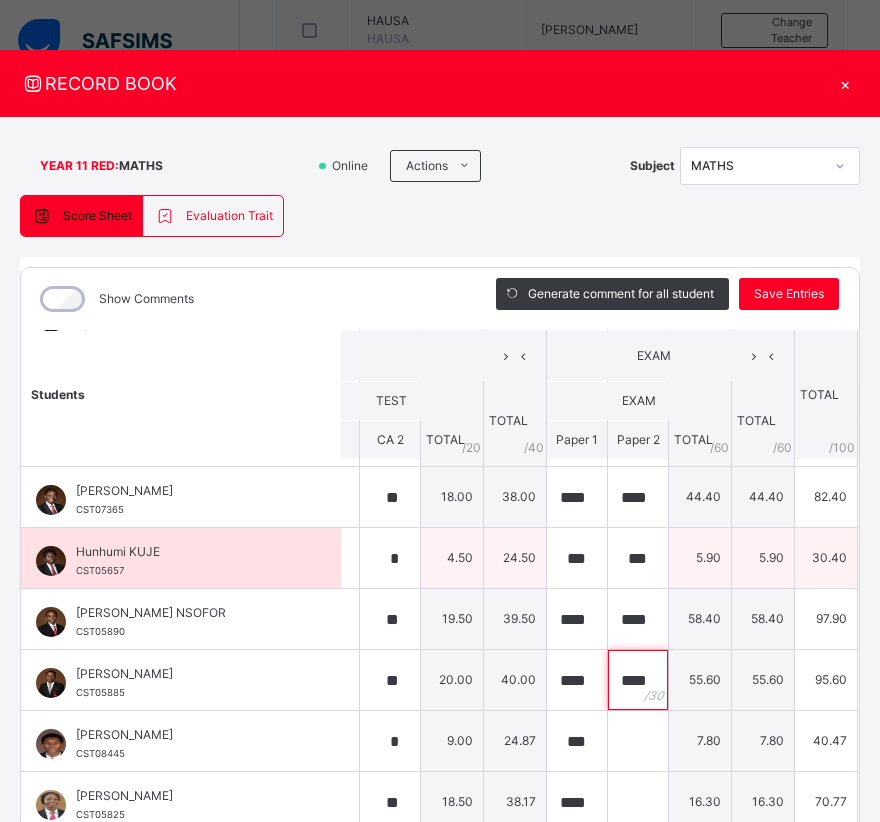 scroll, scrollTop: 0, scrollLeft: 4, axis: horizontal 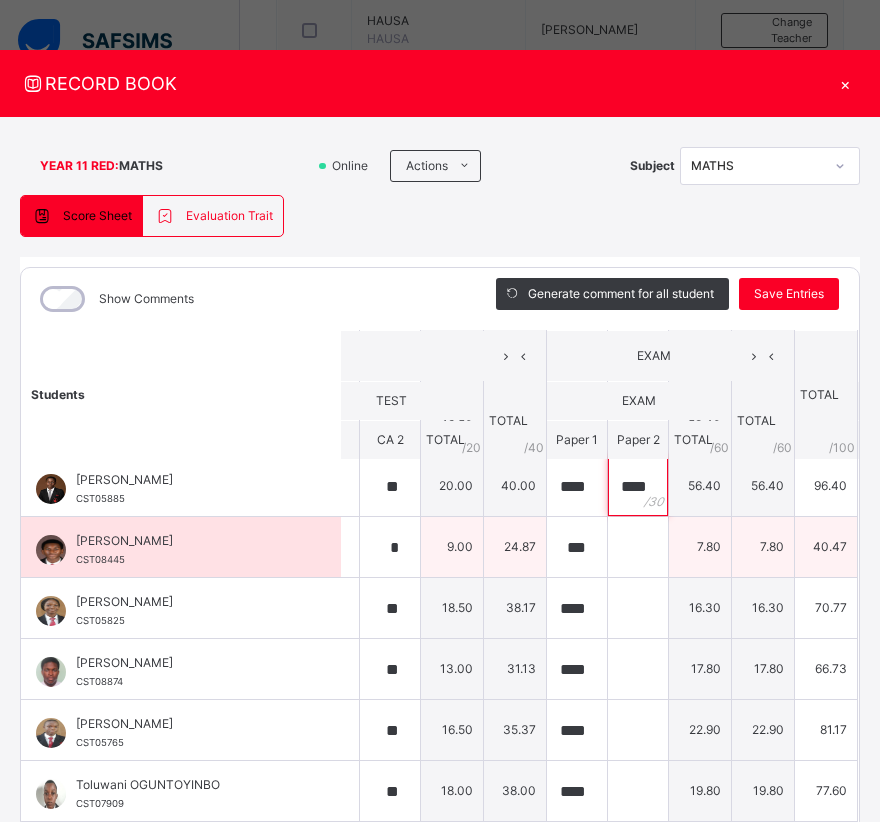 type on "****" 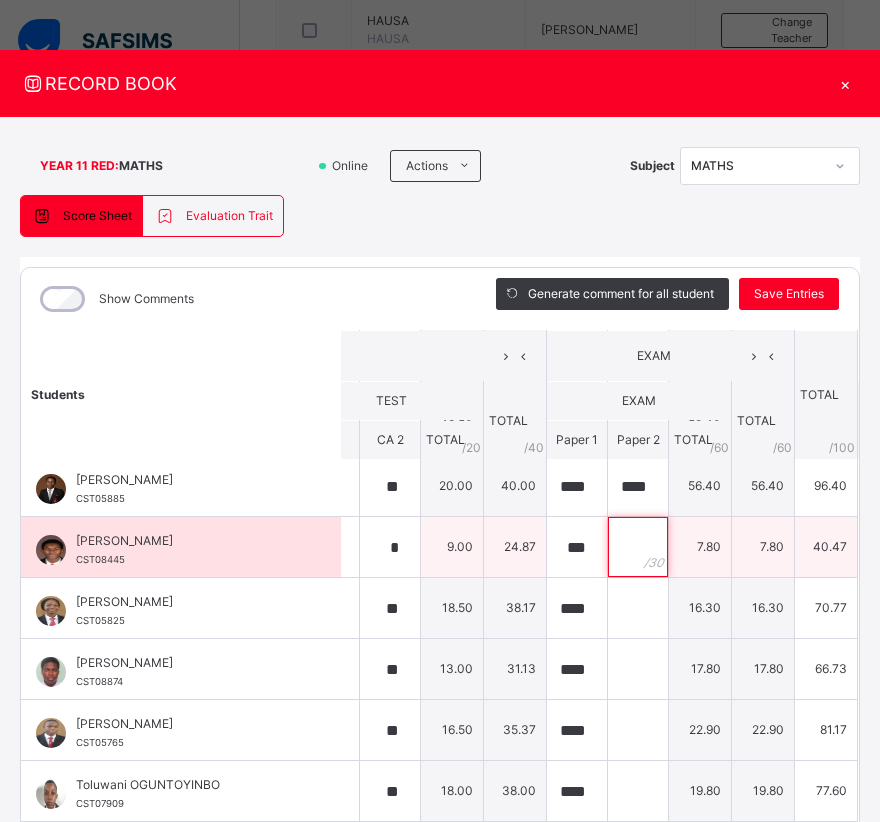 scroll, scrollTop: 0, scrollLeft: 0, axis: both 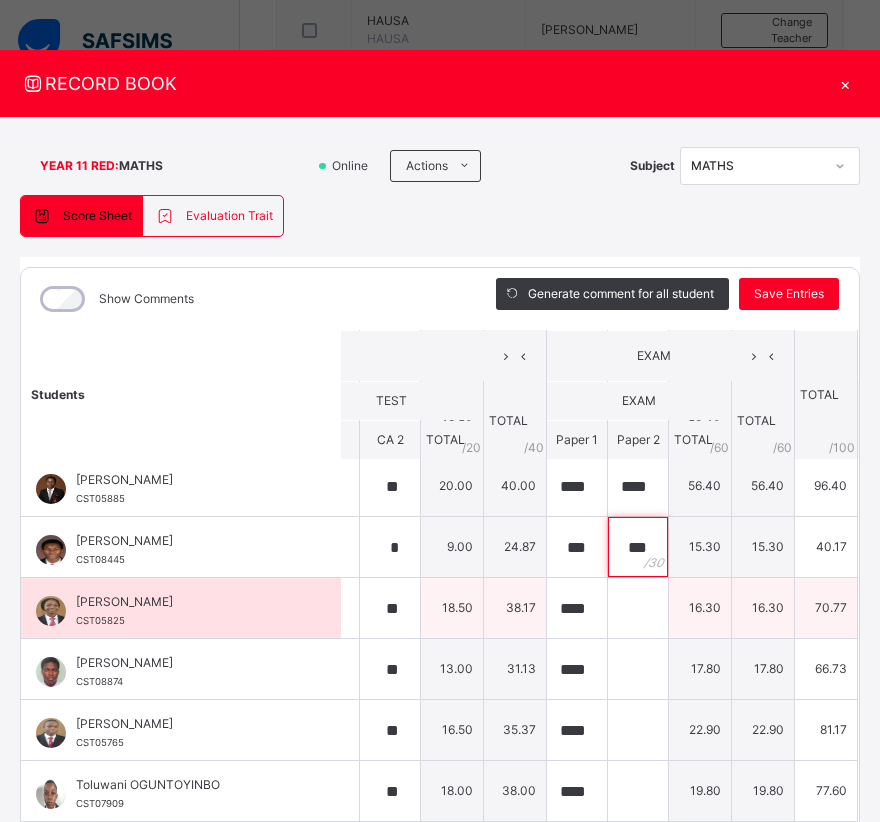 type on "***" 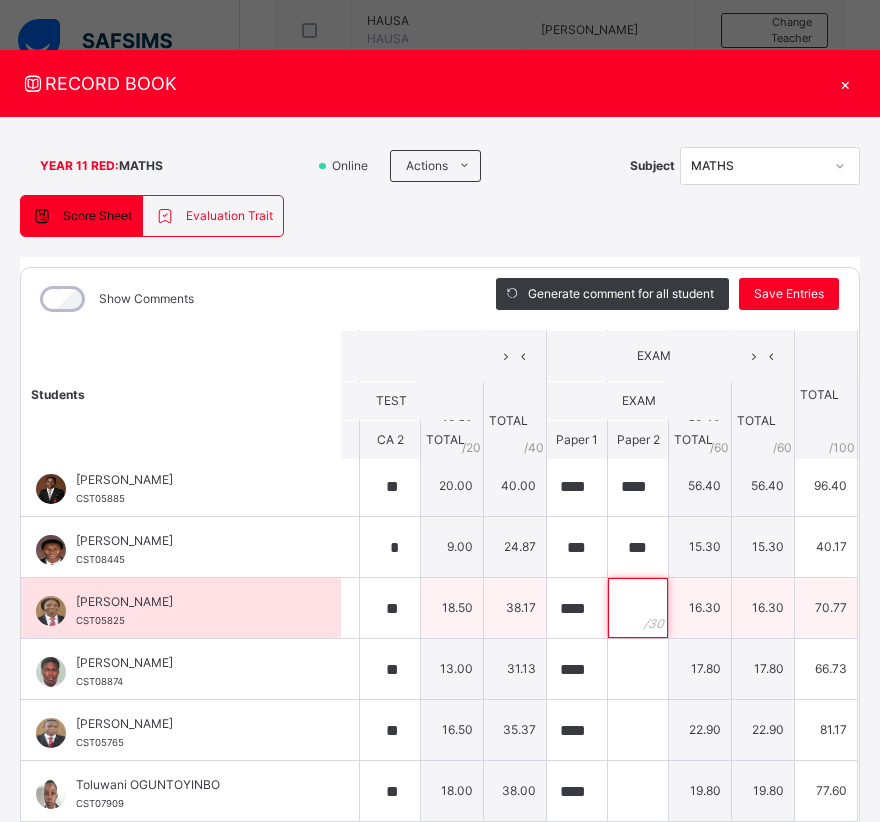 click at bounding box center [638, 608] 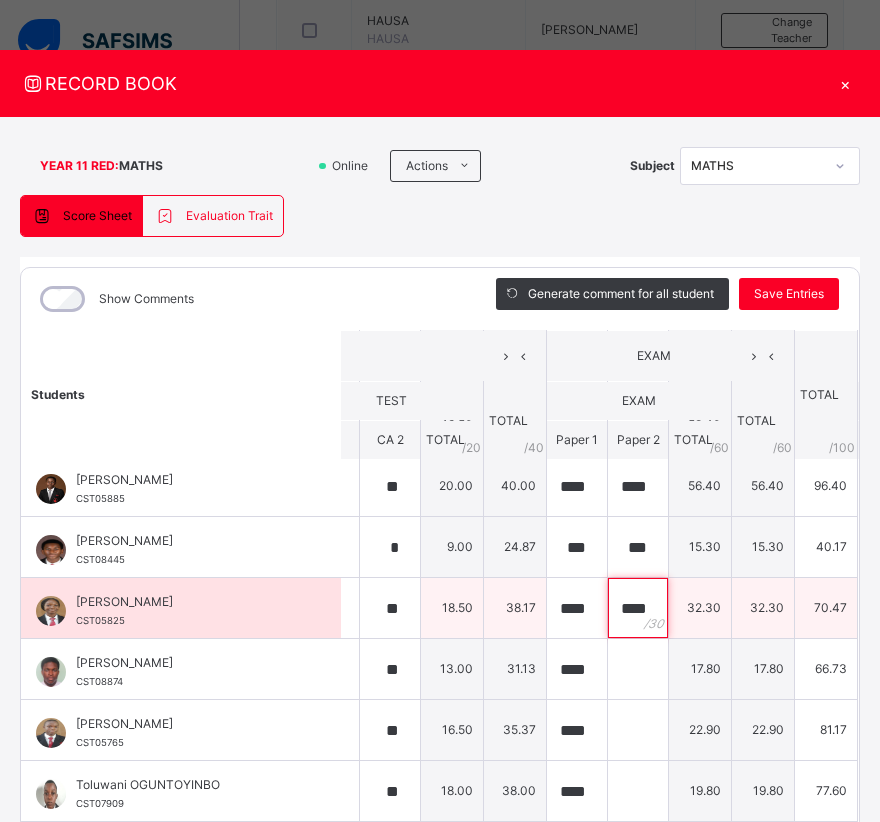 scroll, scrollTop: 0, scrollLeft: 1, axis: horizontal 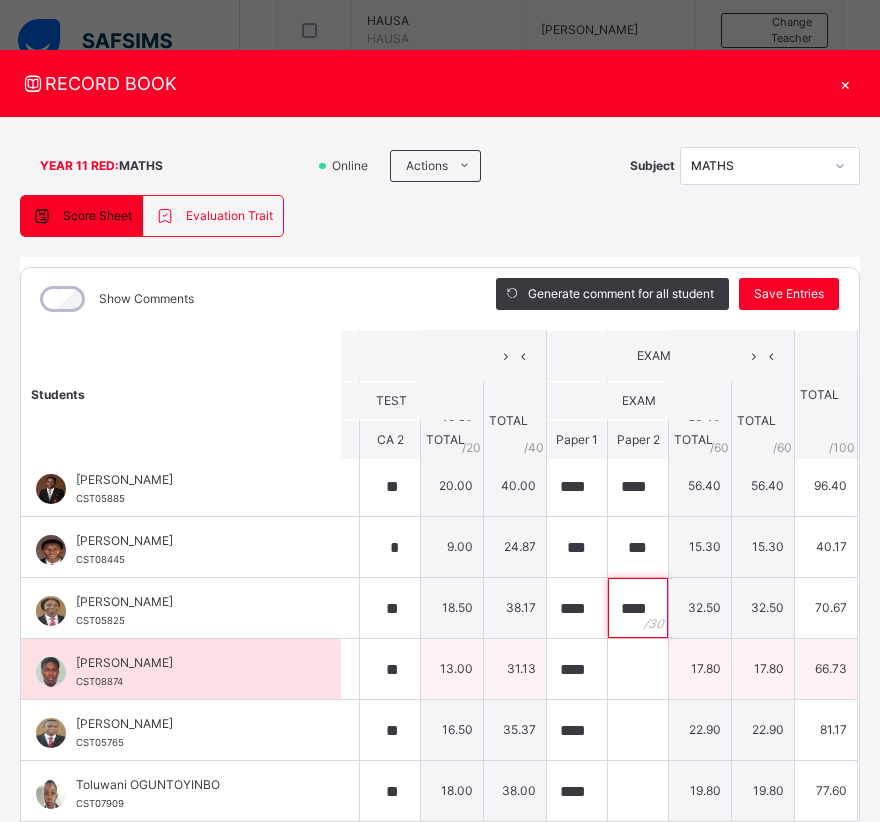 type on "****" 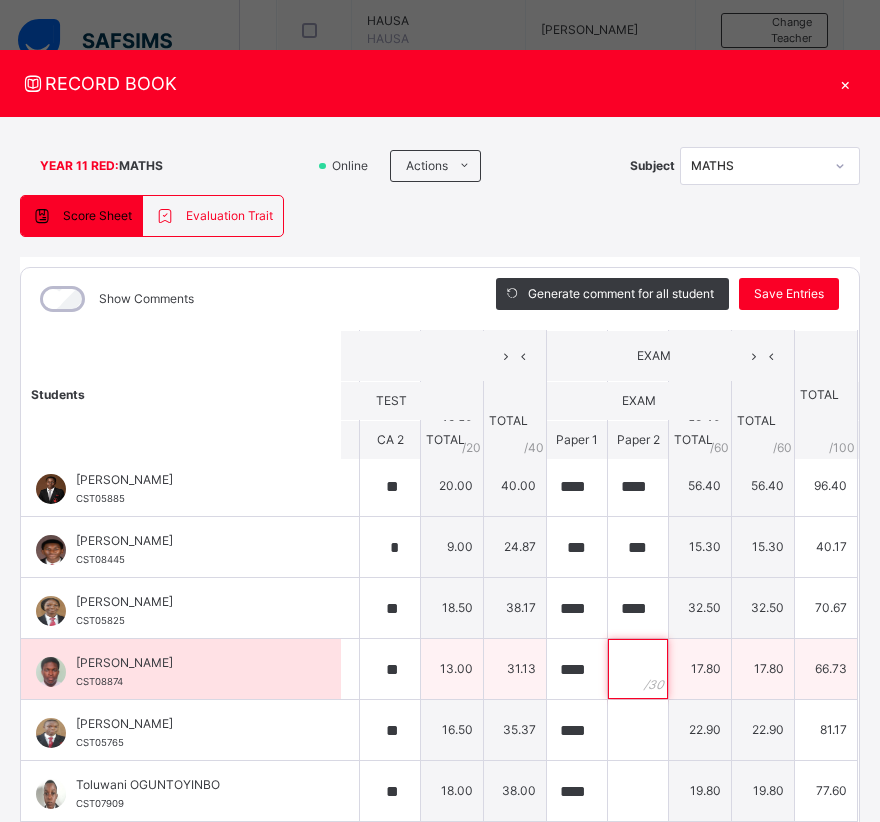 scroll, scrollTop: 0, scrollLeft: 0, axis: both 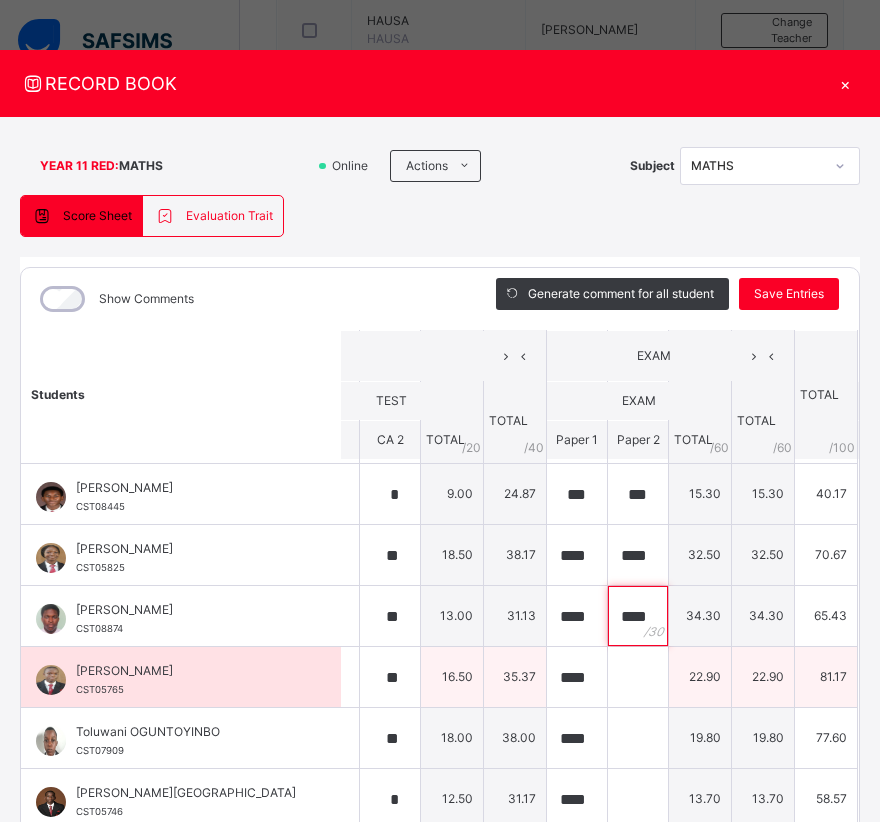 type on "****" 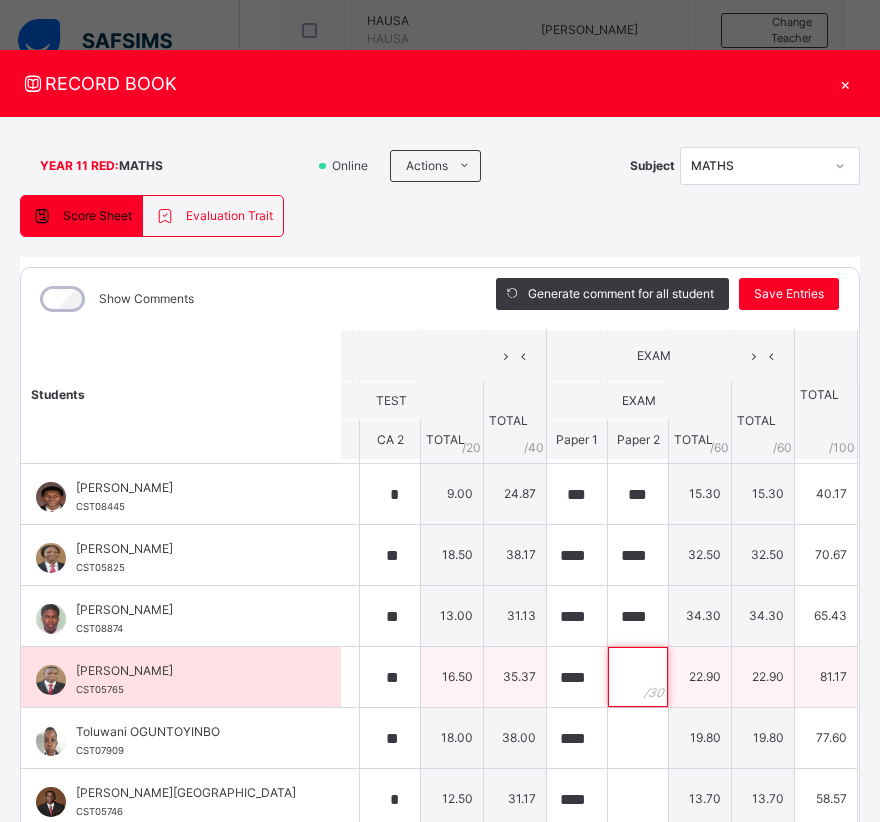 scroll, scrollTop: 0, scrollLeft: 0, axis: both 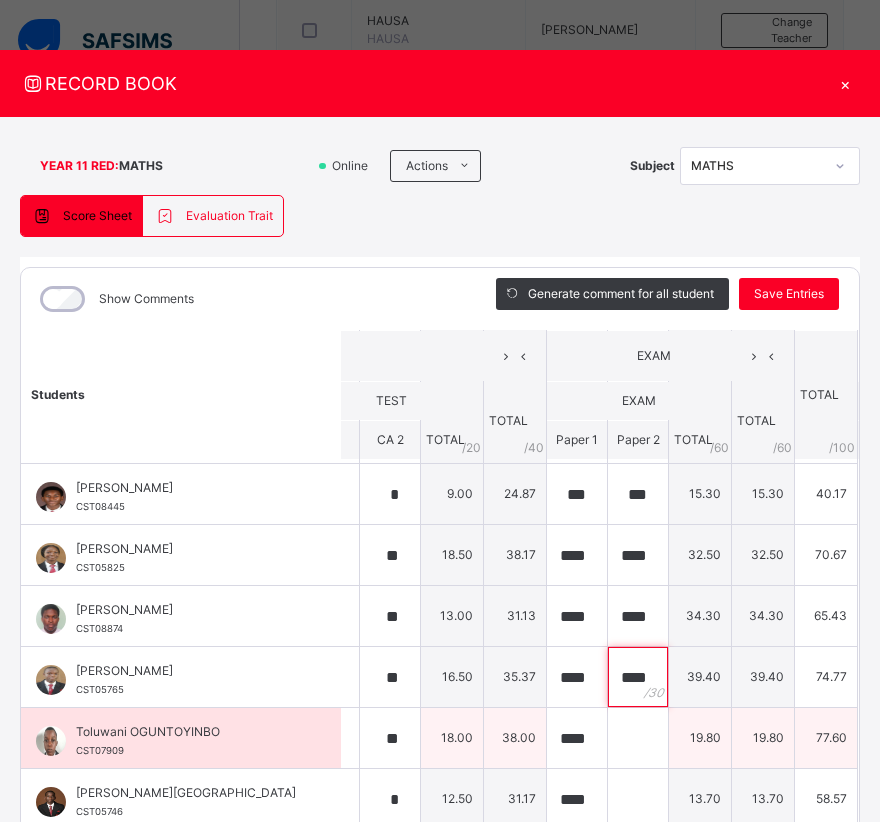 type on "****" 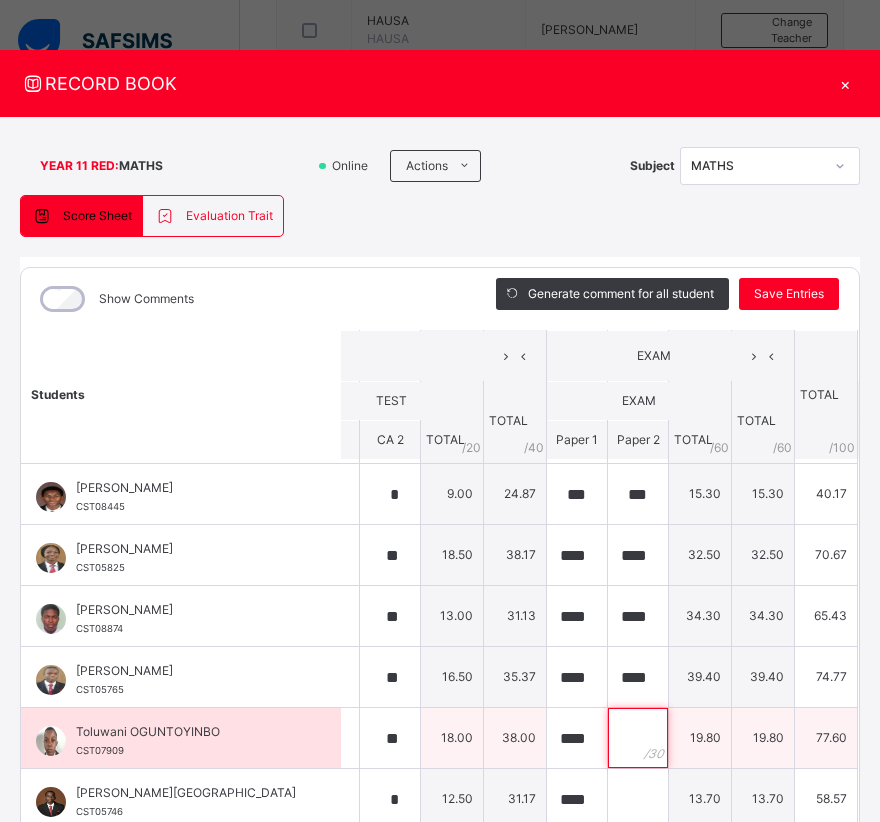 scroll, scrollTop: 0, scrollLeft: 0, axis: both 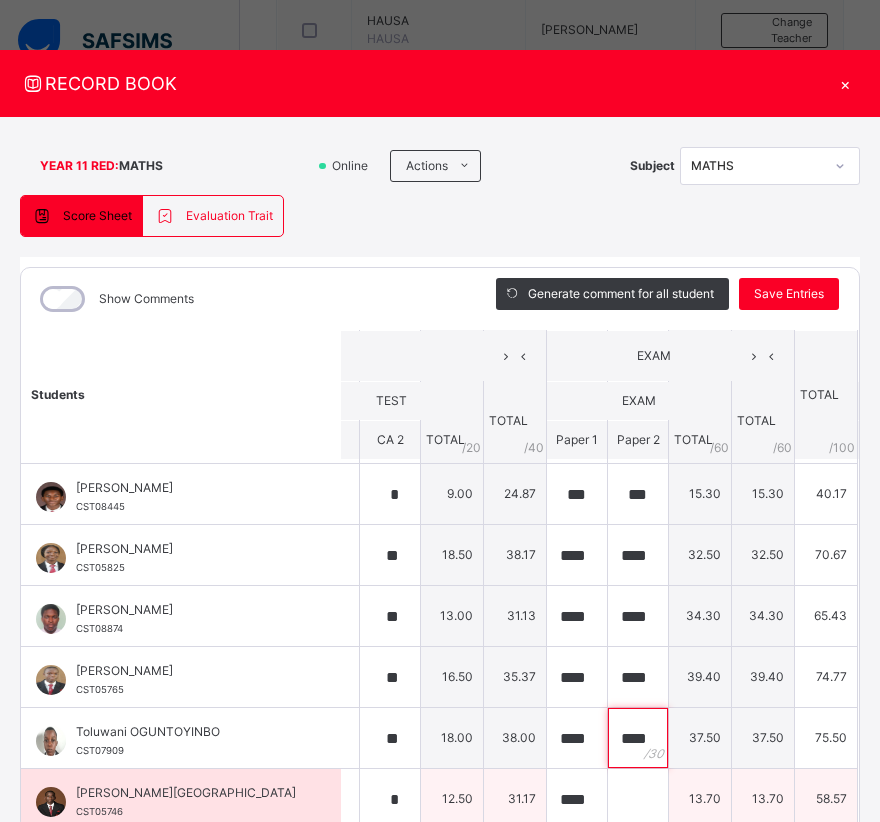 type on "****" 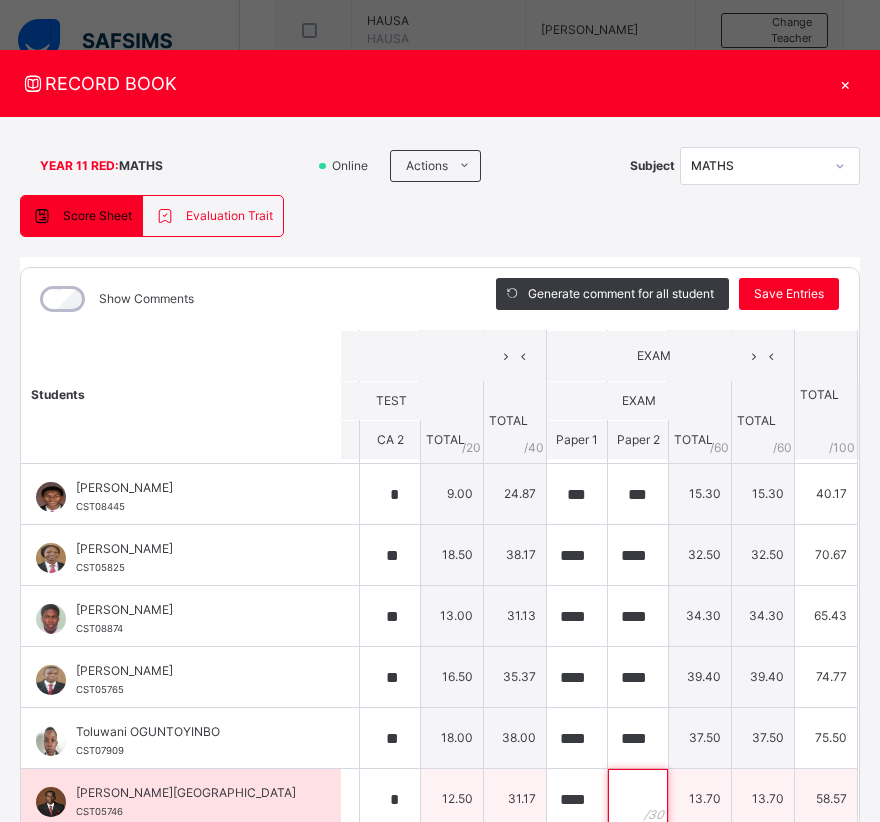 click at bounding box center (638, 799) 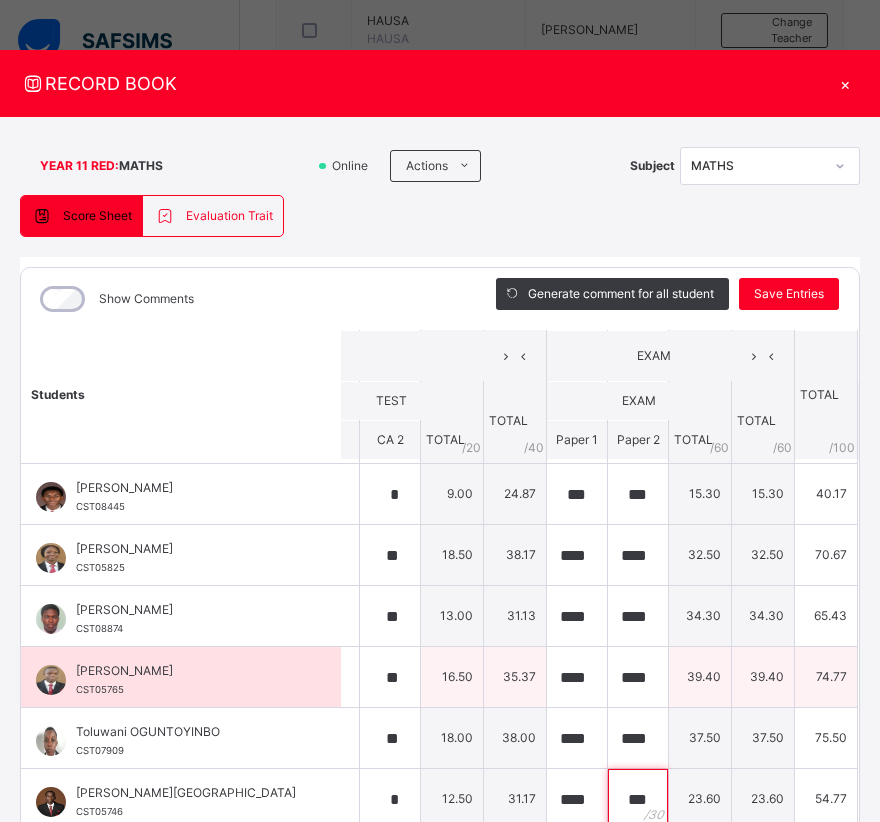 scroll, scrollTop: 109, scrollLeft: 0, axis: vertical 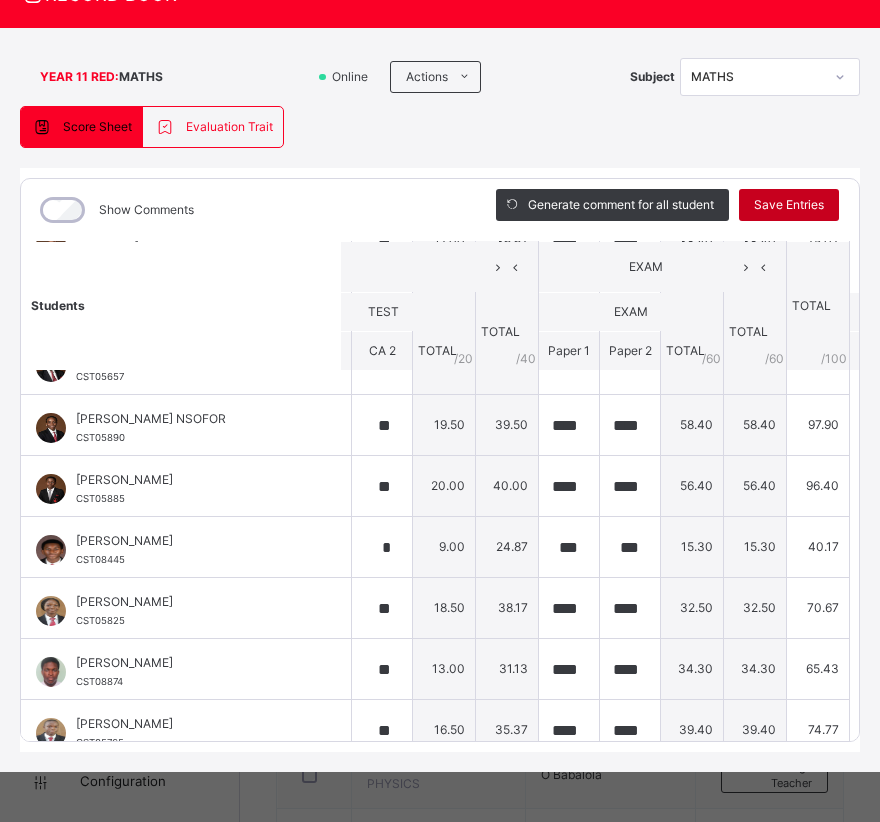 type on "***" 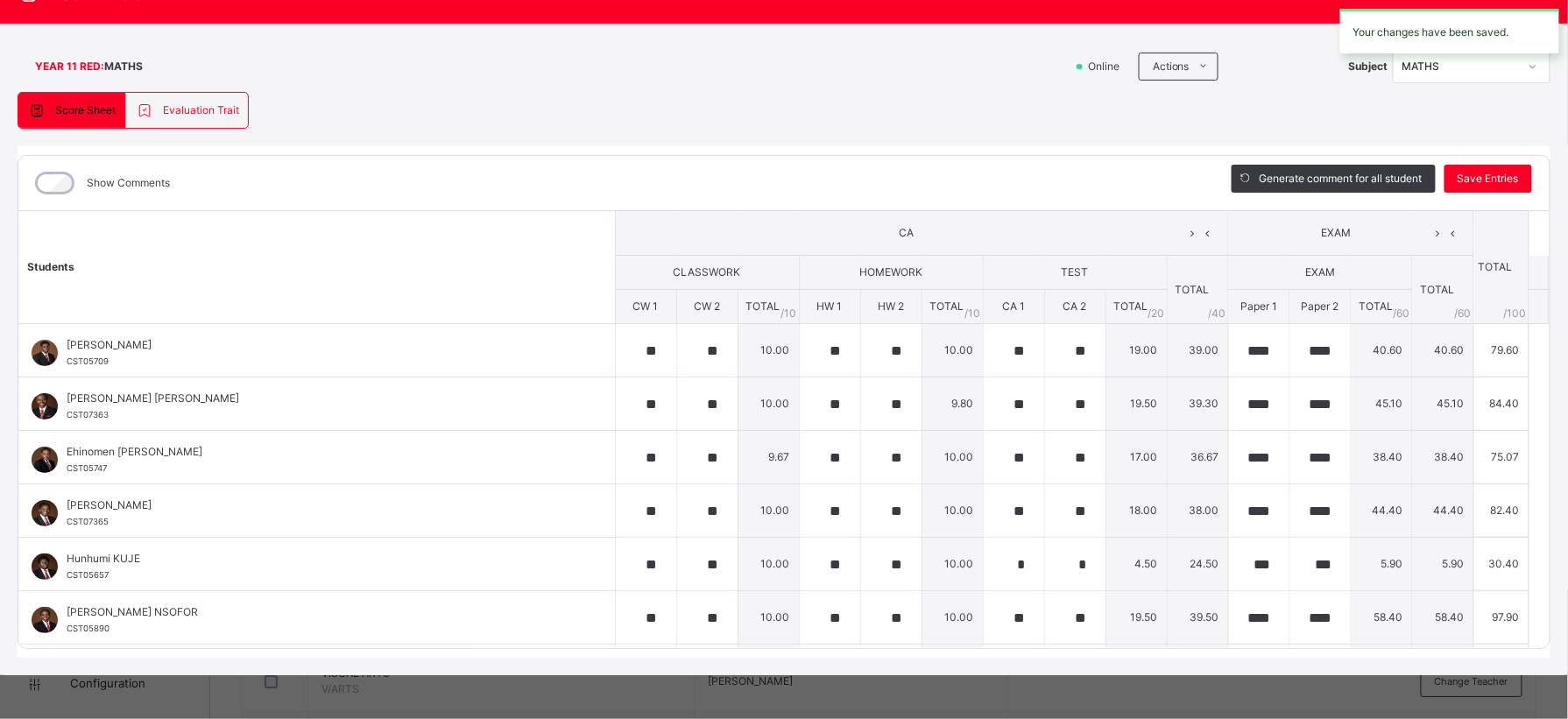 scroll, scrollTop: 79, scrollLeft: 0, axis: vertical 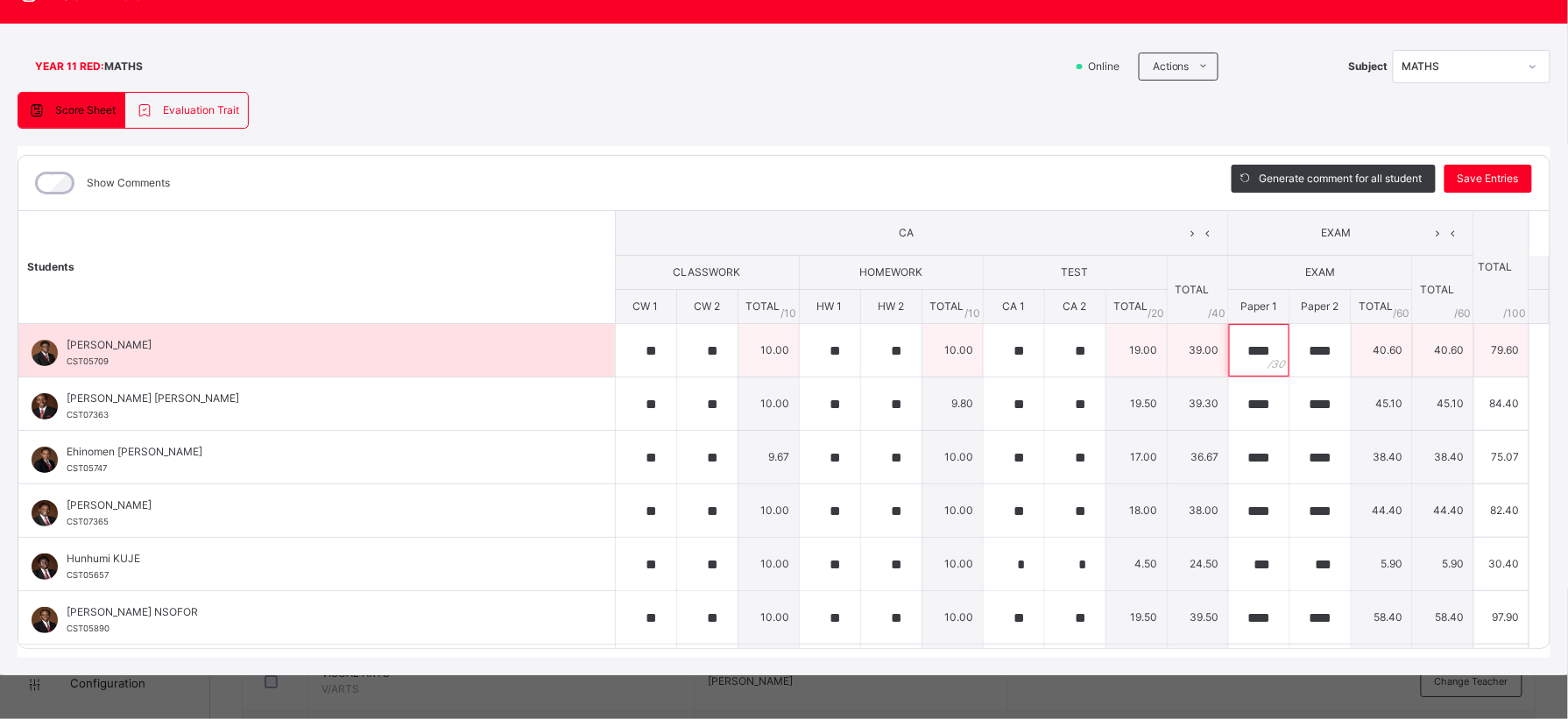 click on "****" at bounding box center (1259, 350) 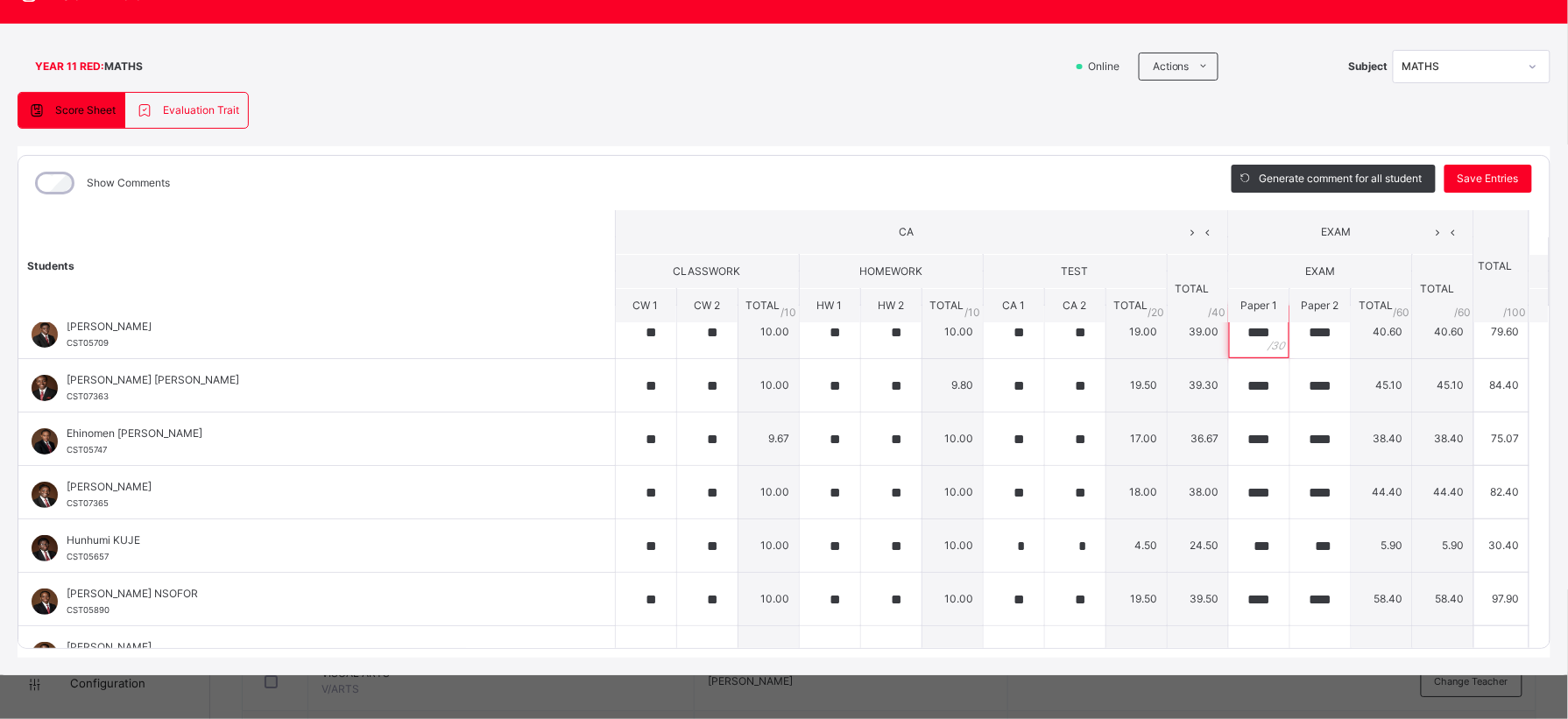 scroll, scrollTop: 0, scrollLeft: 0, axis: both 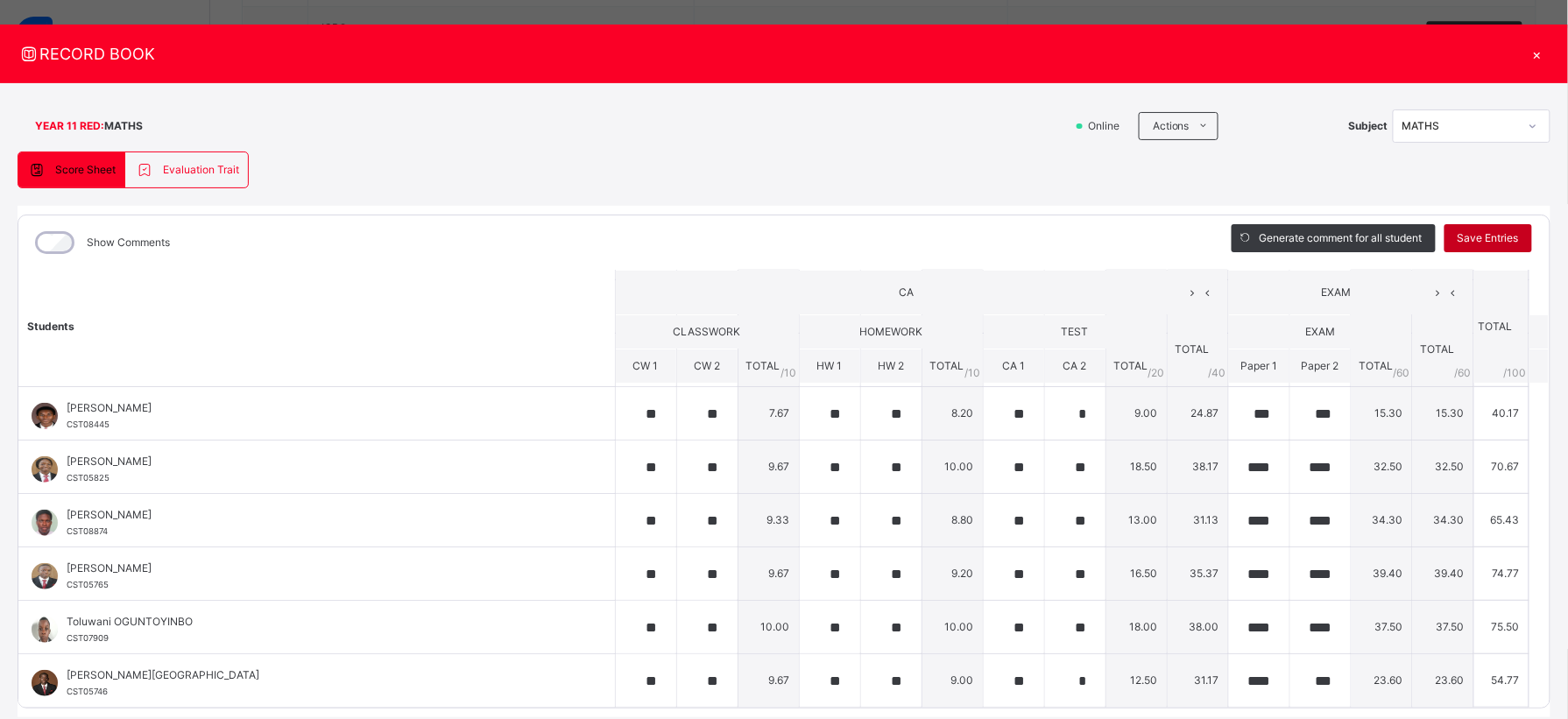 click on "Save Entries" at bounding box center (1488, 238) 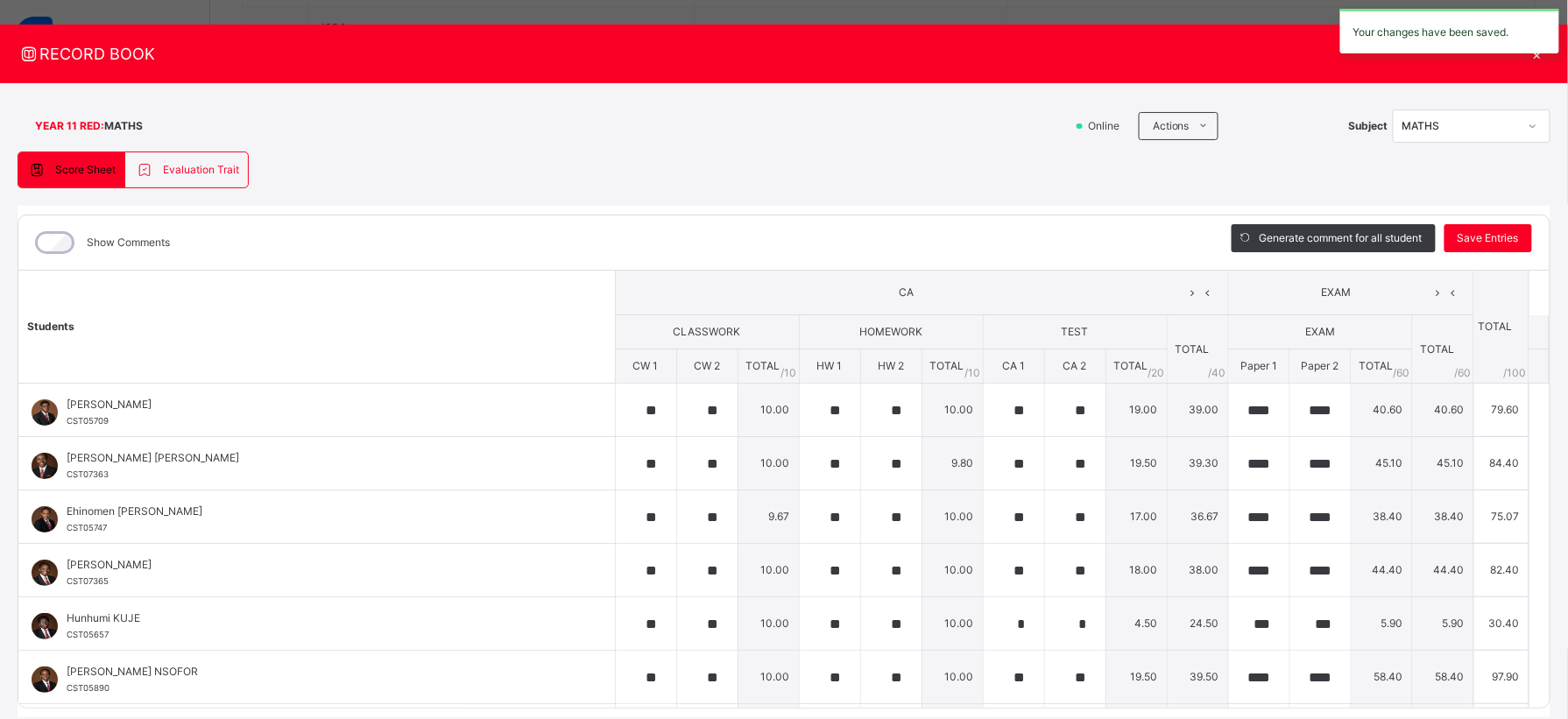 click on "RECORD BOOK ×" at bounding box center (784, 53) 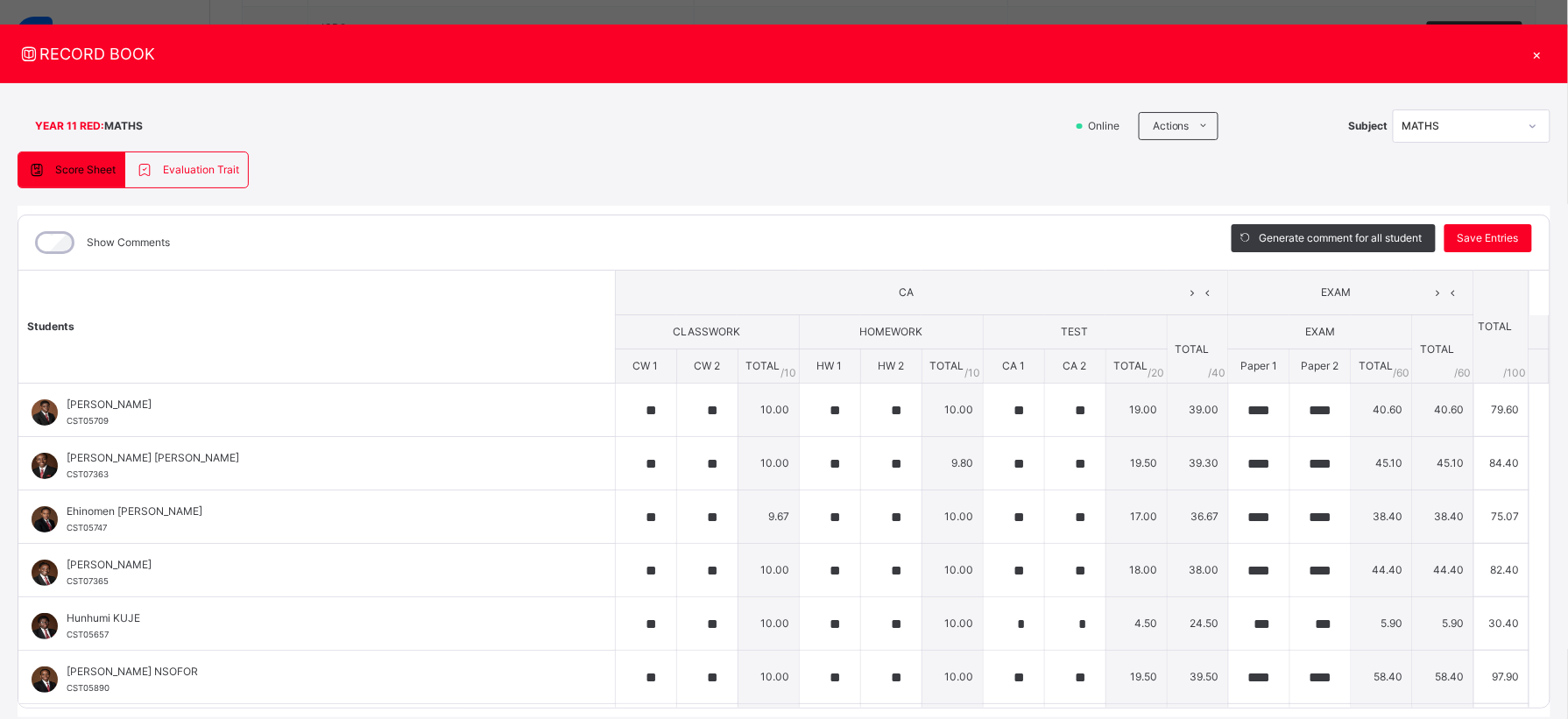click on "×" at bounding box center (1537, 53) 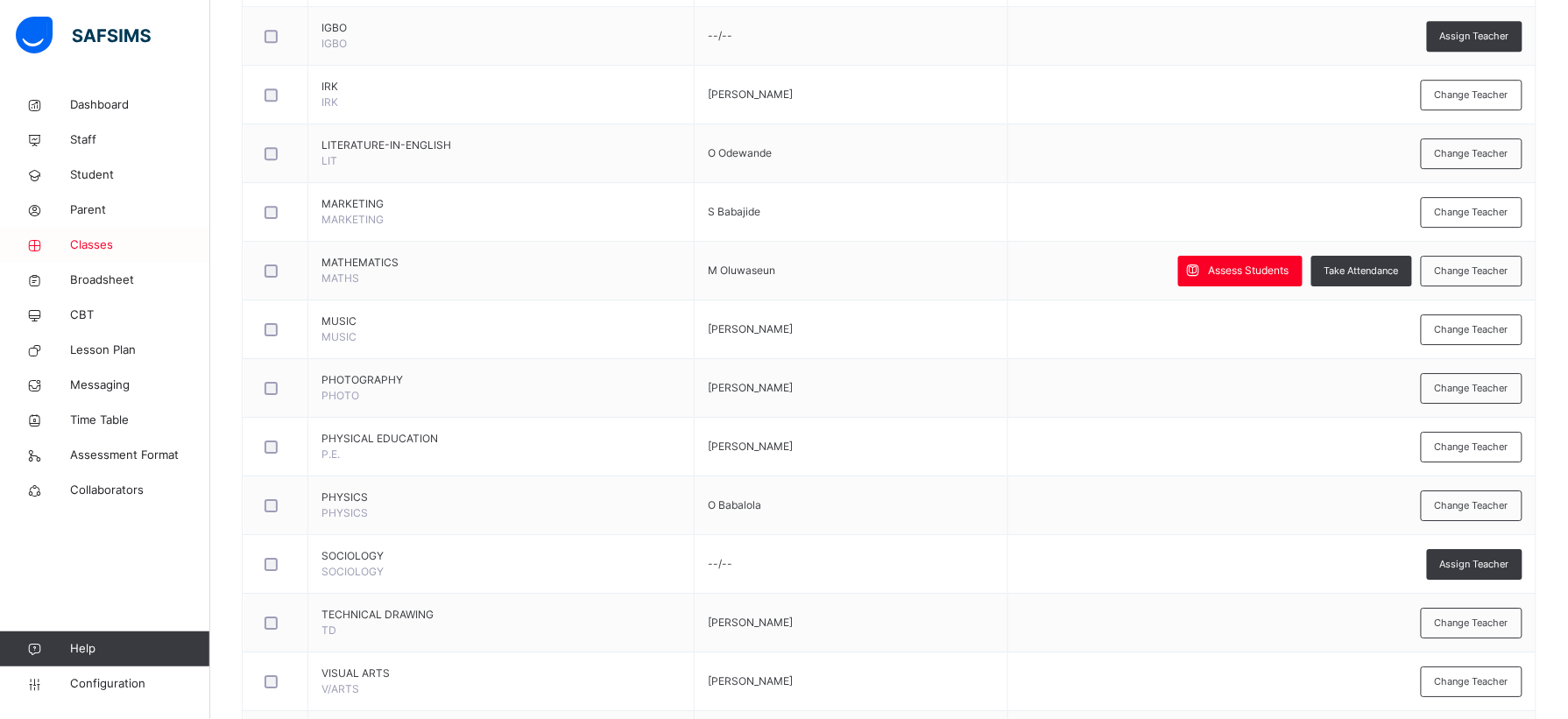 click on "Classes" at bounding box center (140, 245) 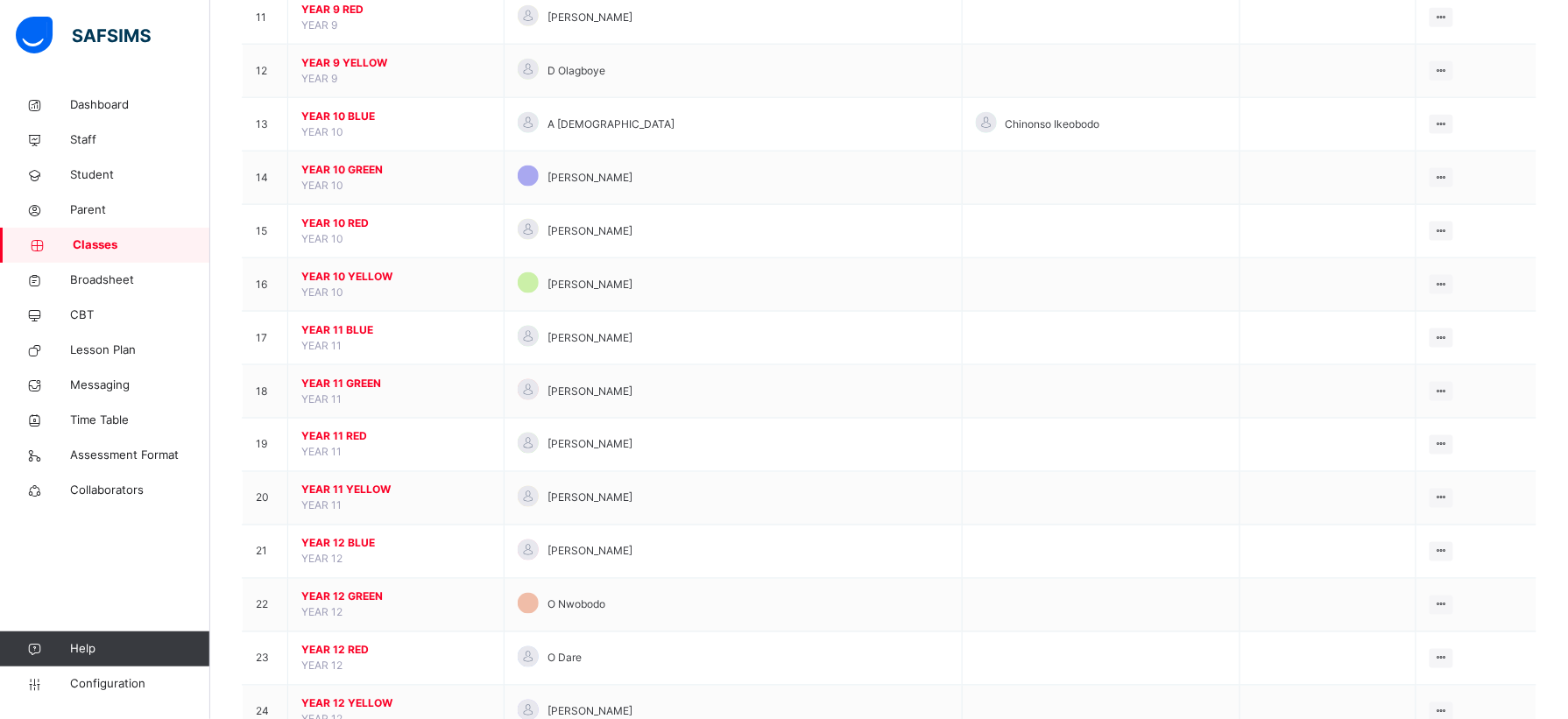scroll, scrollTop: 753, scrollLeft: 0, axis: vertical 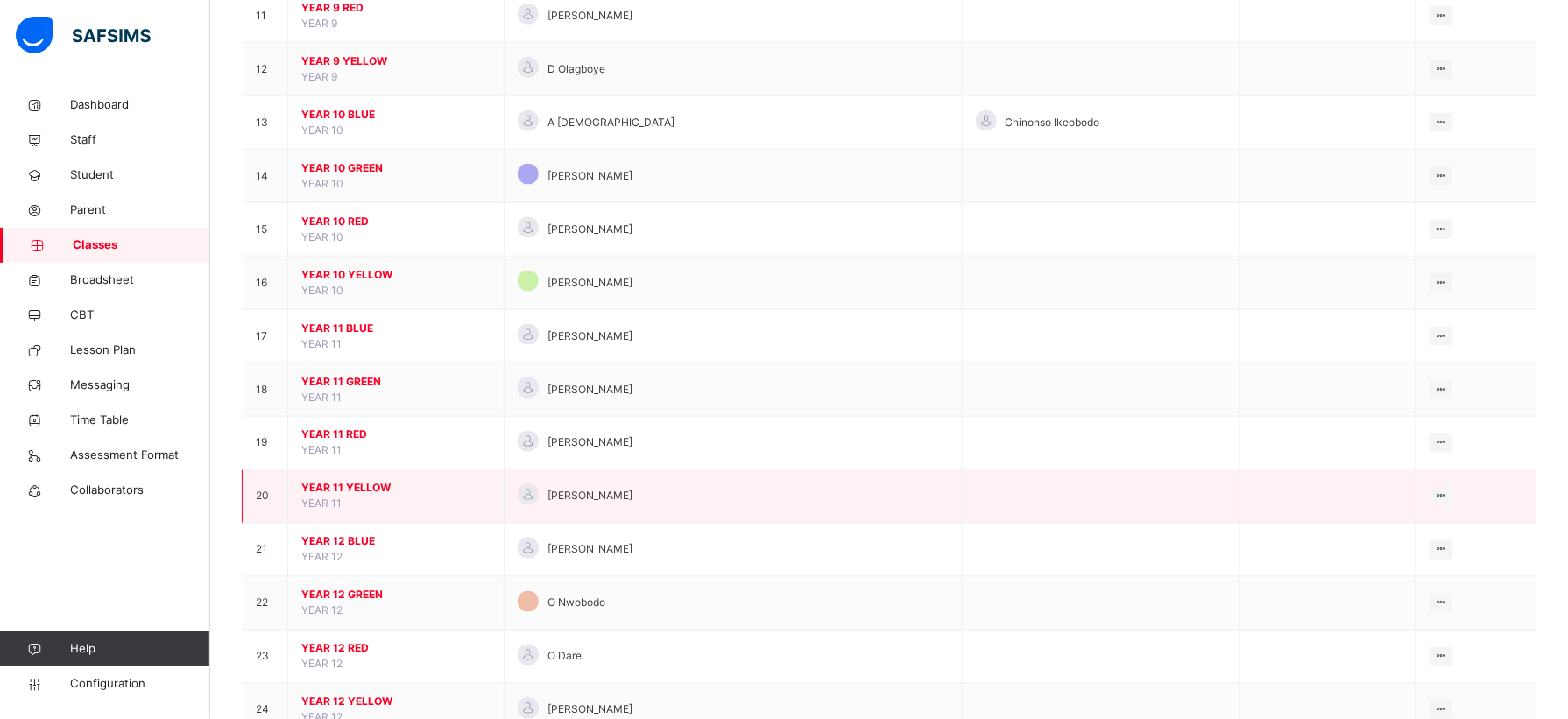 click on "YEAR 11   YELLOW" at bounding box center [396, 489] 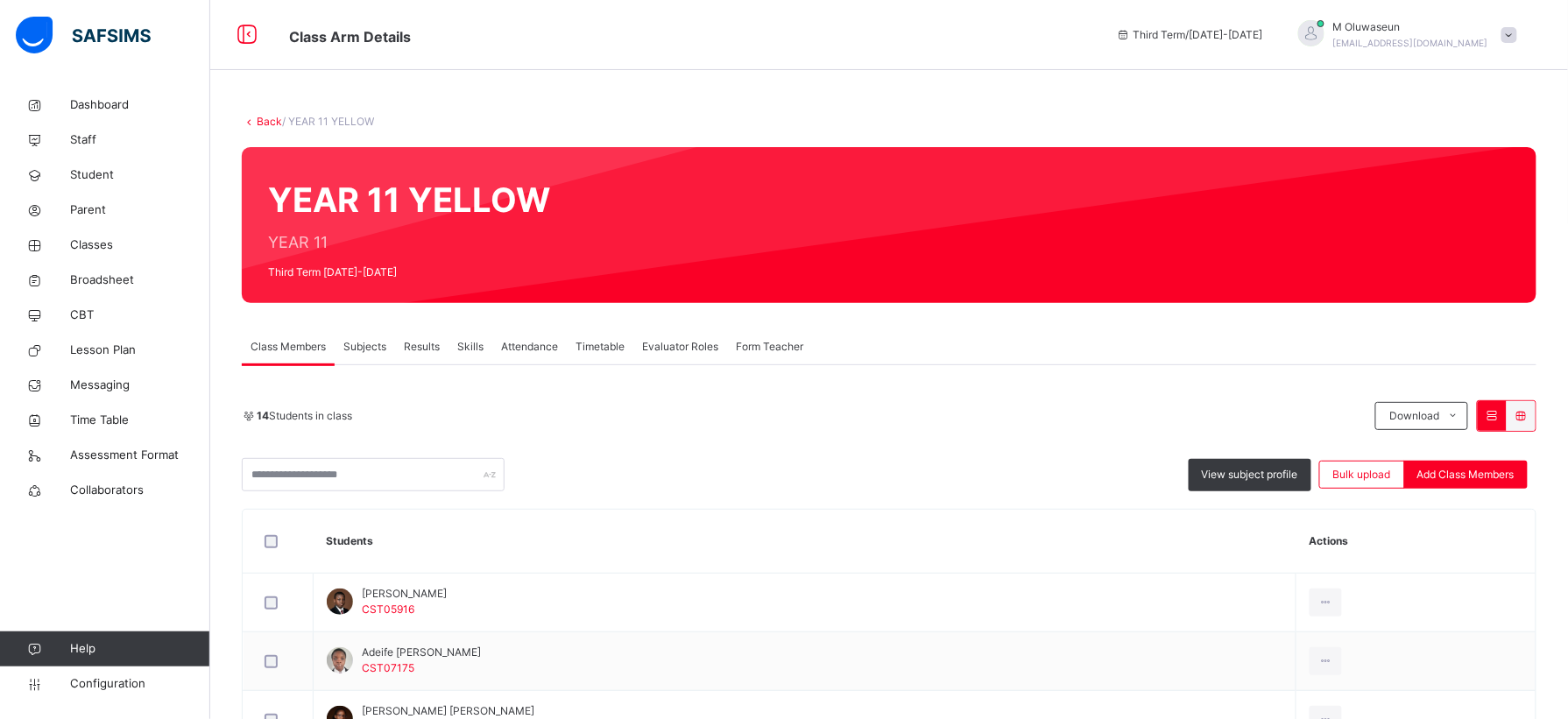 click on "Subjects" at bounding box center (364, 347) 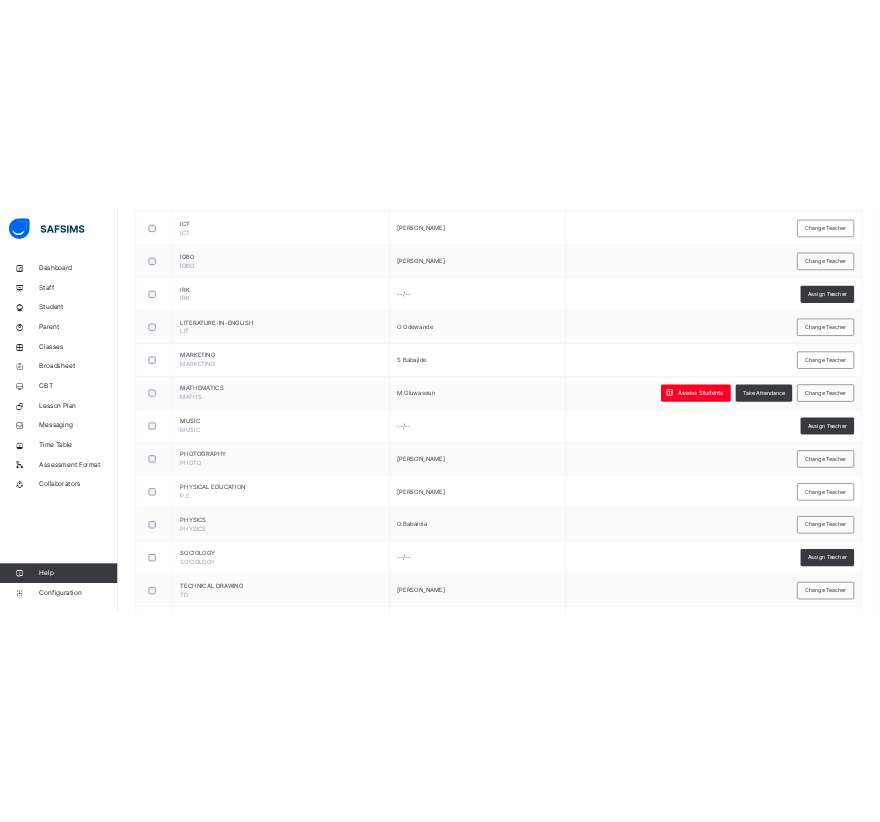 scroll, scrollTop: 2044, scrollLeft: 0, axis: vertical 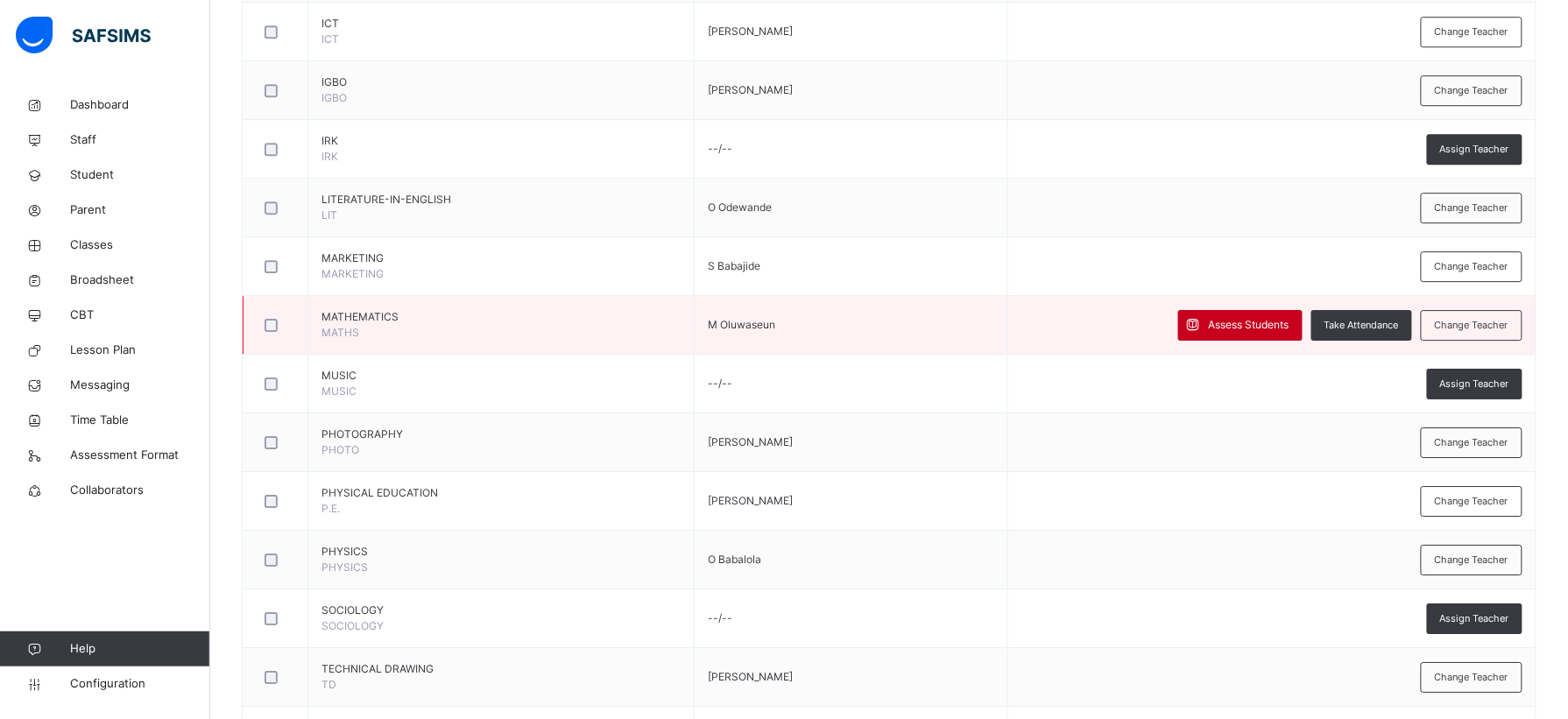 click on "Assess Students" at bounding box center [1249, 325] 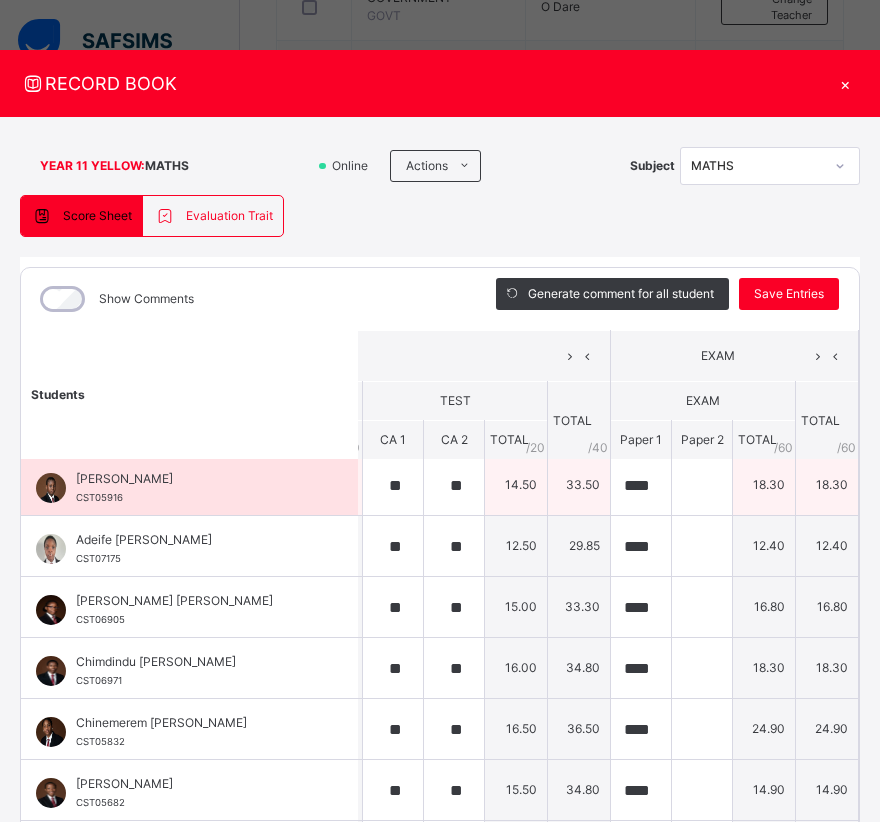 scroll, scrollTop: 5, scrollLeft: 453, axis: both 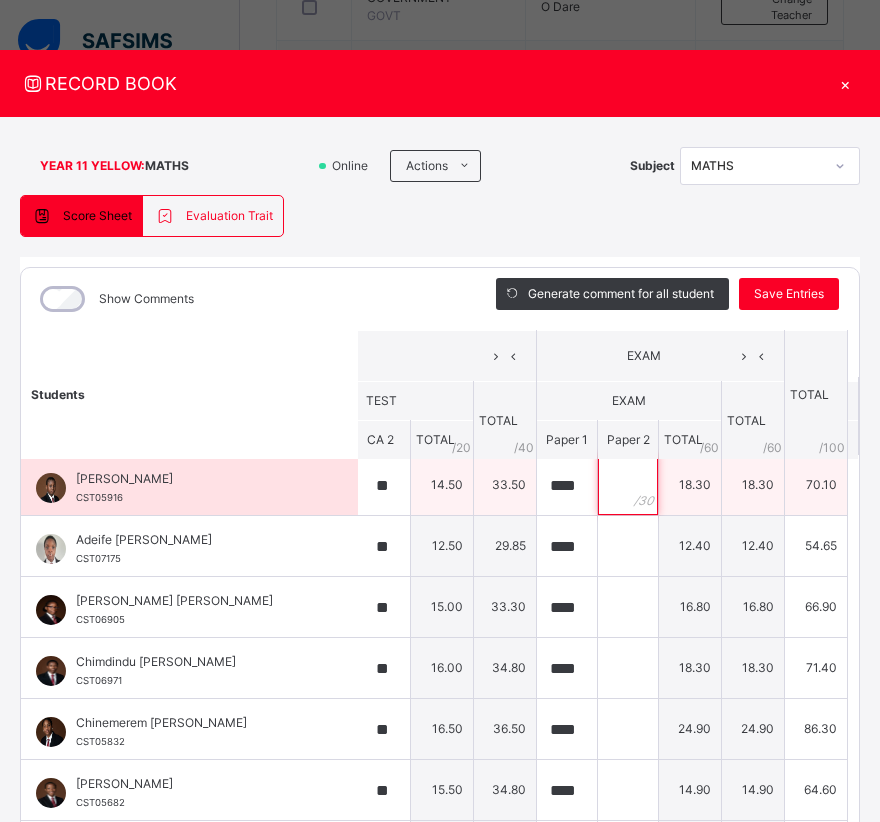 click at bounding box center [628, 485] 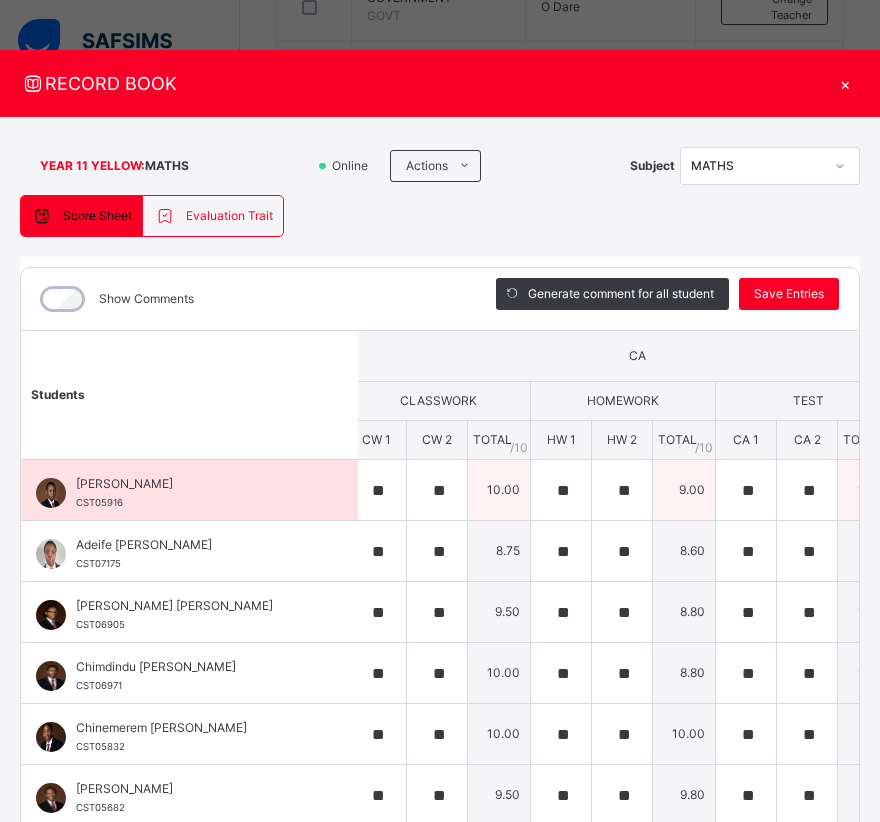 scroll, scrollTop: 0, scrollLeft: 12, axis: horizontal 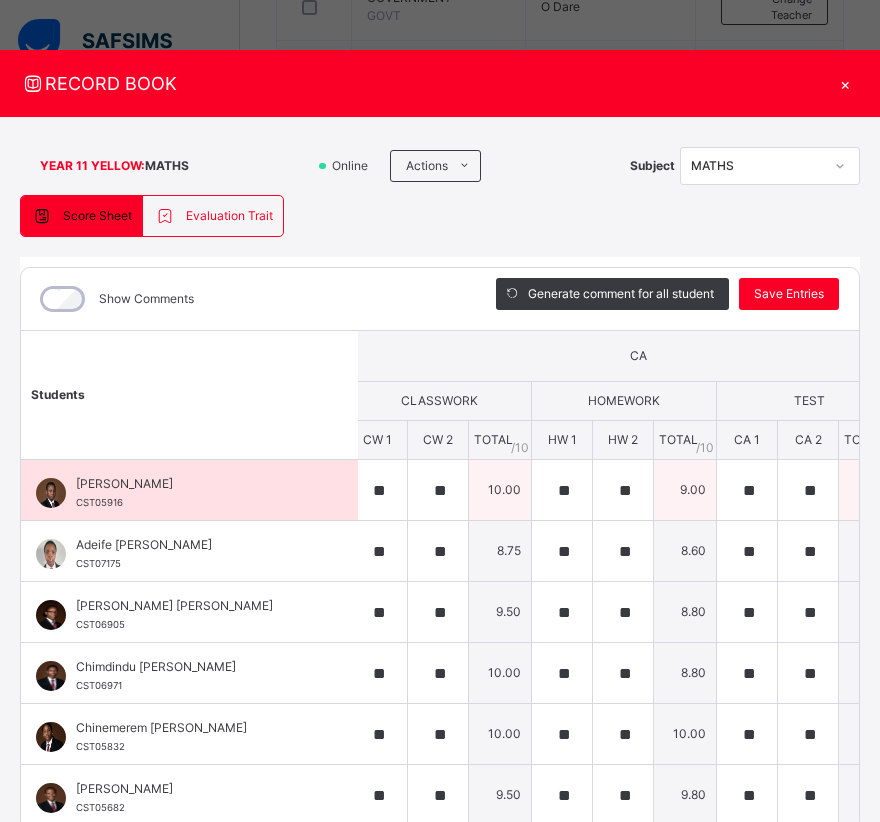 type on "****" 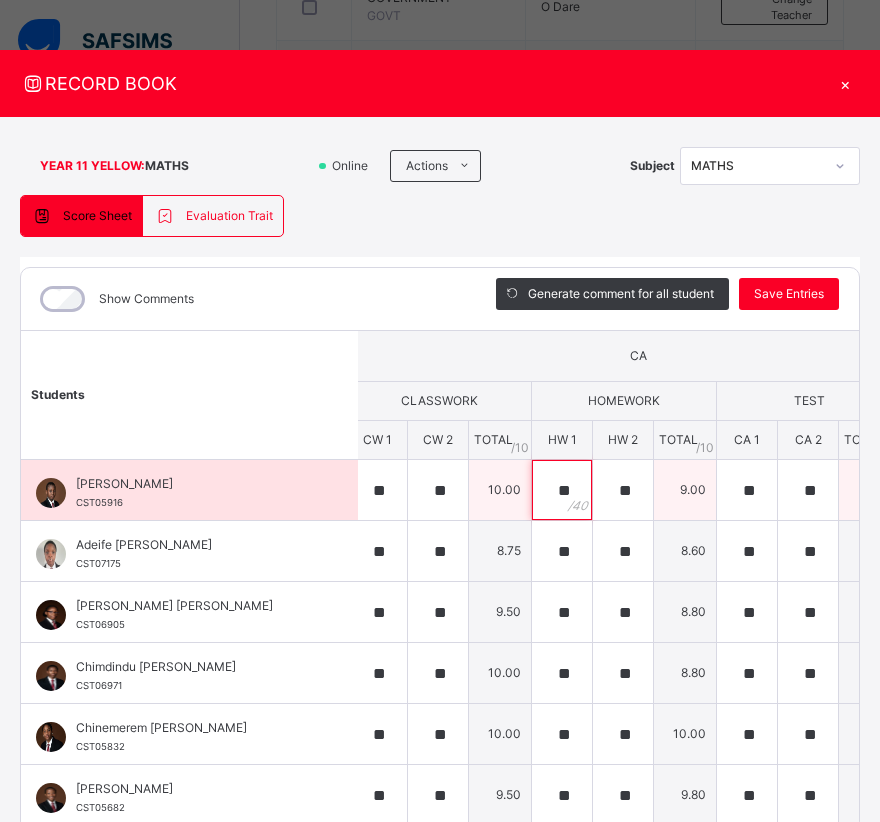 click on "**" at bounding box center [562, 490] 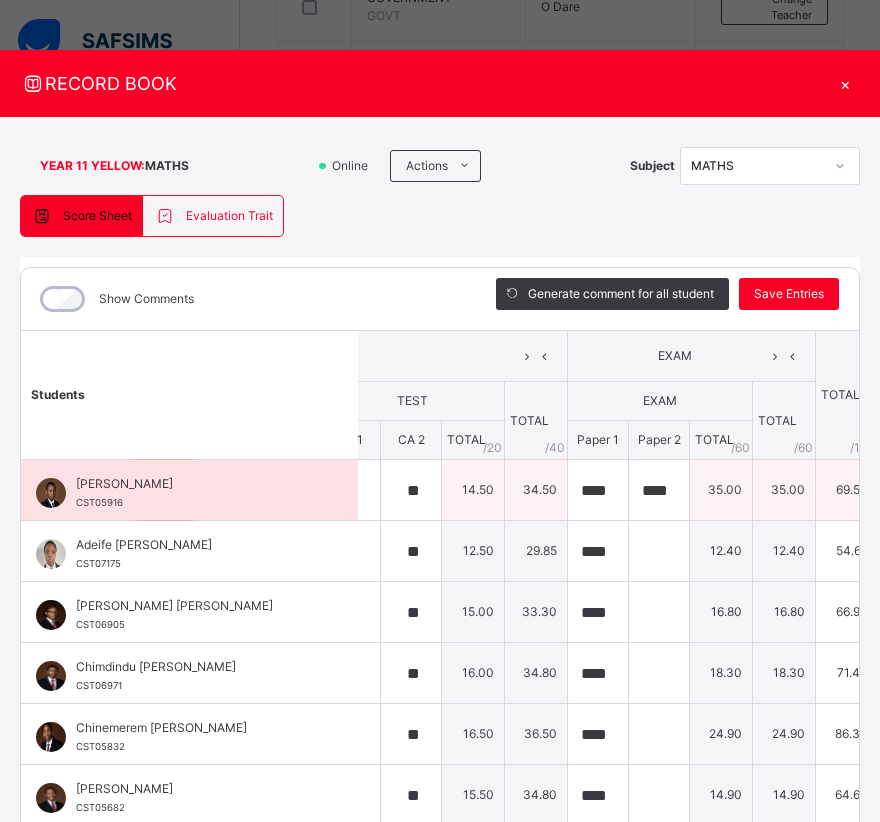 scroll, scrollTop: 0, scrollLeft: 453, axis: horizontal 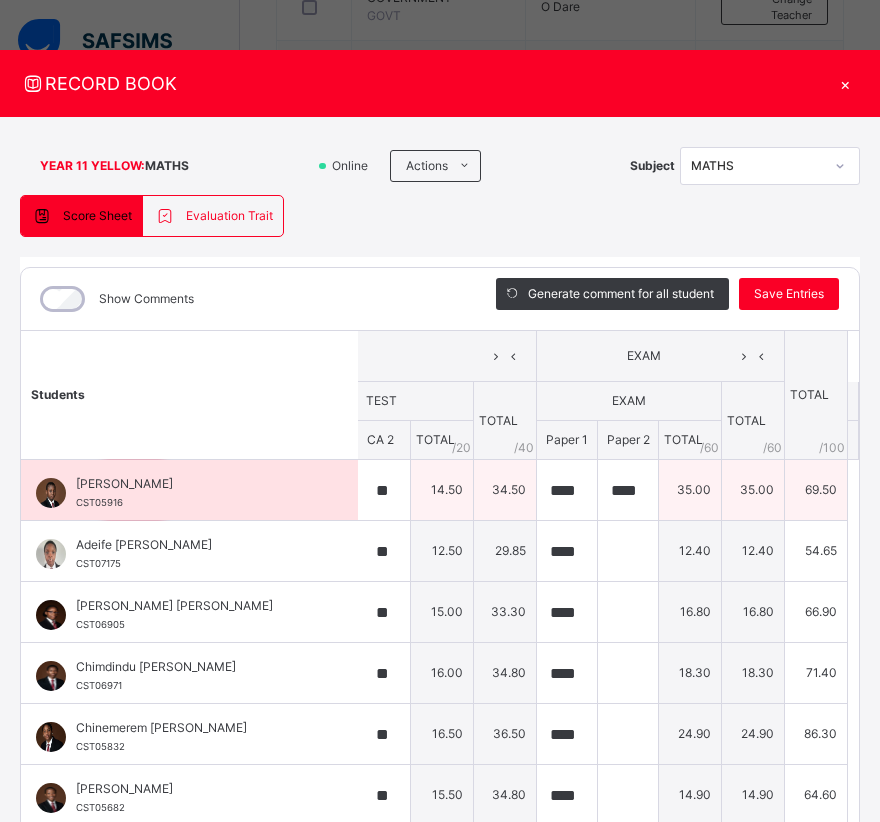 type on "**" 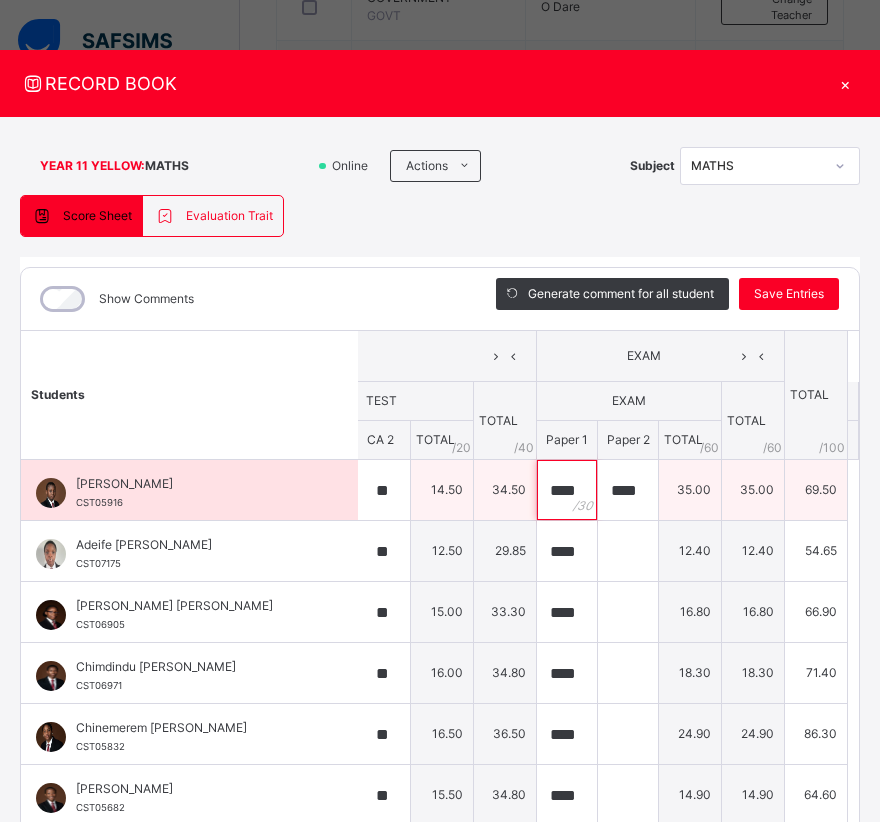 click on "****" at bounding box center [567, 490] 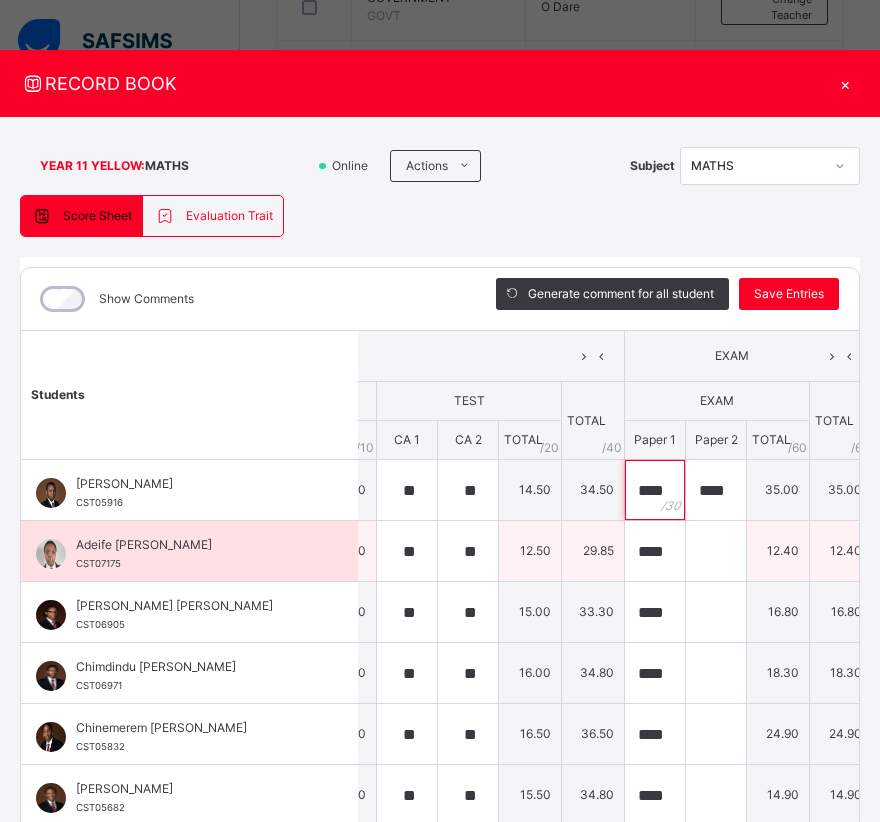 scroll, scrollTop: 0, scrollLeft: 333, axis: horizontal 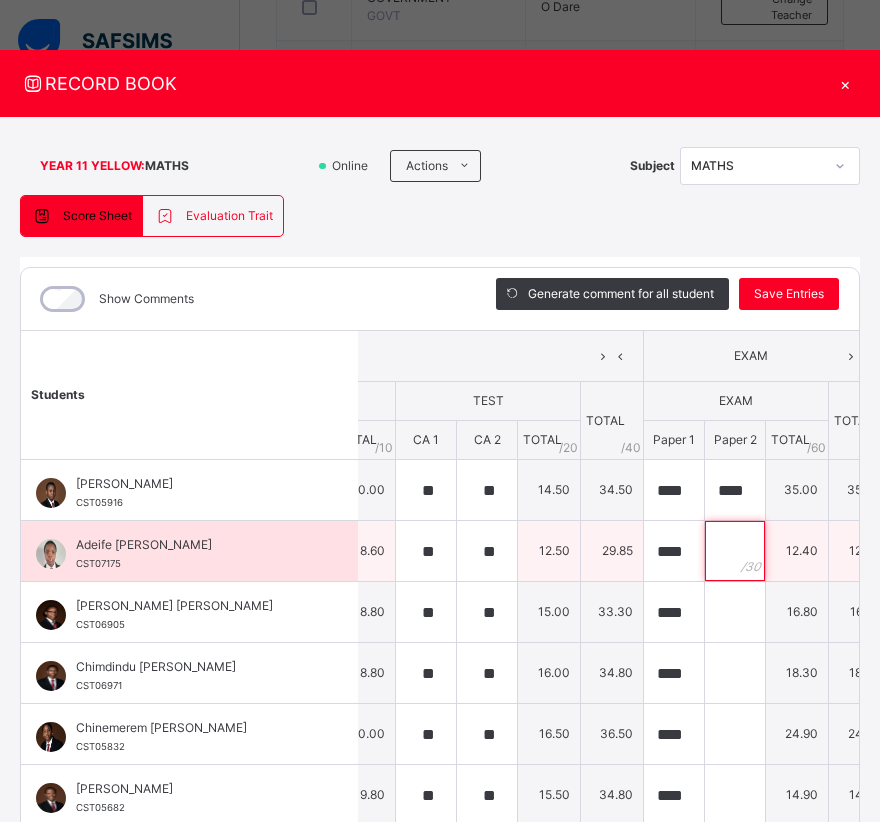 click at bounding box center [735, 551] 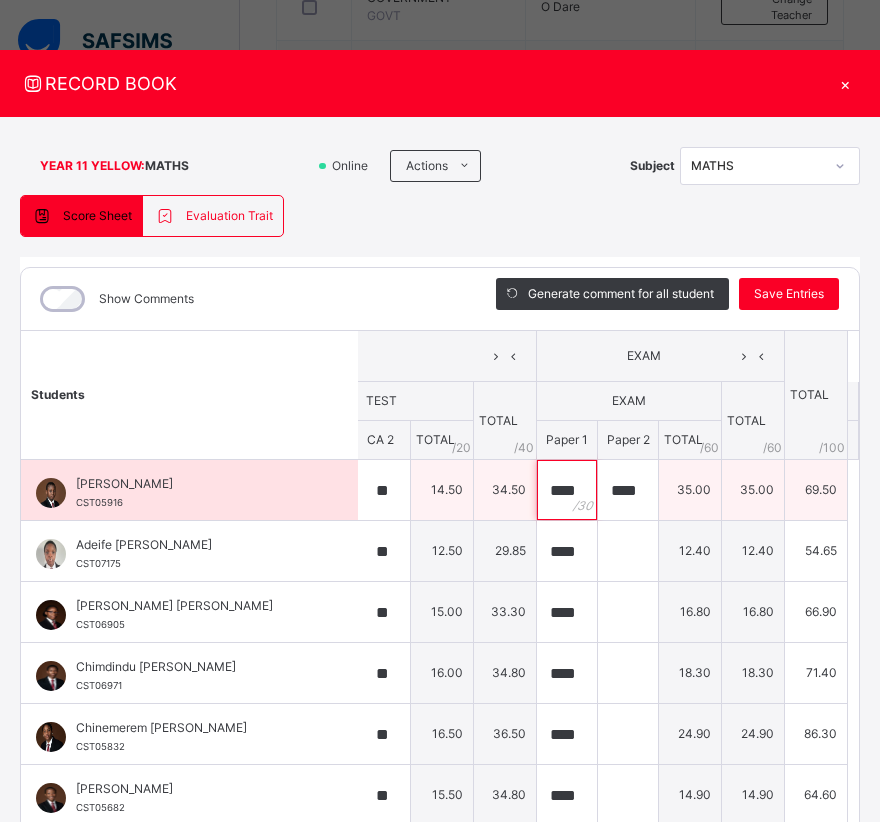 click on "****" at bounding box center [567, 490] 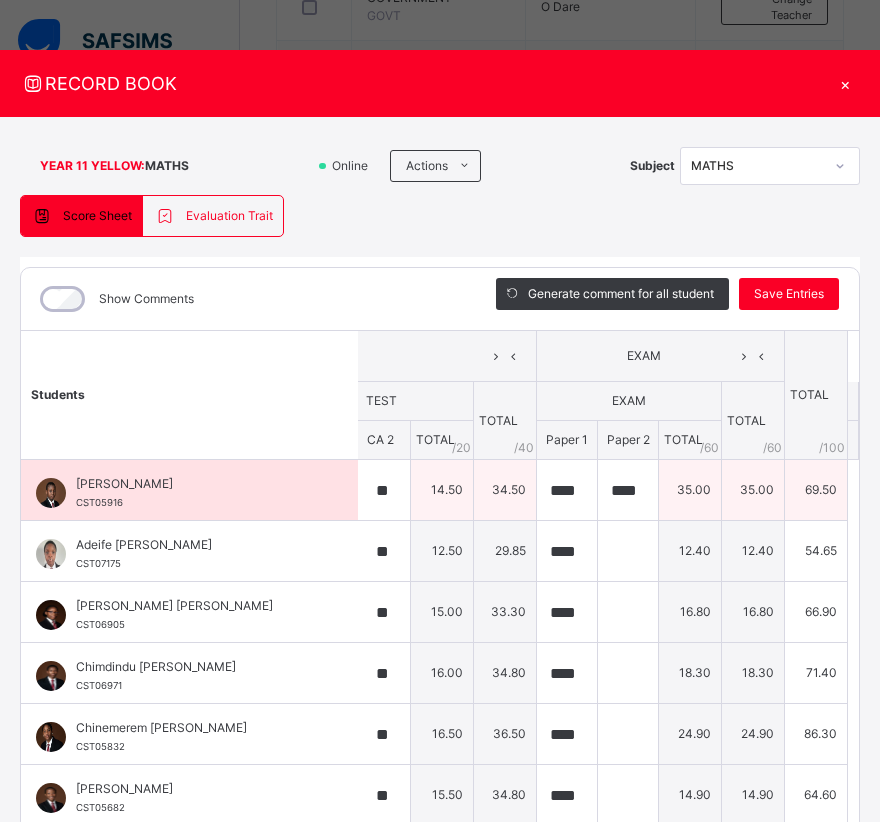 click on "****" at bounding box center [567, 490] 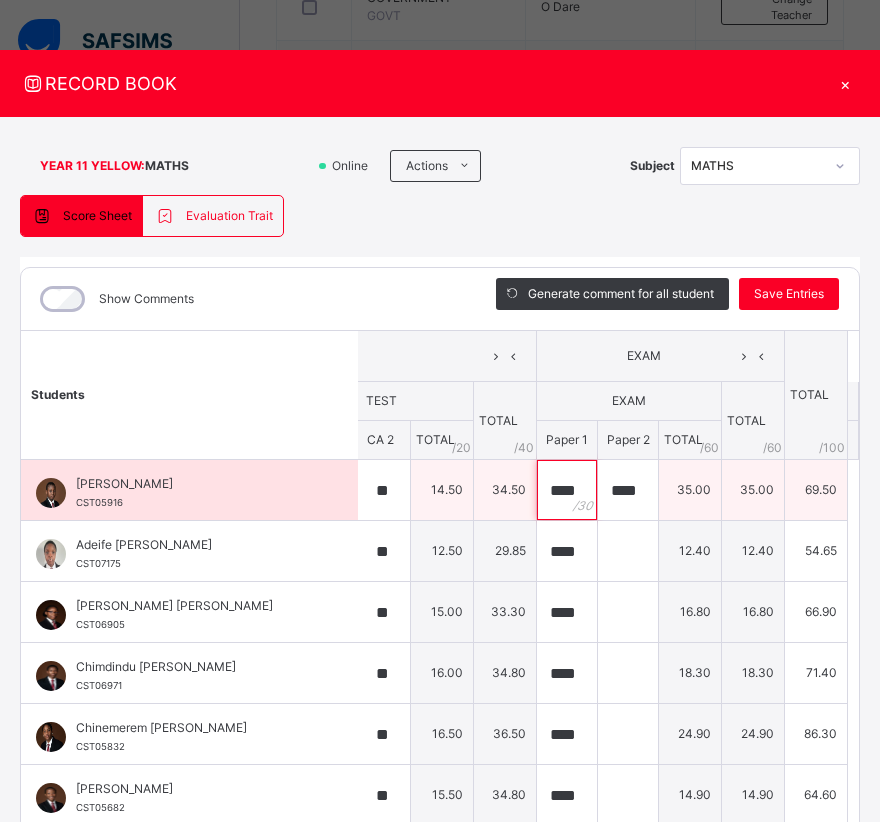 click on "****" at bounding box center [567, 490] 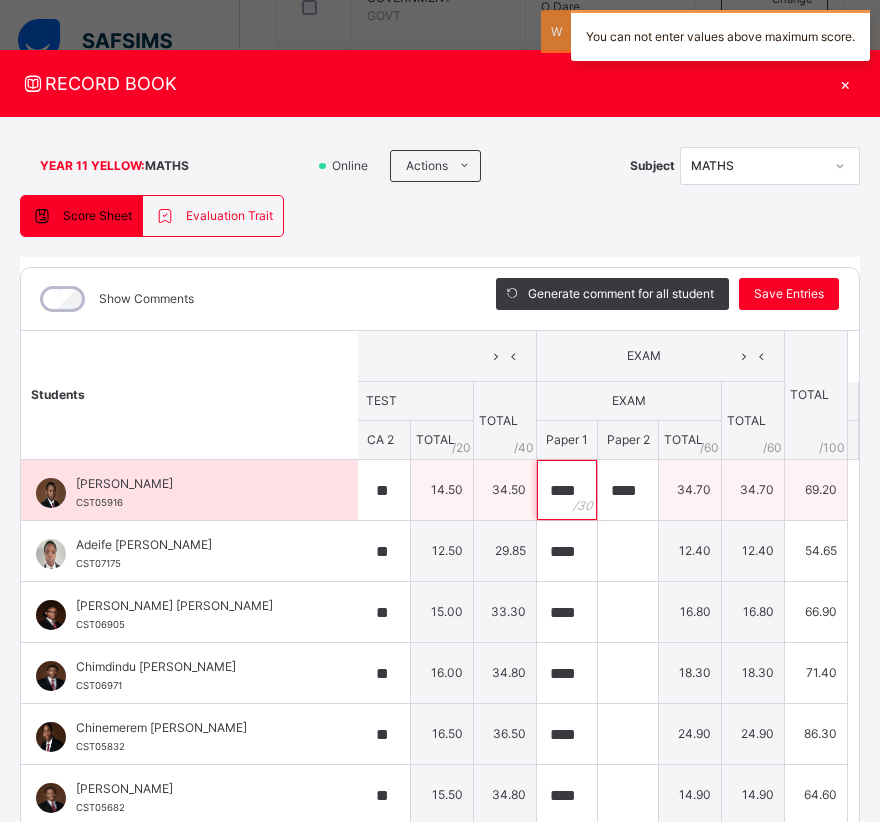 scroll, scrollTop: 0, scrollLeft: 1, axis: horizontal 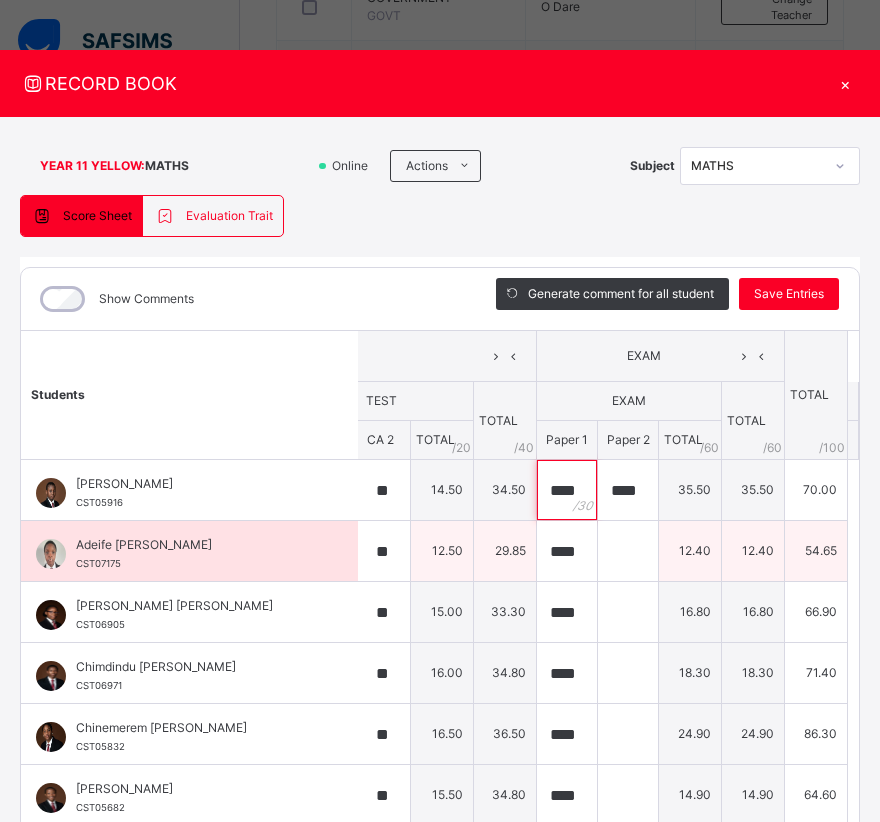 type on "****" 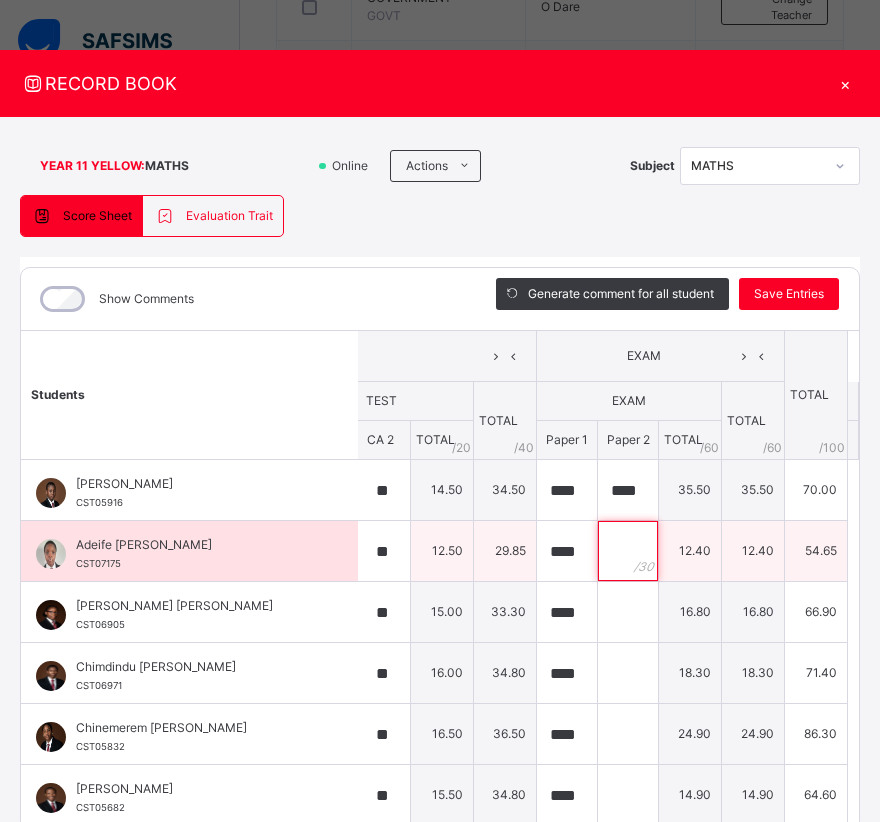 scroll, scrollTop: 0, scrollLeft: 0, axis: both 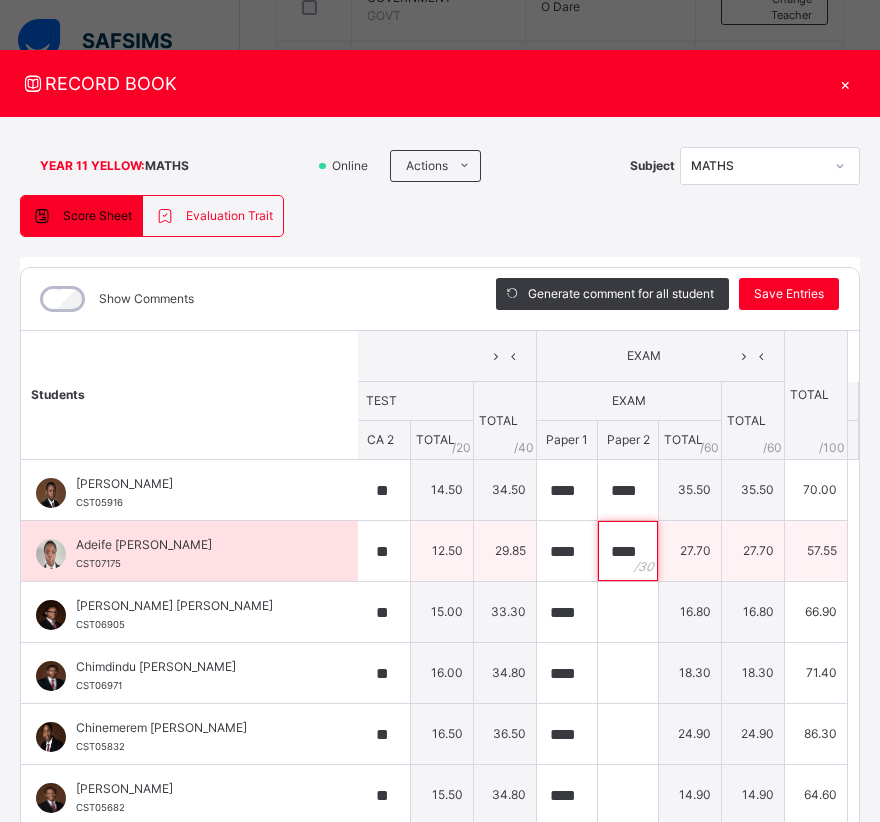type on "****" 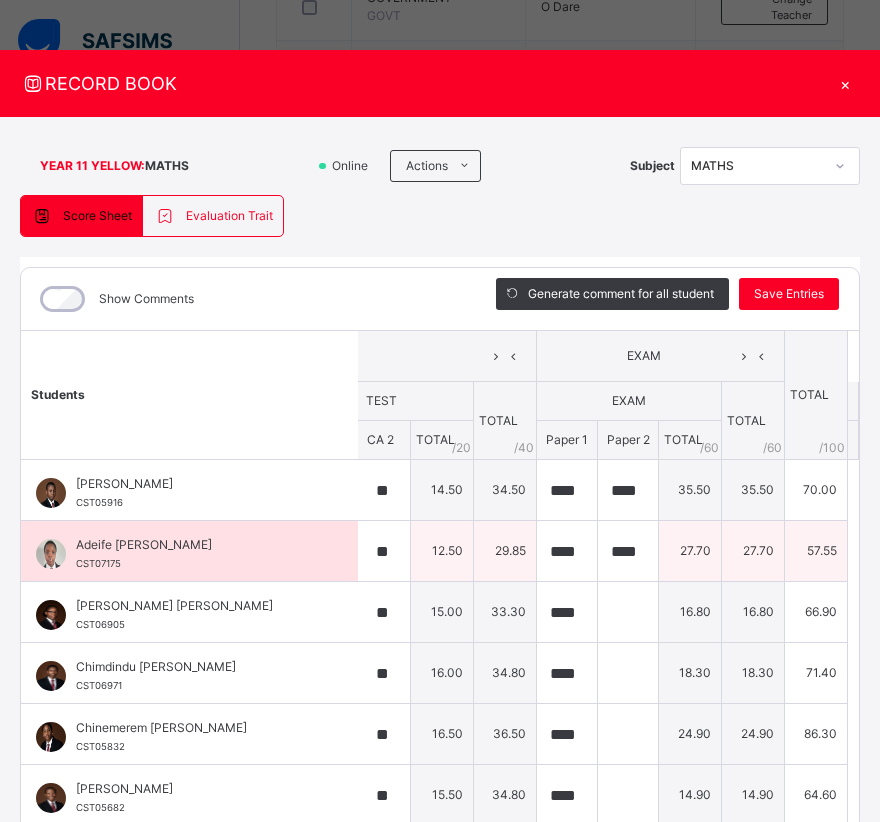 scroll, scrollTop: 0, scrollLeft: 0, axis: both 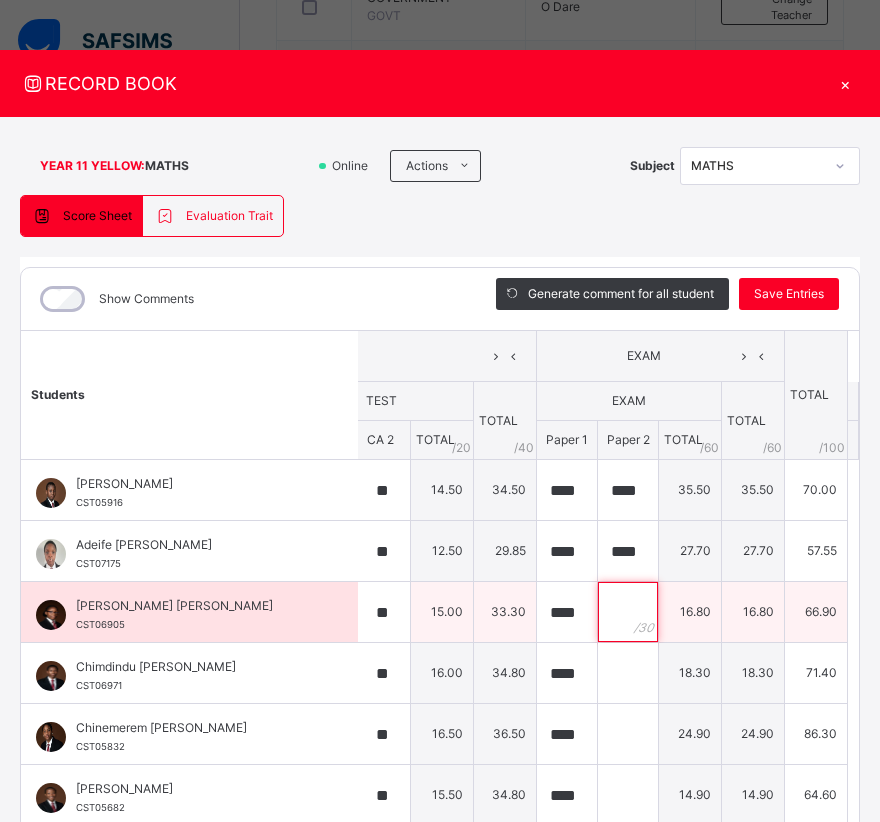 click at bounding box center (628, 612) 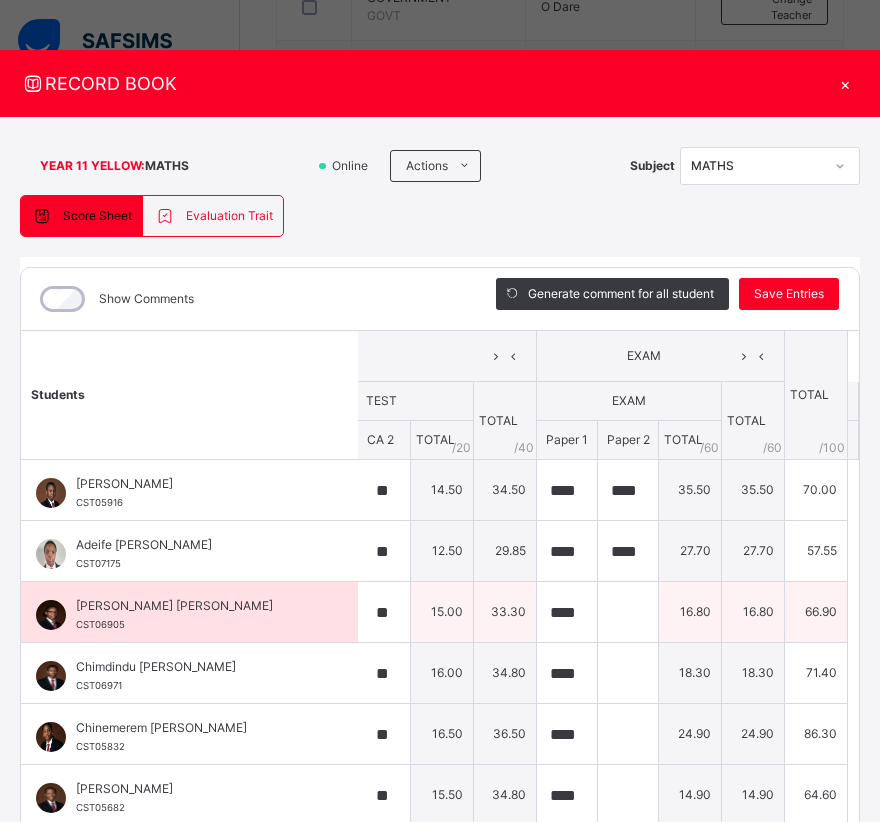 click at bounding box center [628, 612] 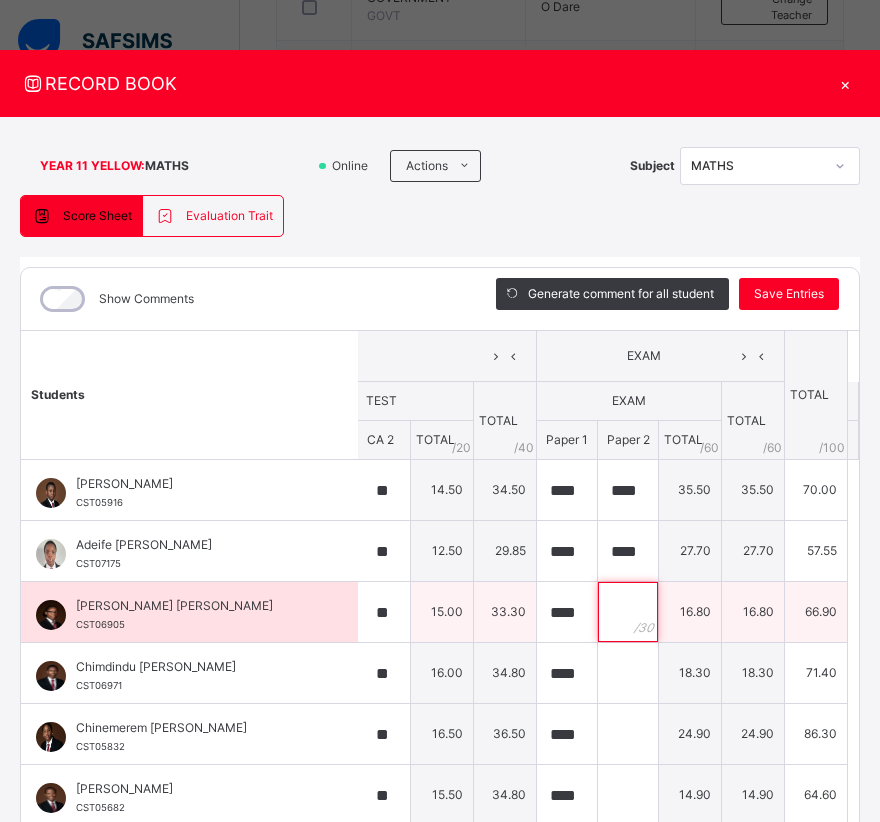 click at bounding box center [628, 612] 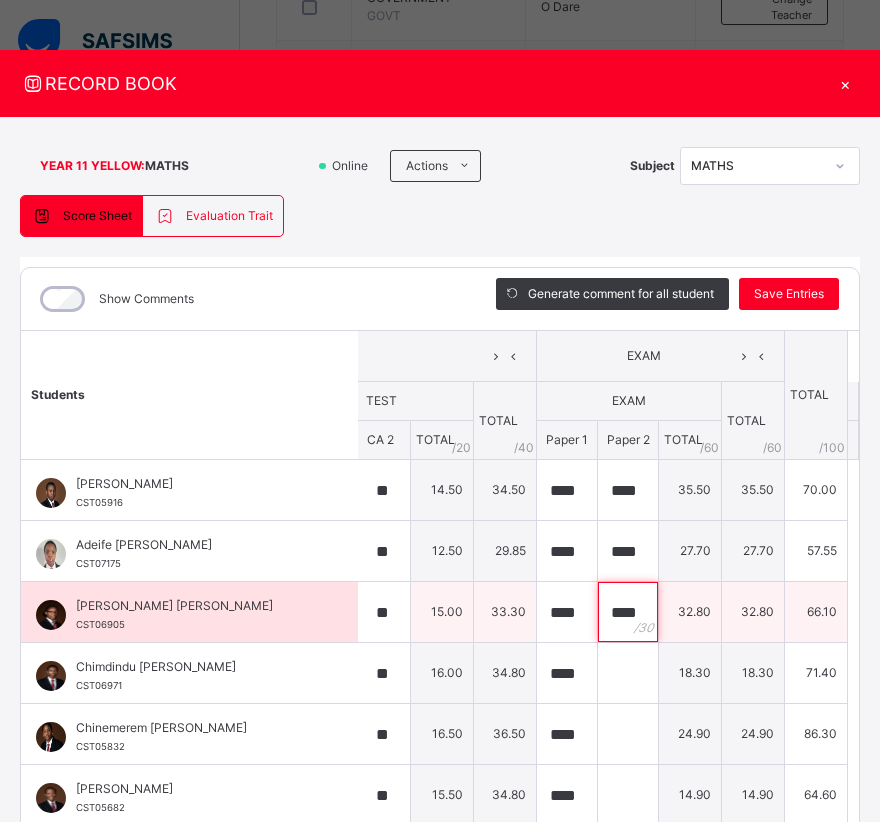 scroll, scrollTop: 0, scrollLeft: 1, axis: horizontal 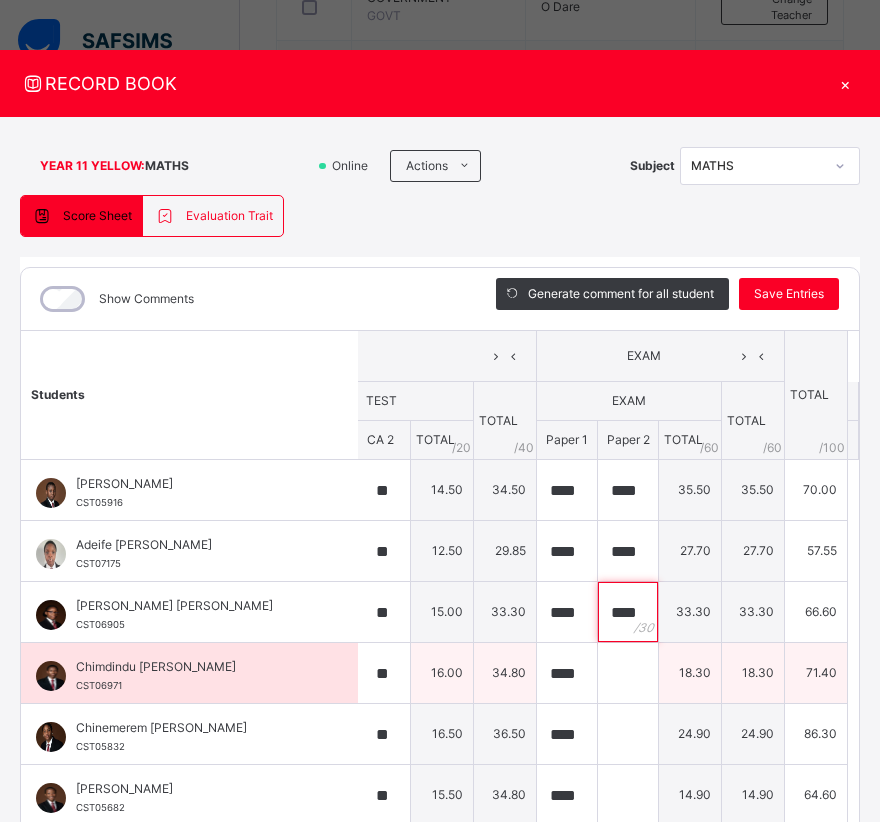 type on "****" 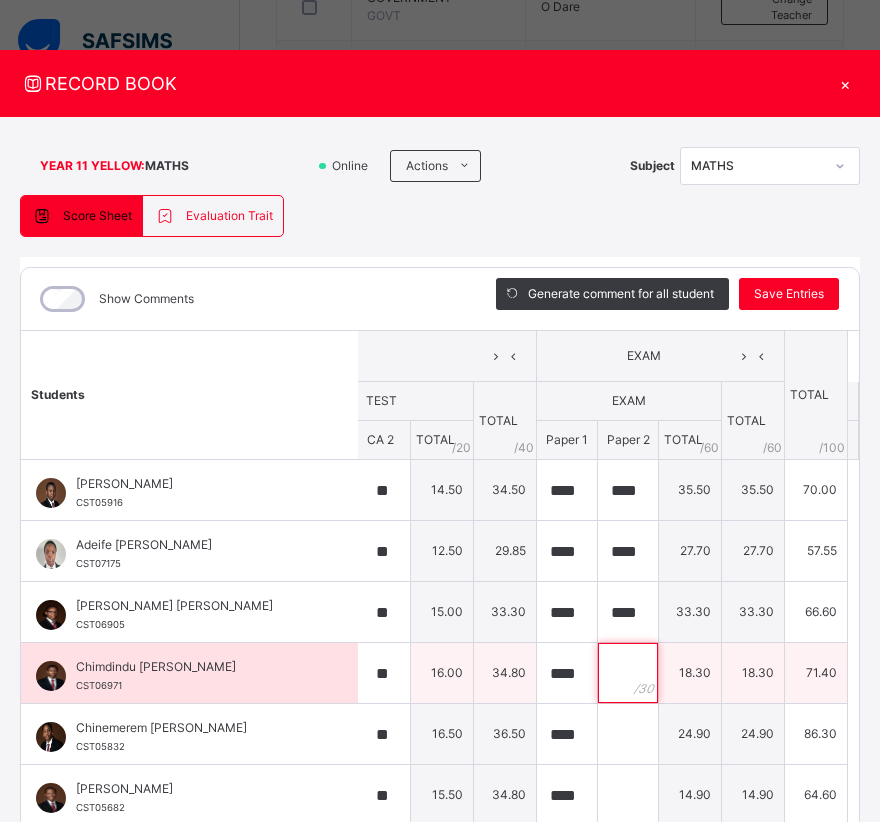 scroll, scrollTop: 0, scrollLeft: 0, axis: both 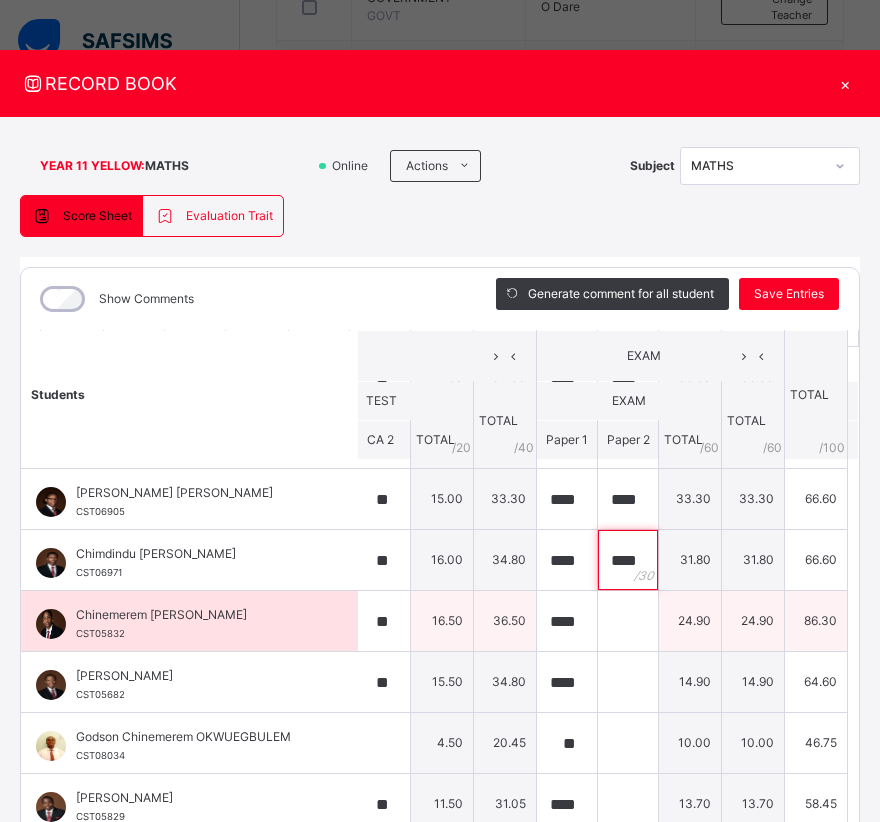 type on "****" 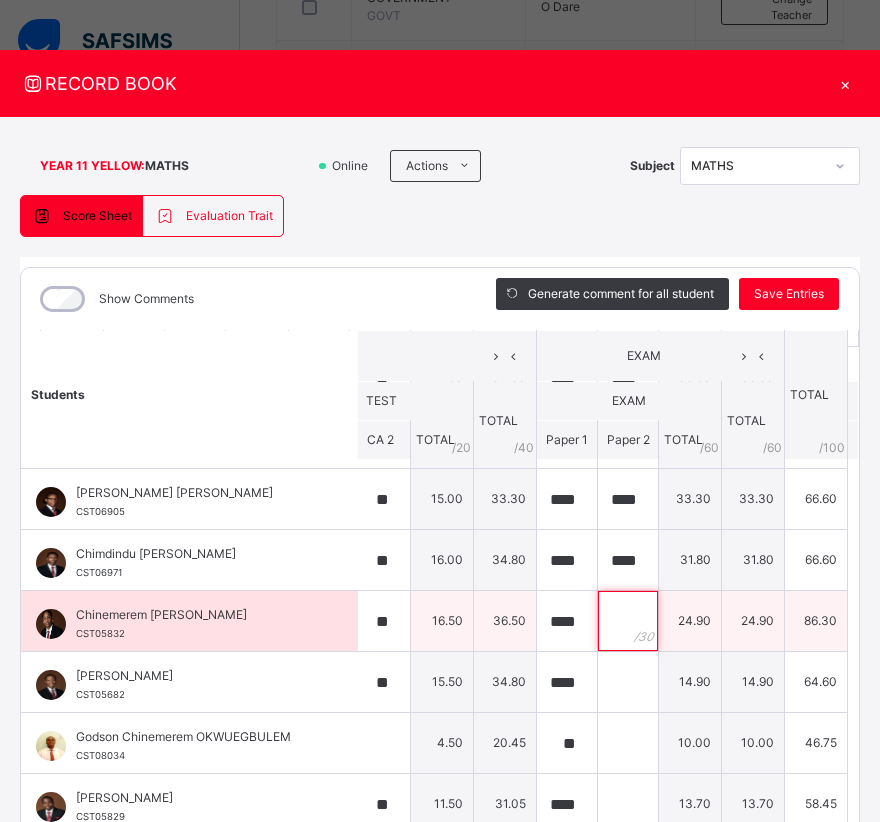 scroll, scrollTop: 0, scrollLeft: 0, axis: both 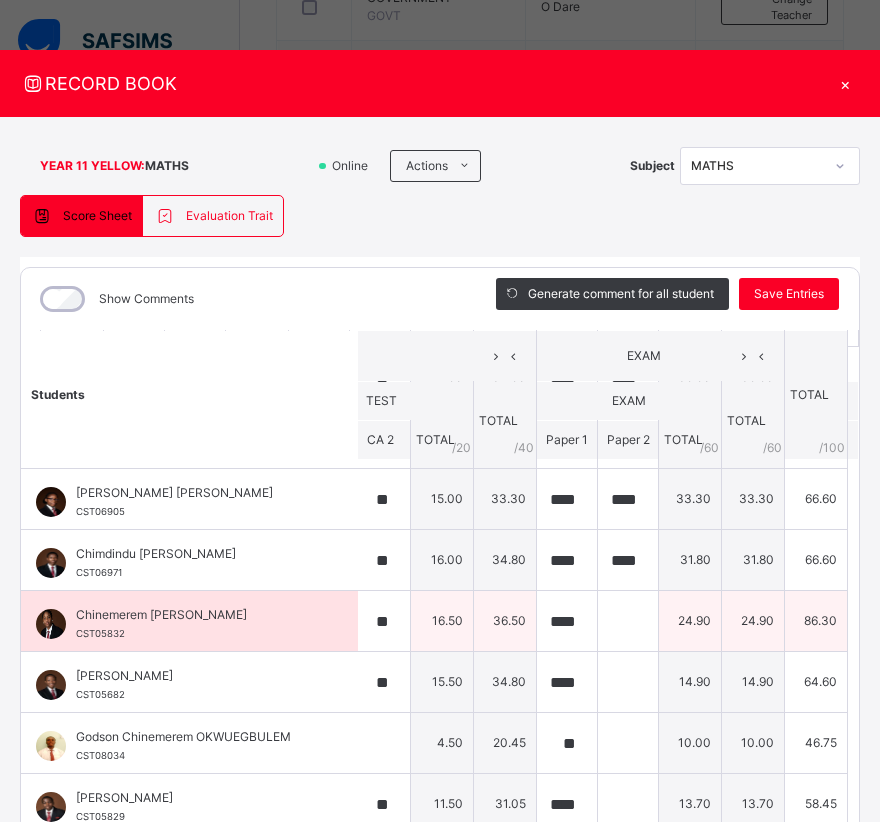 click at bounding box center (628, 621) 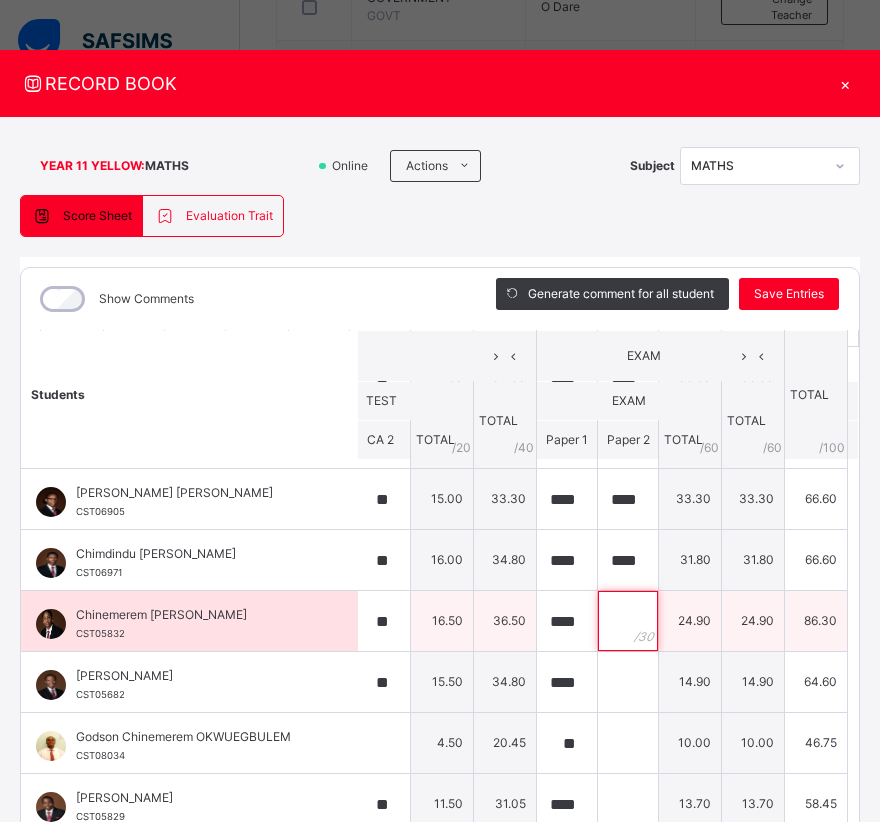 click at bounding box center (628, 621) 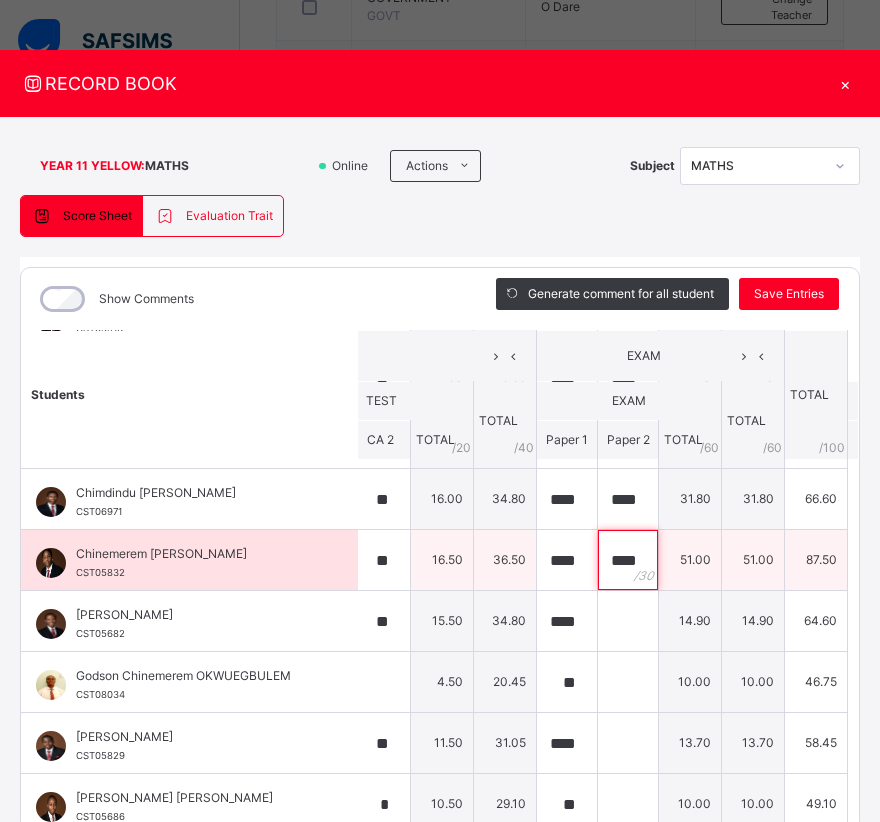 scroll, scrollTop: 180, scrollLeft: 453, axis: both 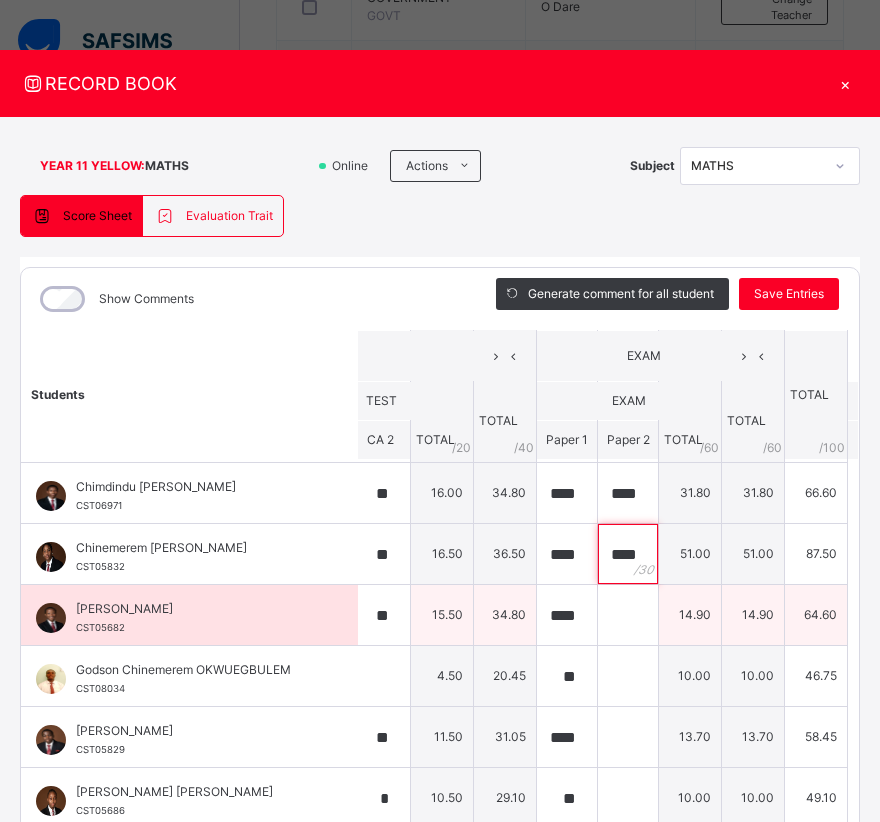 type on "****" 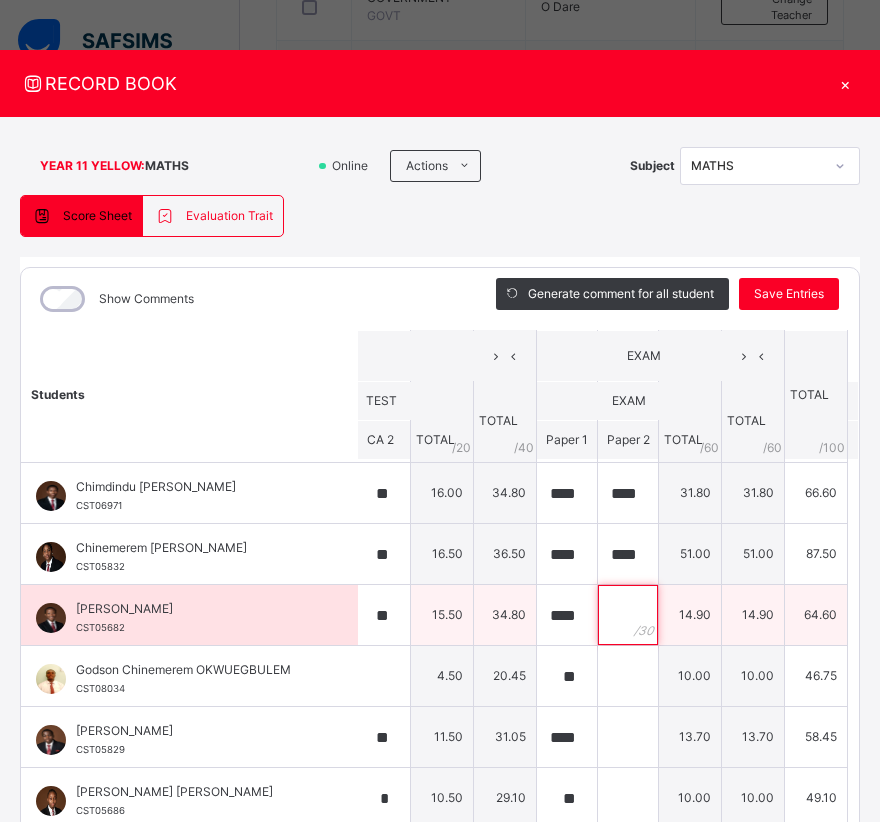 click at bounding box center (628, 615) 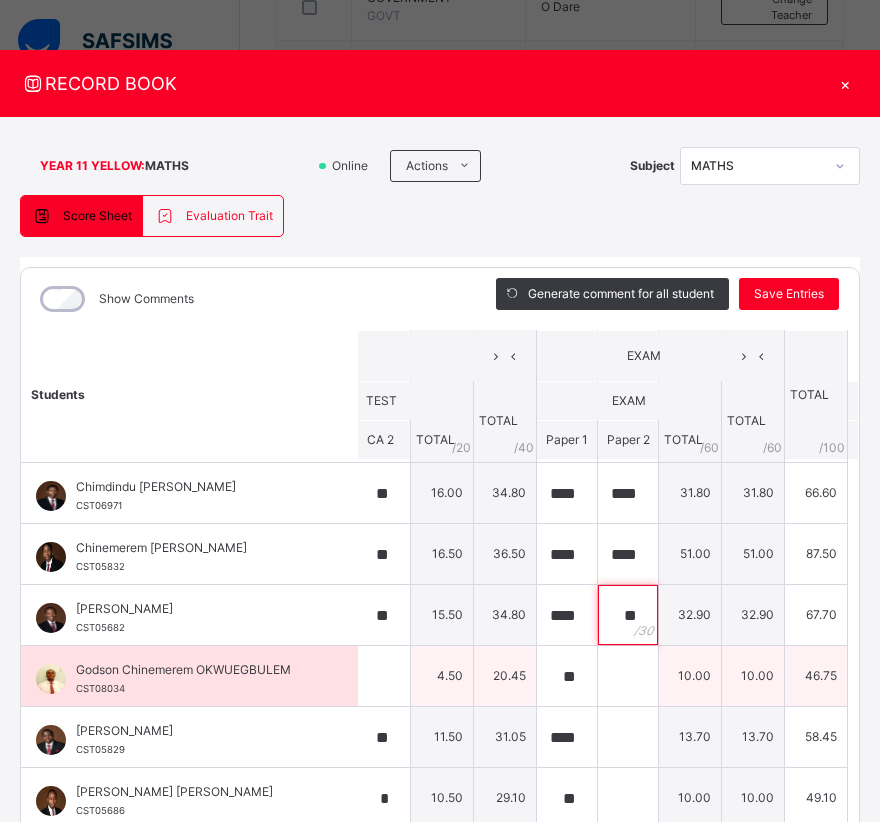 type on "**" 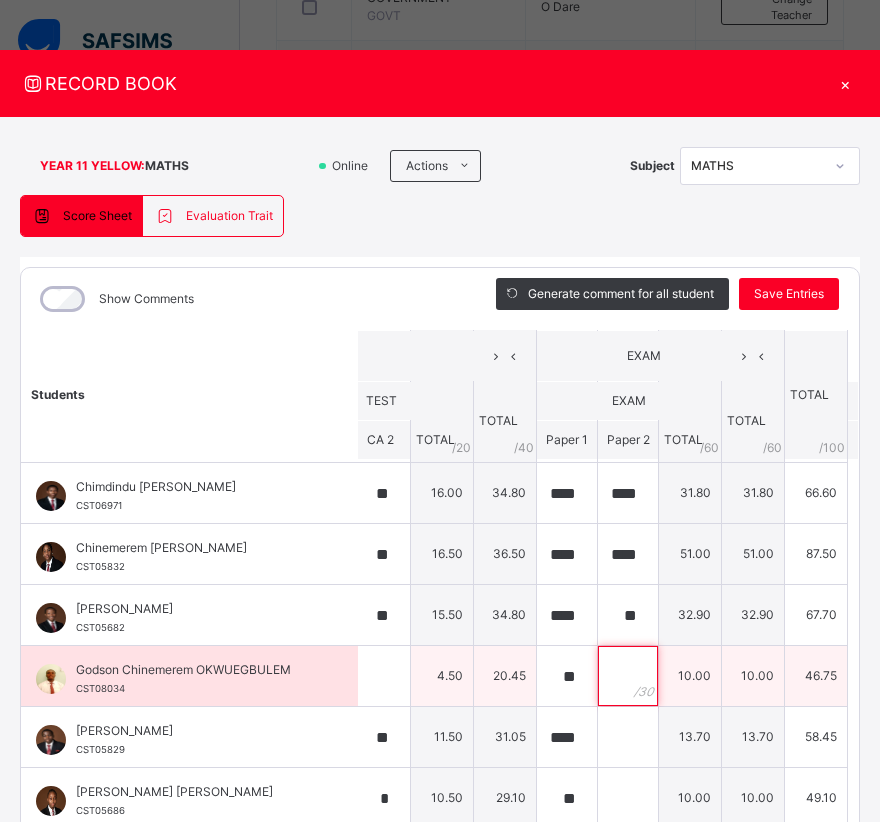 click at bounding box center [628, 676] 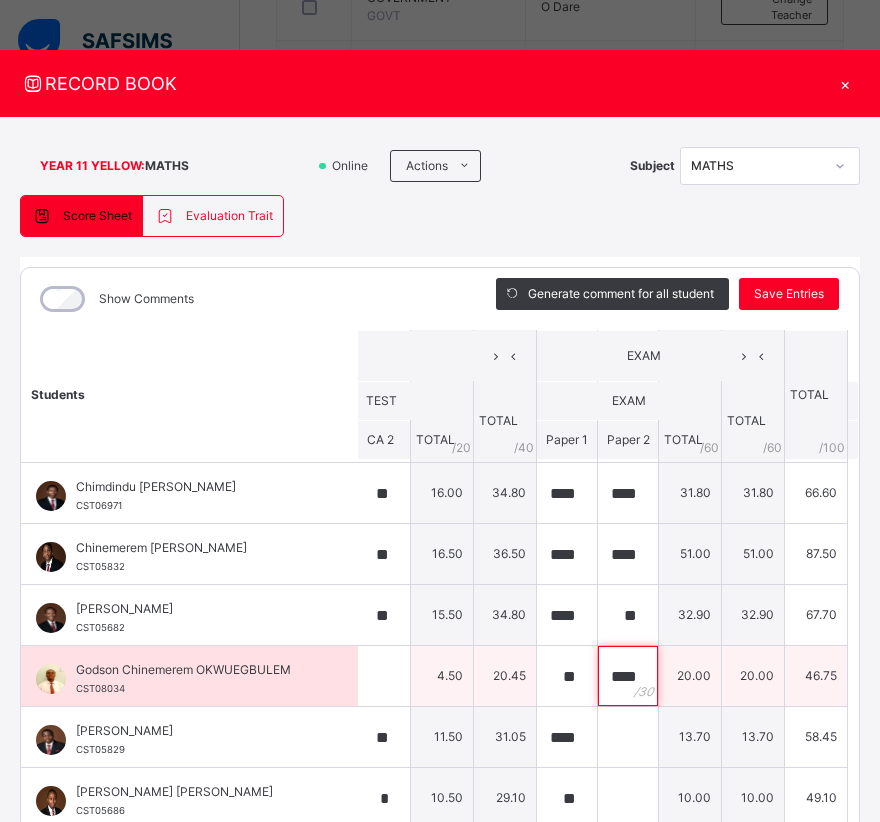 scroll, scrollTop: 0, scrollLeft: 1, axis: horizontal 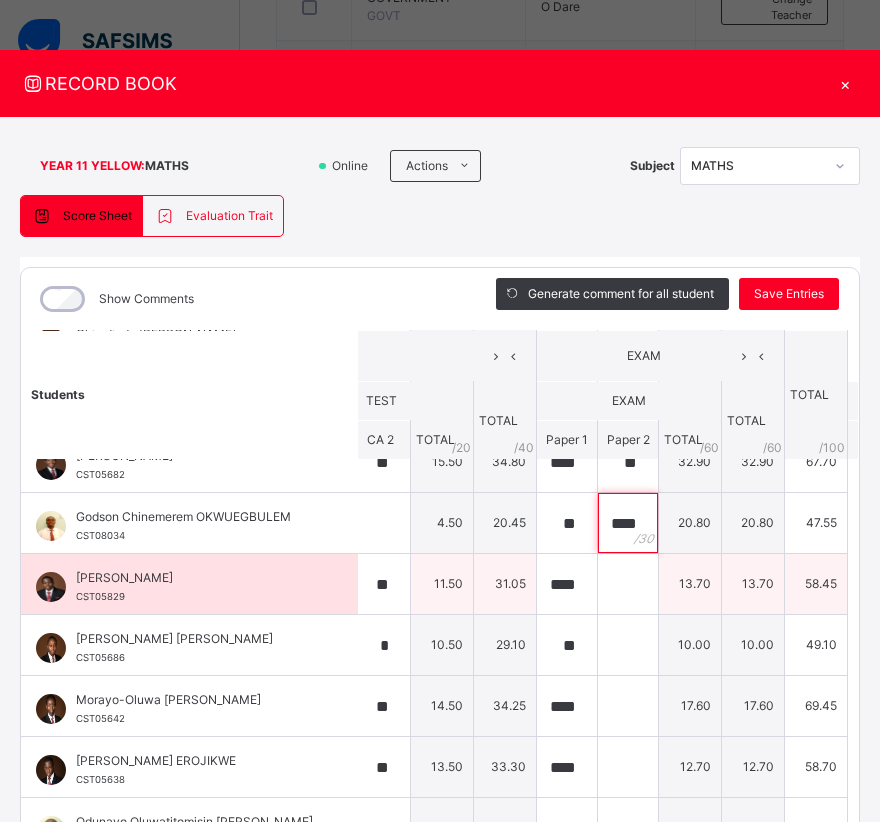 type on "****" 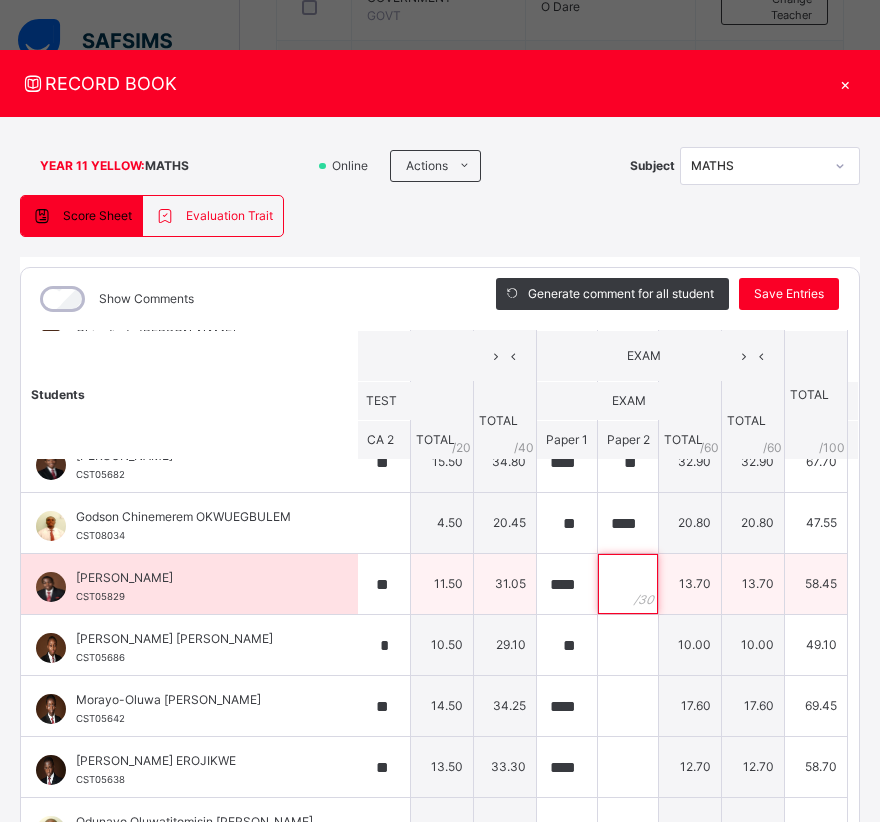 scroll, scrollTop: 0, scrollLeft: 0, axis: both 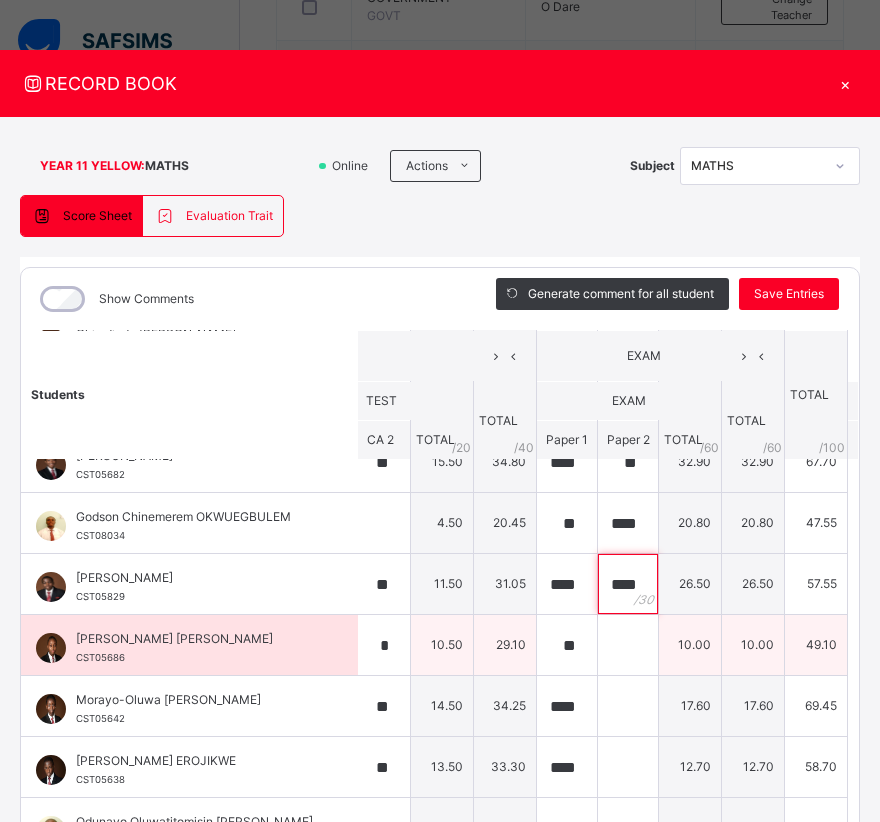 type on "****" 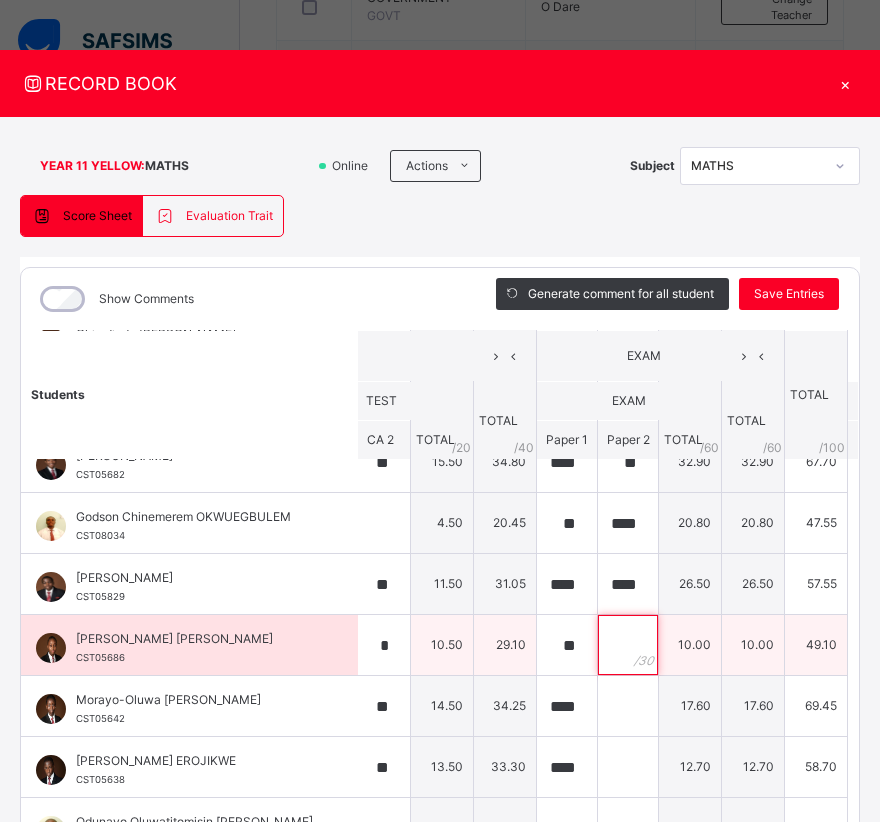 scroll, scrollTop: 0, scrollLeft: 0, axis: both 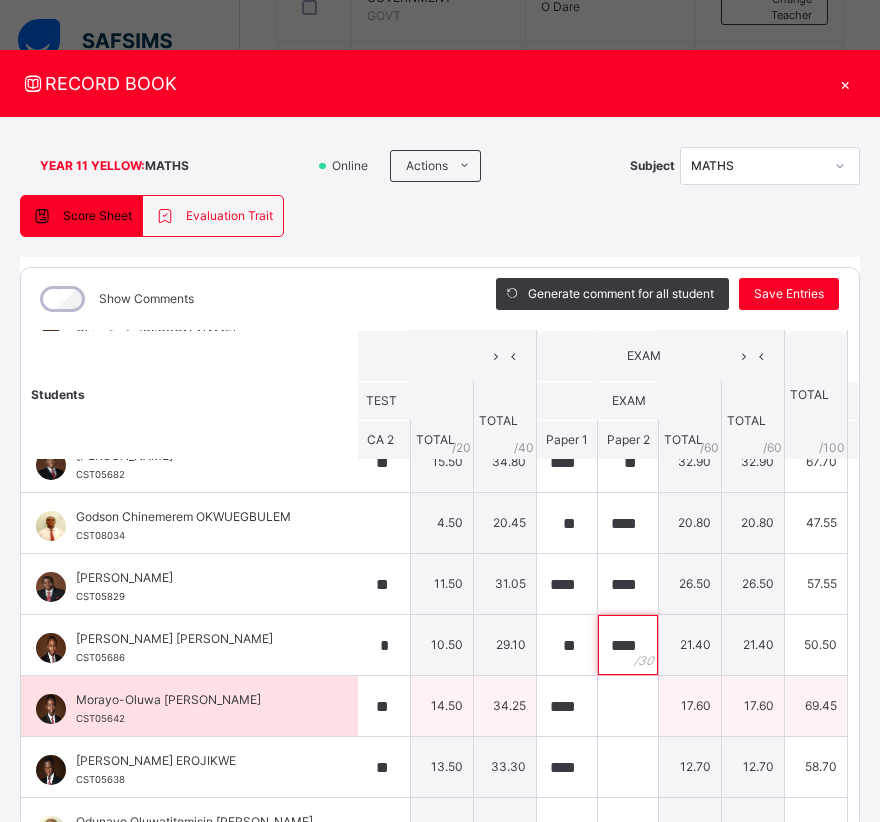 type on "****" 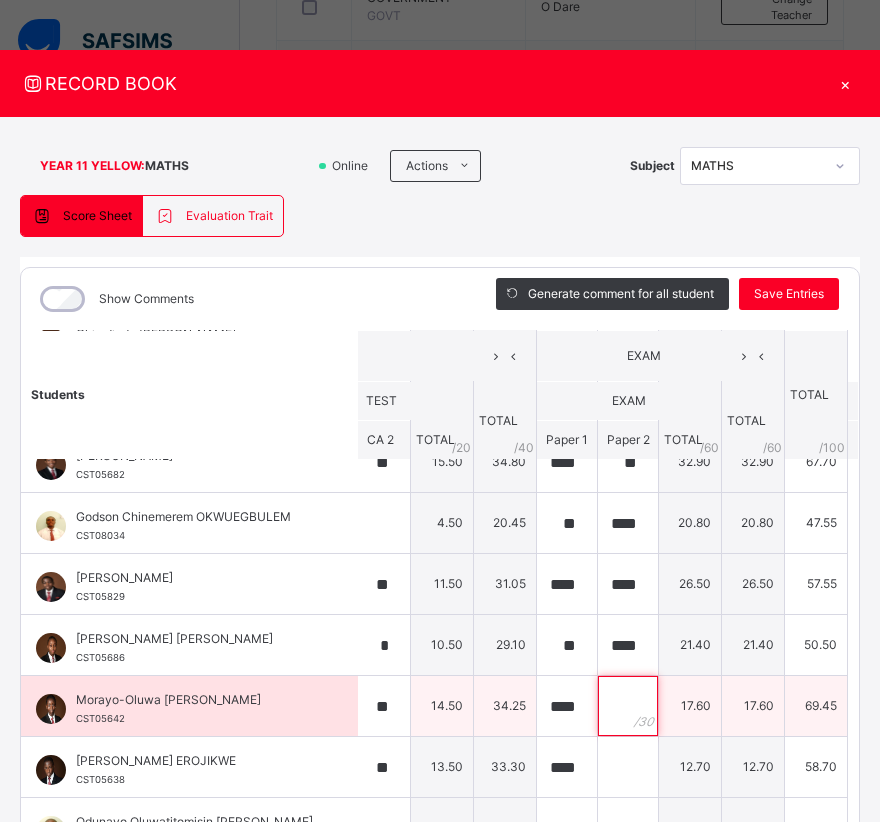 click at bounding box center [628, 706] 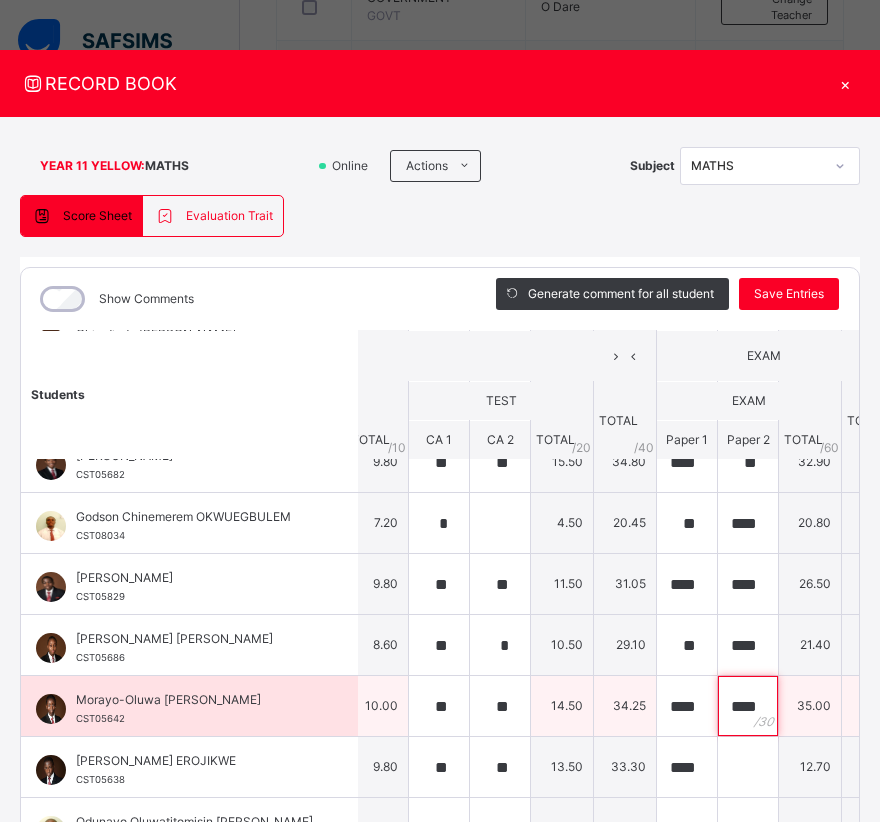scroll, scrollTop: 333, scrollLeft: 453, axis: both 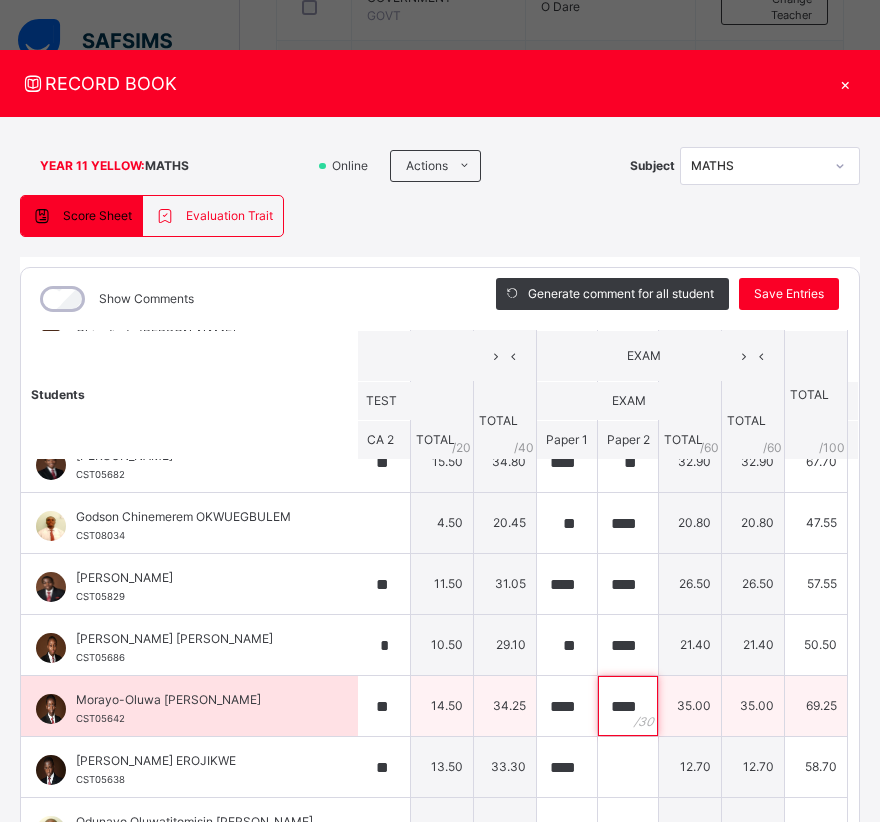 type on "**" 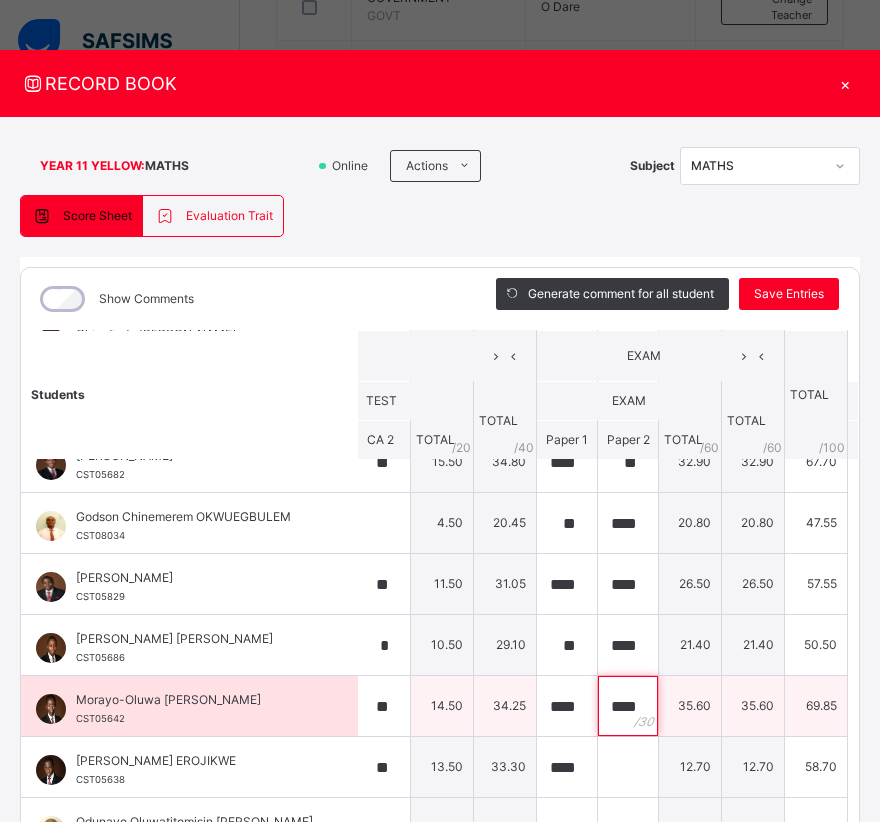 scroll, scrollTop: 0, scrollLeft: 1, axis: horizontal 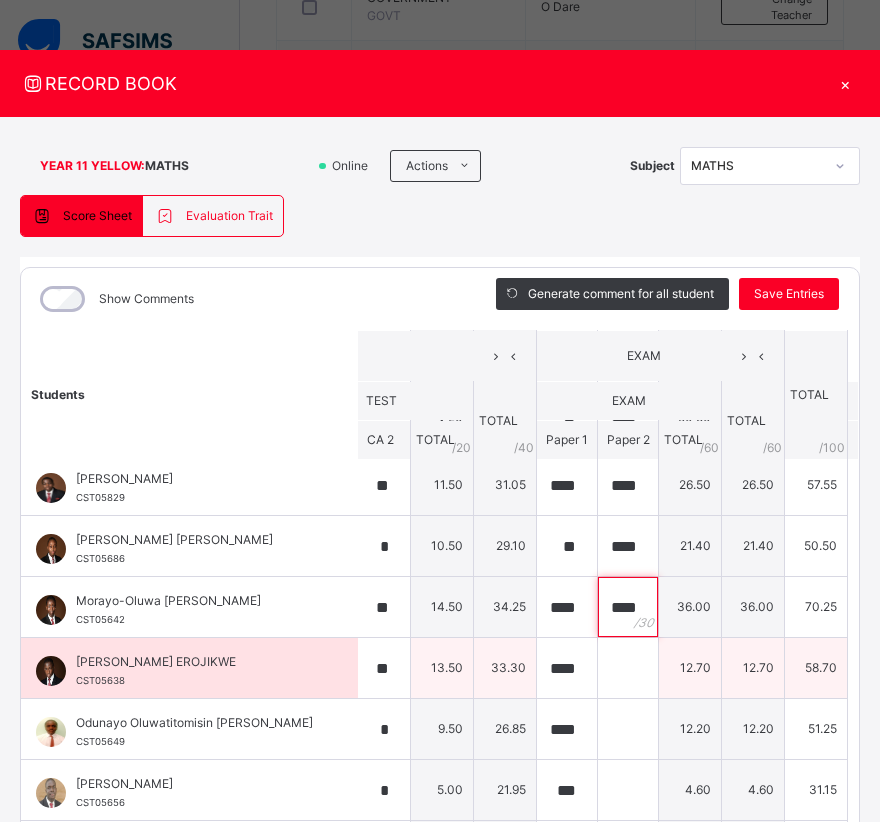 type on "****" 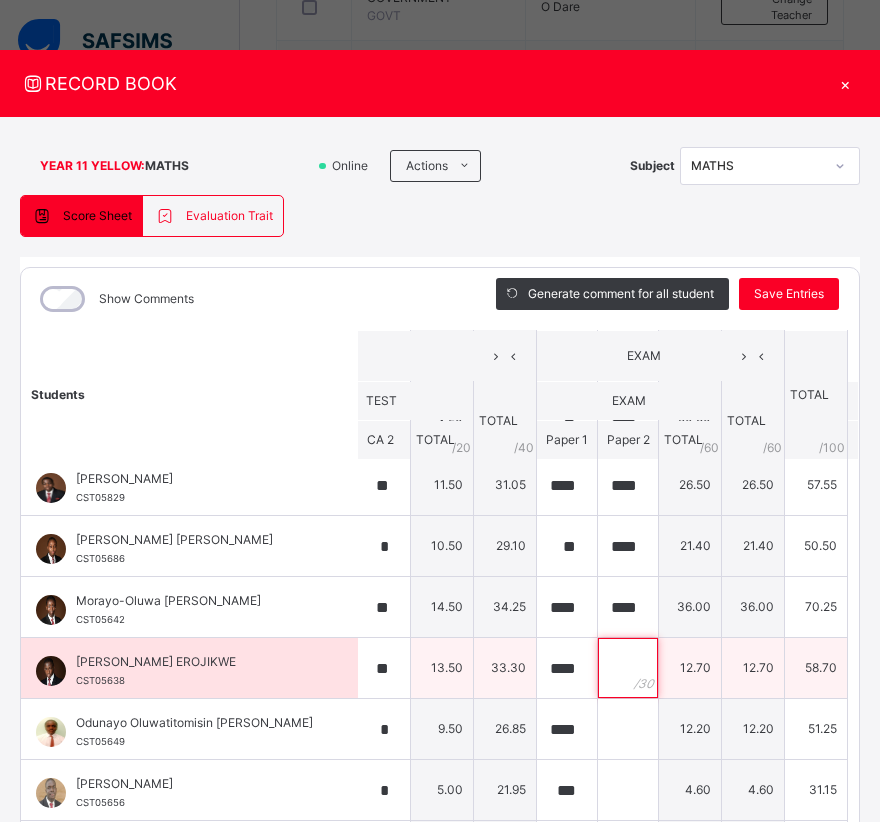 scroll, scrollTop: 0, scrollLeft: 0, axis: both 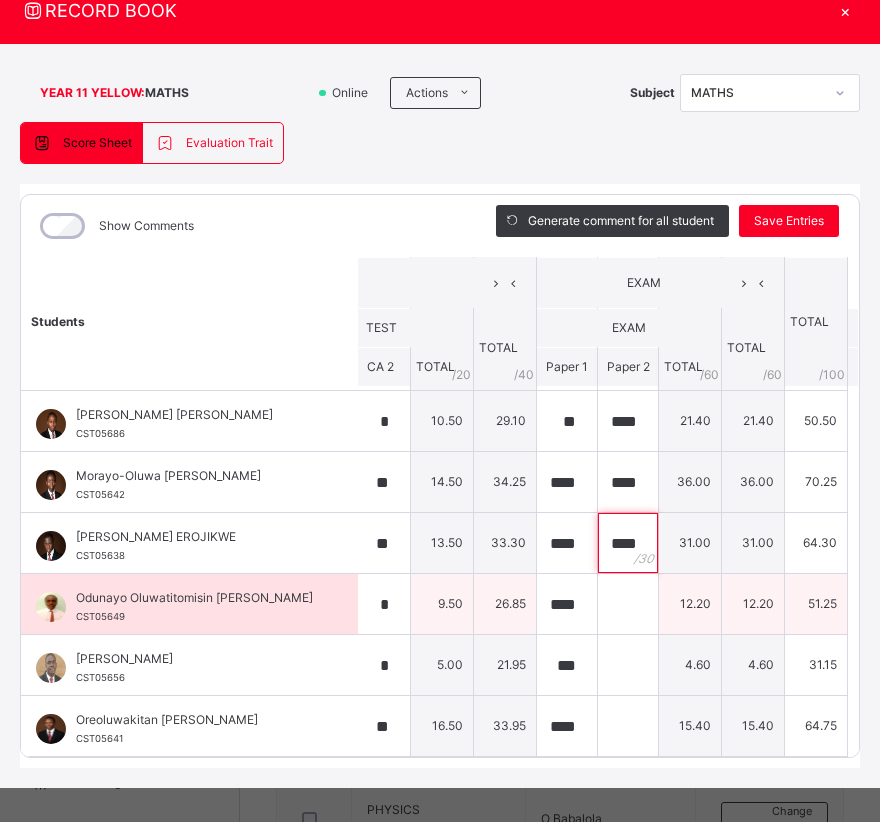 type on "****" 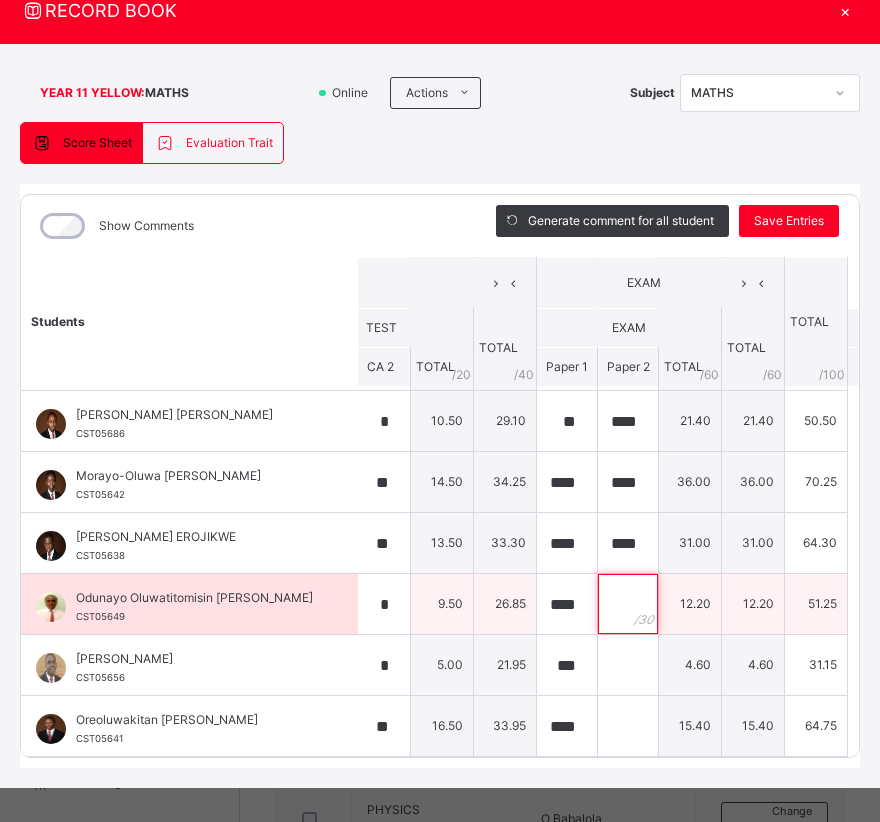 scroll, scrollTop: 0, scrollLeft: 0, axis: both 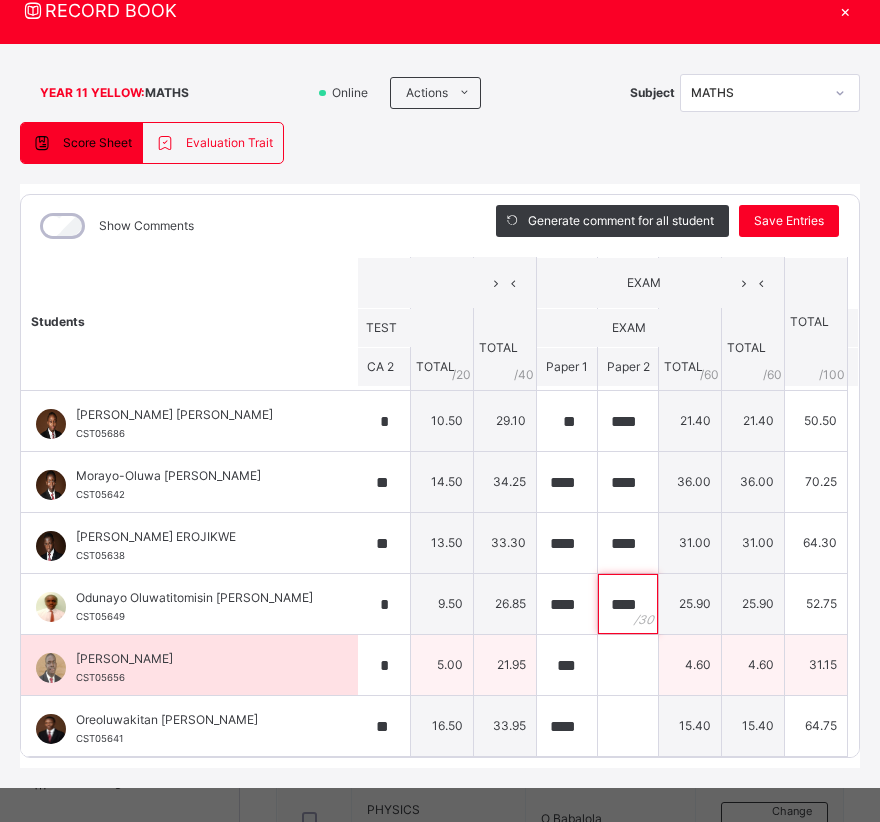 type on "****" 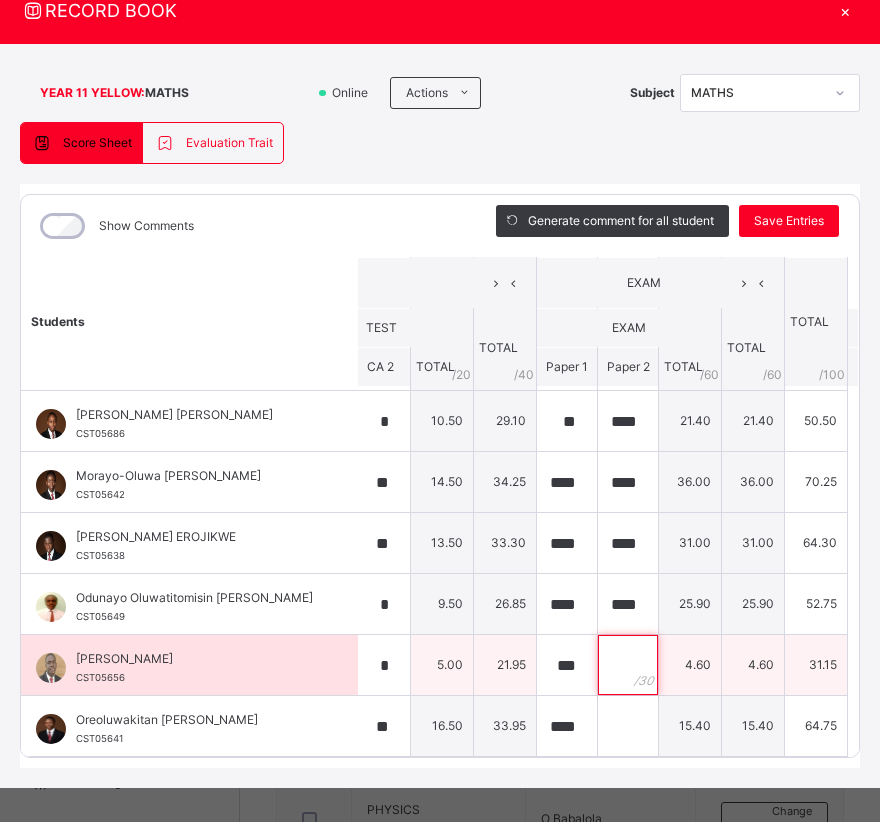 click at bounding box center (628, 665) 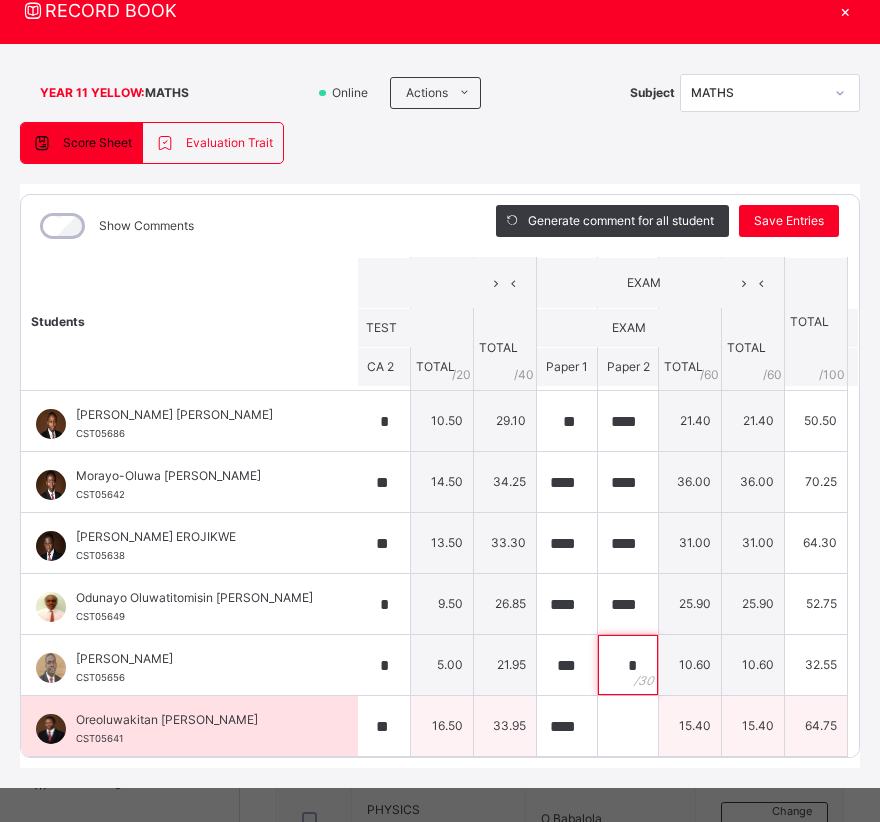 type on "*" 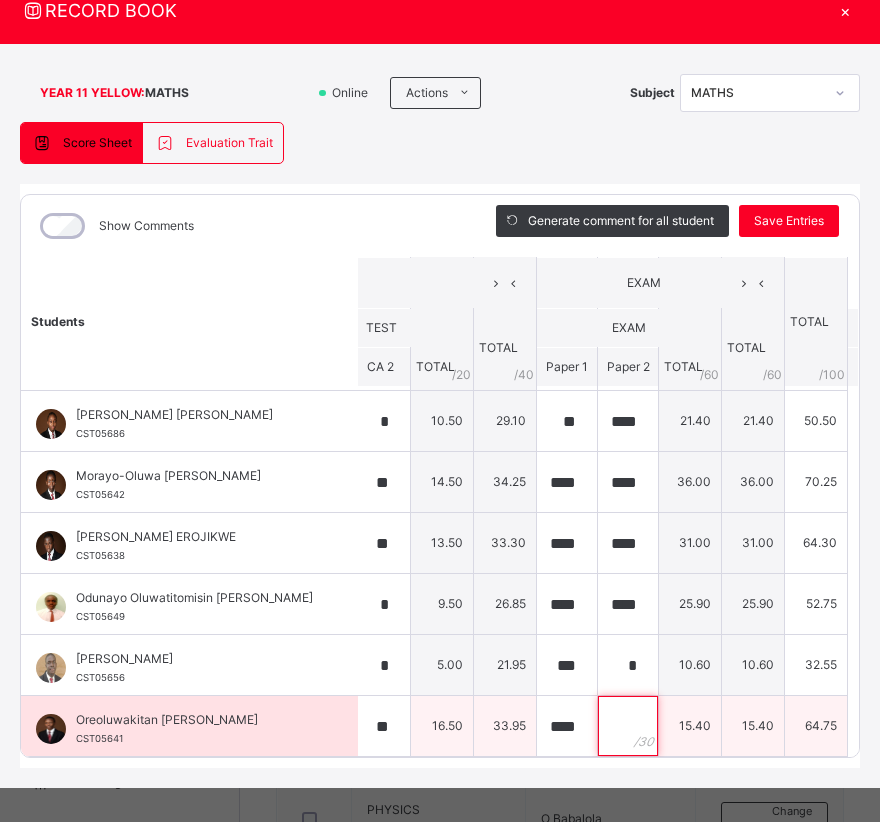 click at bounding box center (628, 726) 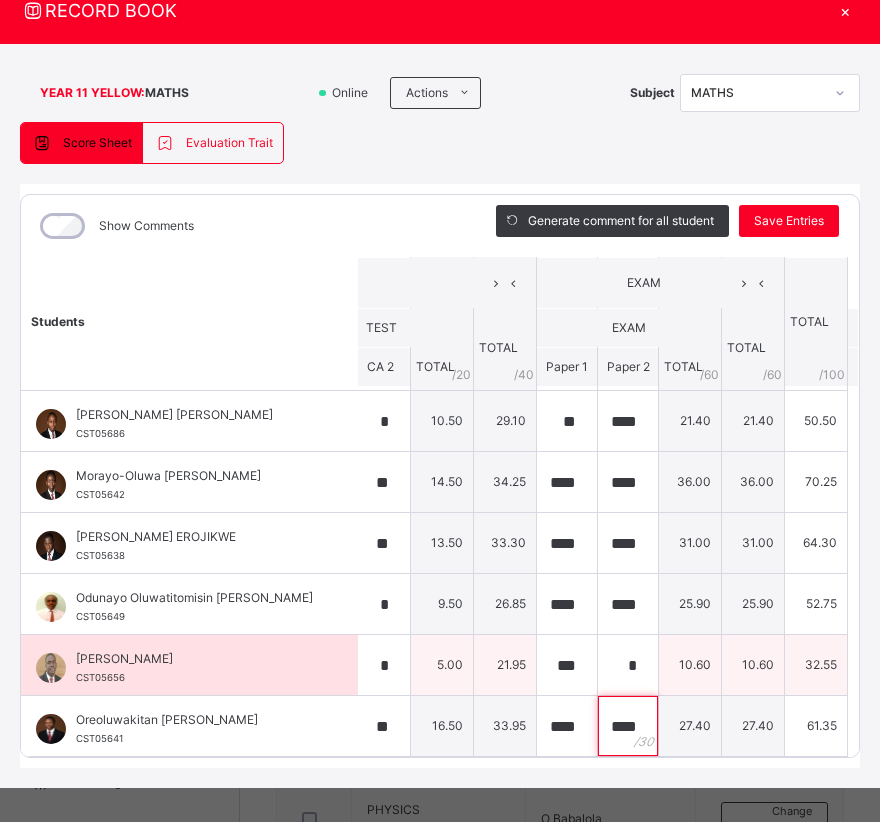 scroll, scrollTop: 0, scrollLeft: 1, axis: horizontal 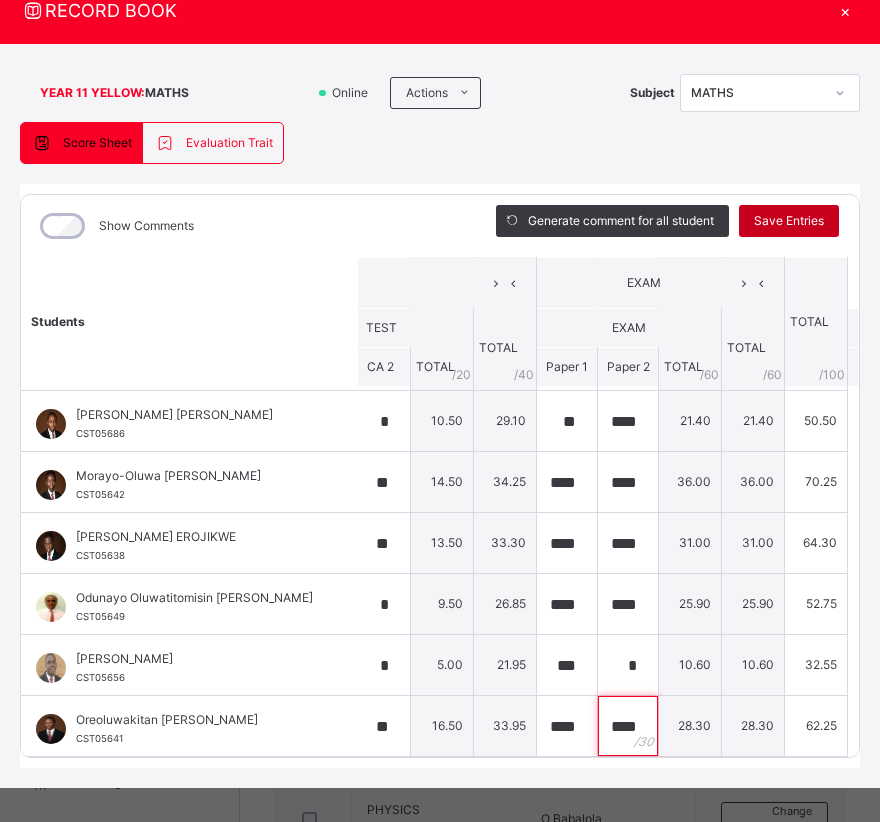 type on "****" 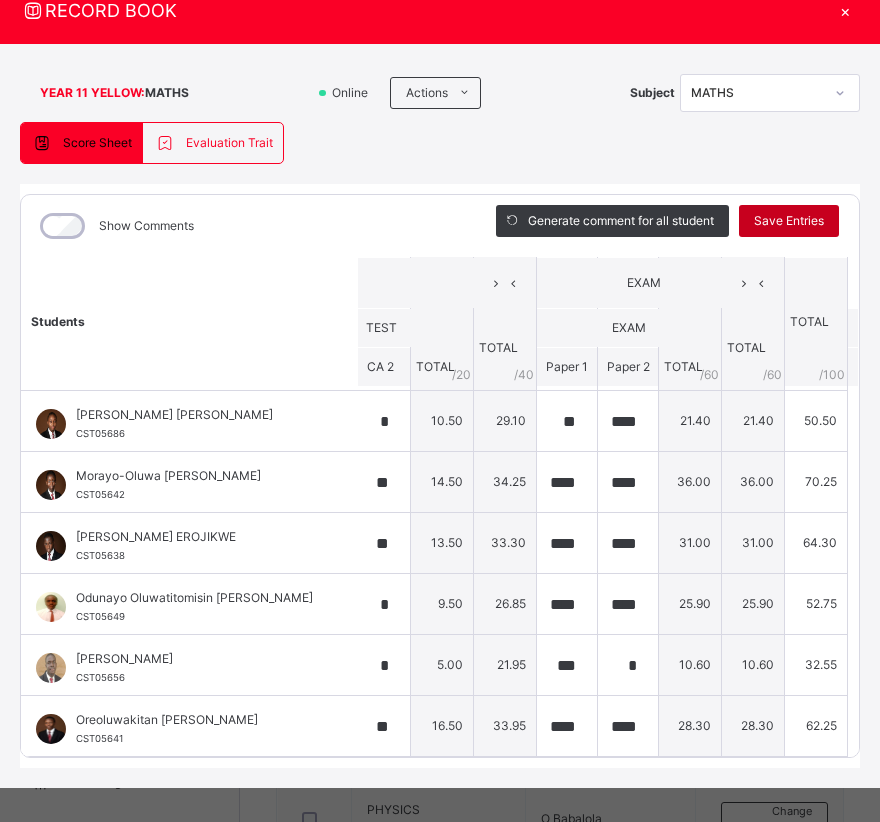 scroll, scrollTop: 0, scrollLeft: 0, axis: both 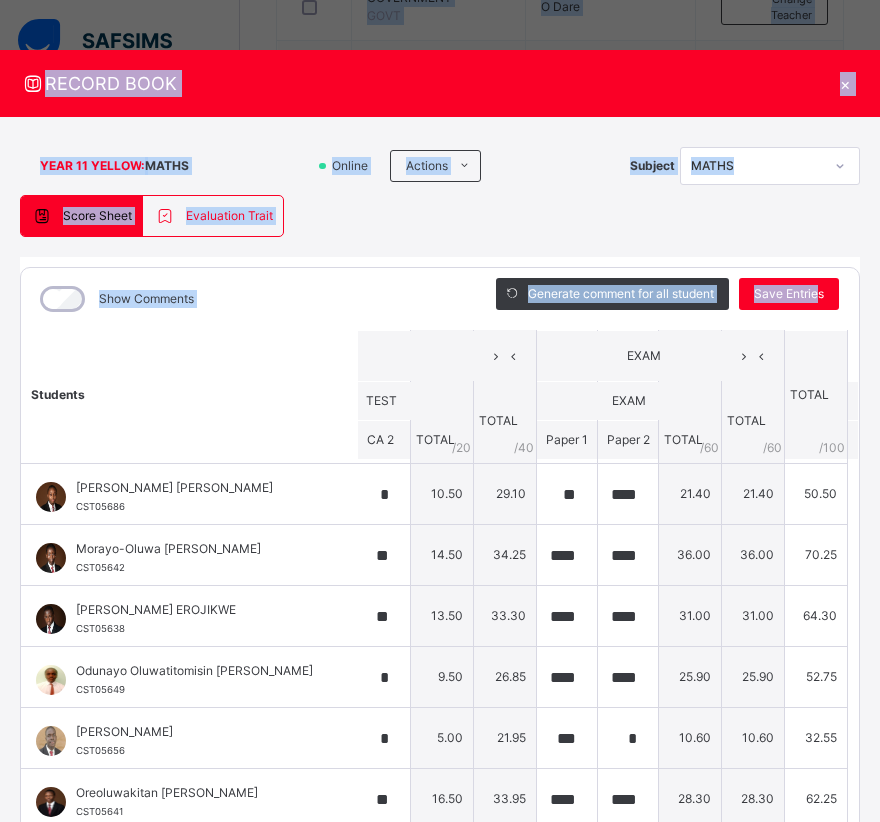 drag, startPoint x: 805, startPoint y: 214, endPoint x: 812, endPoint y: -138, distance: 352.0696 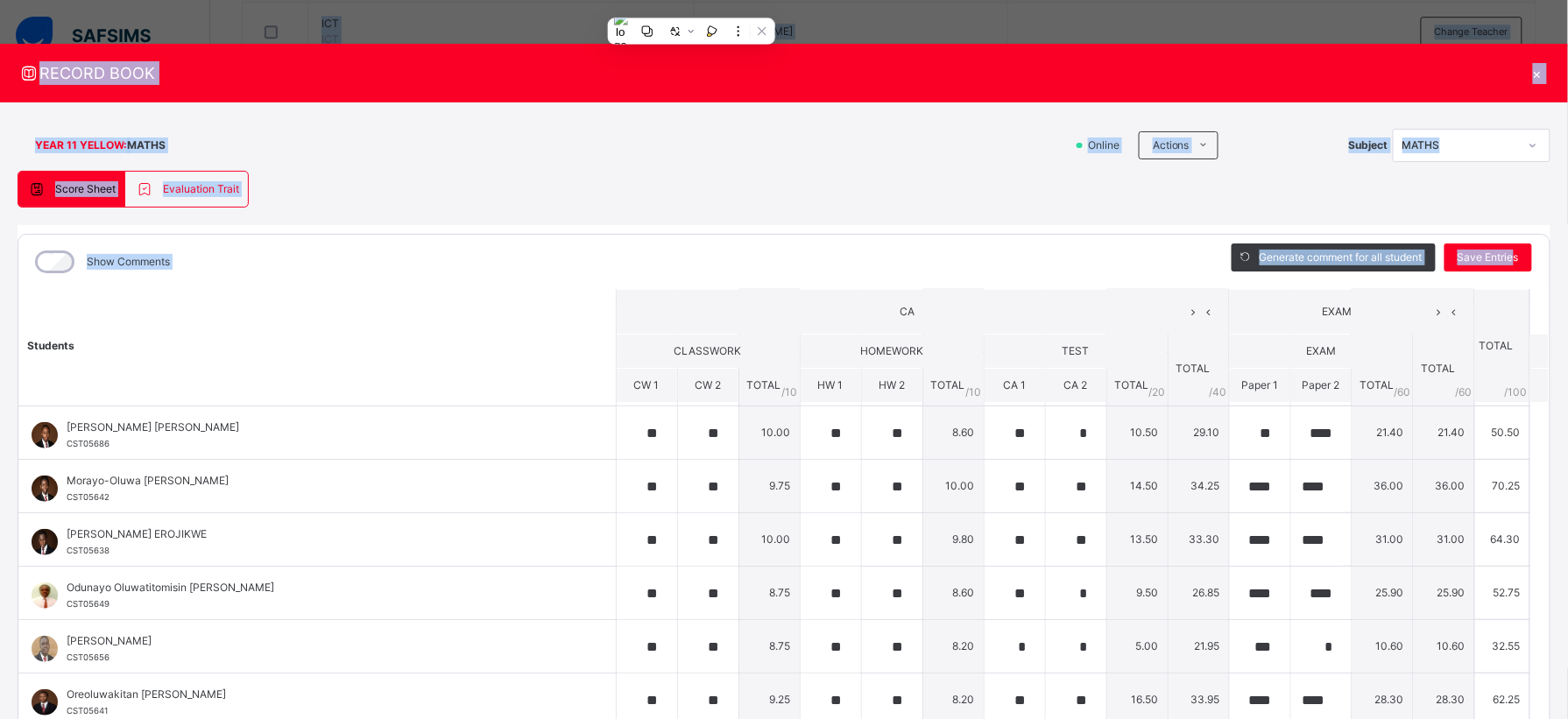 scroll, scrollTop: 429, scrollLeft: 0, axis: vertical 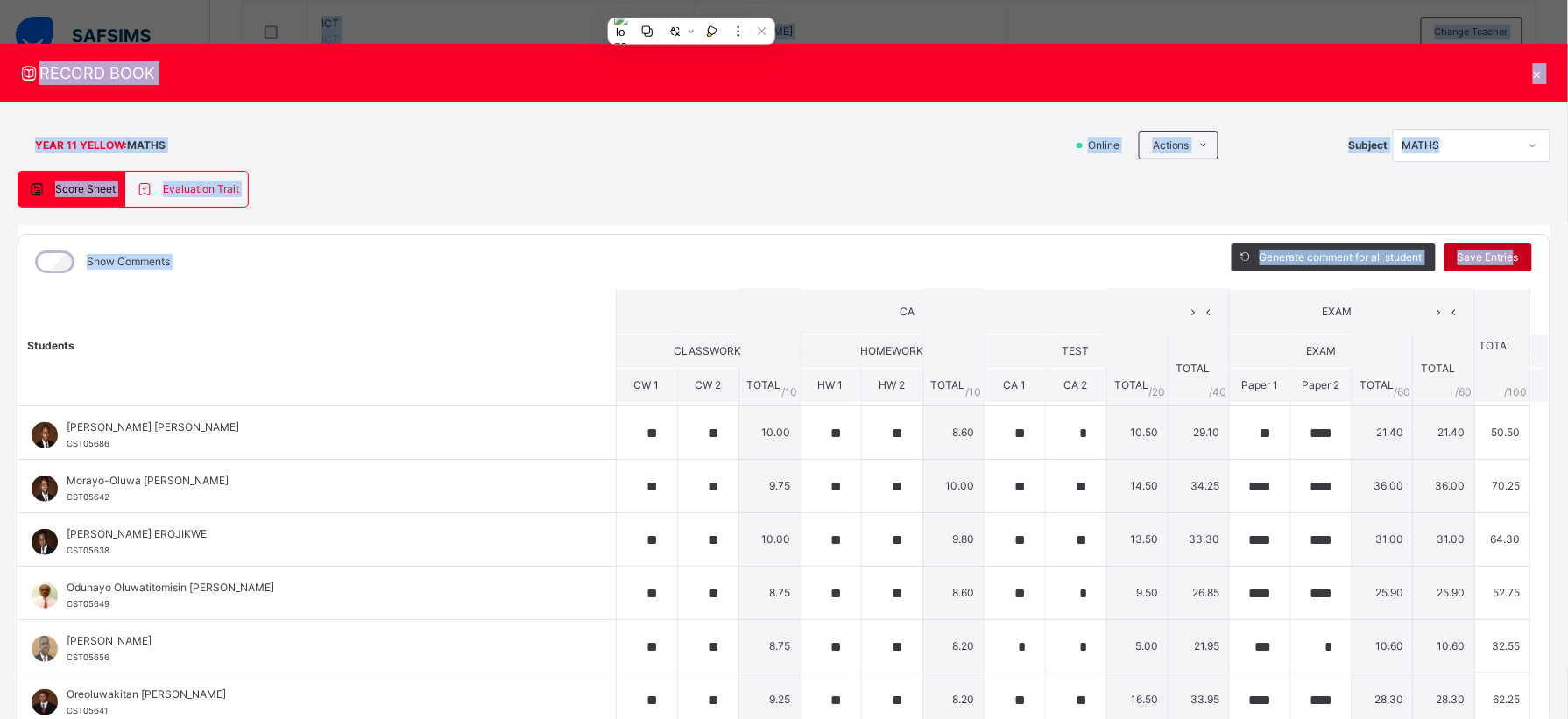 click on "Save Entries" at bounding box center [1488, 257] 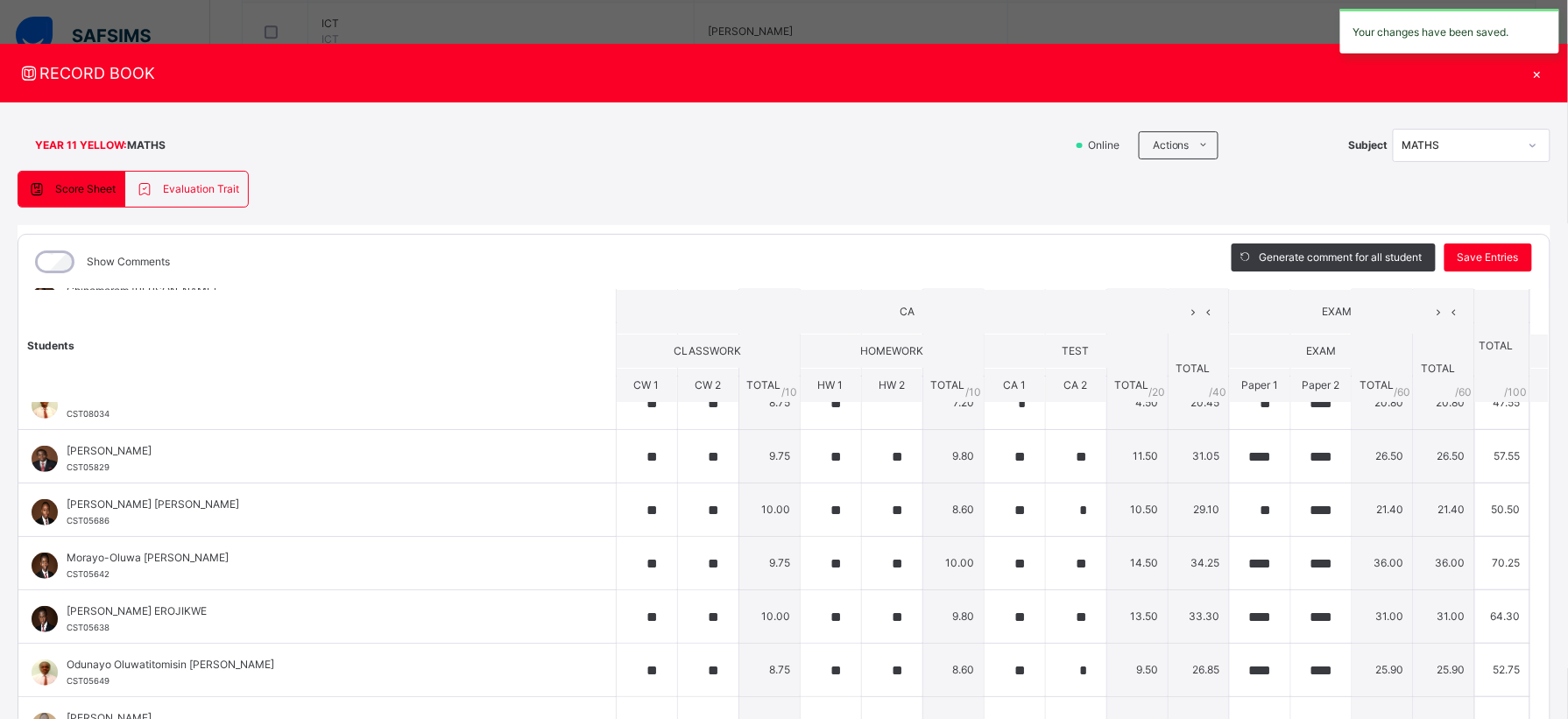 scroll, scrollTop: 429, scrollLeft: 0, axis: vertical 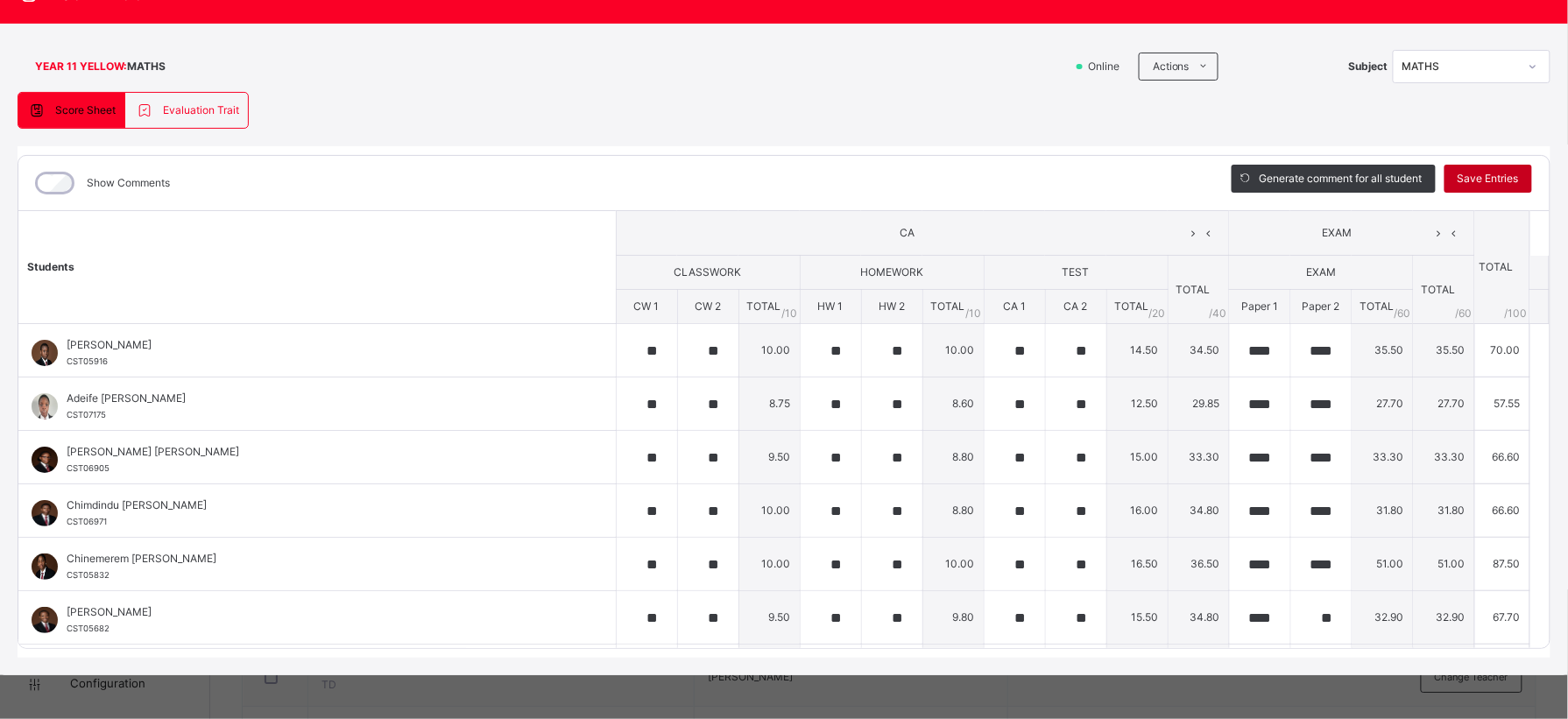click on "Save Entries" at bounding box center (1488, 179) 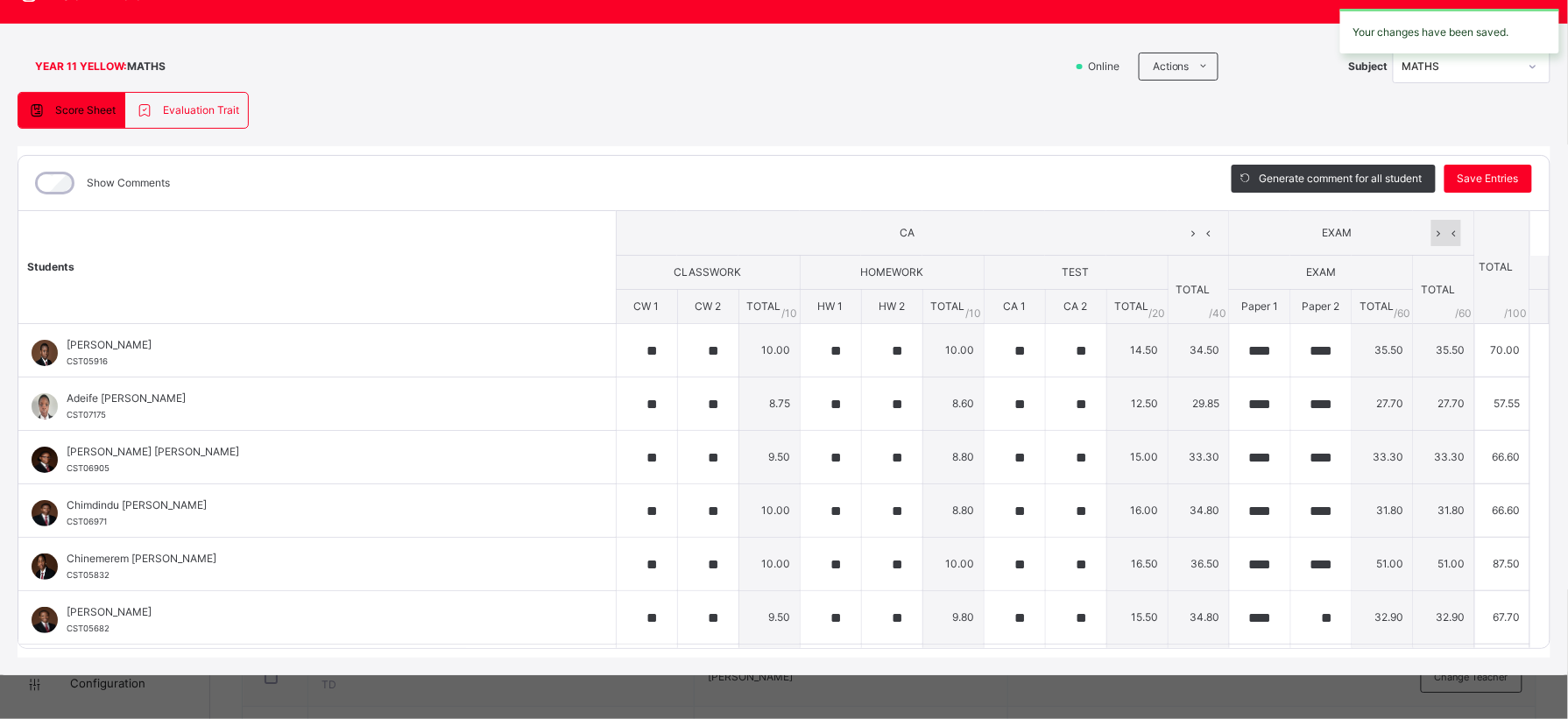 scroll, scrollTop: 0, scrollLeft: 0, axis: both 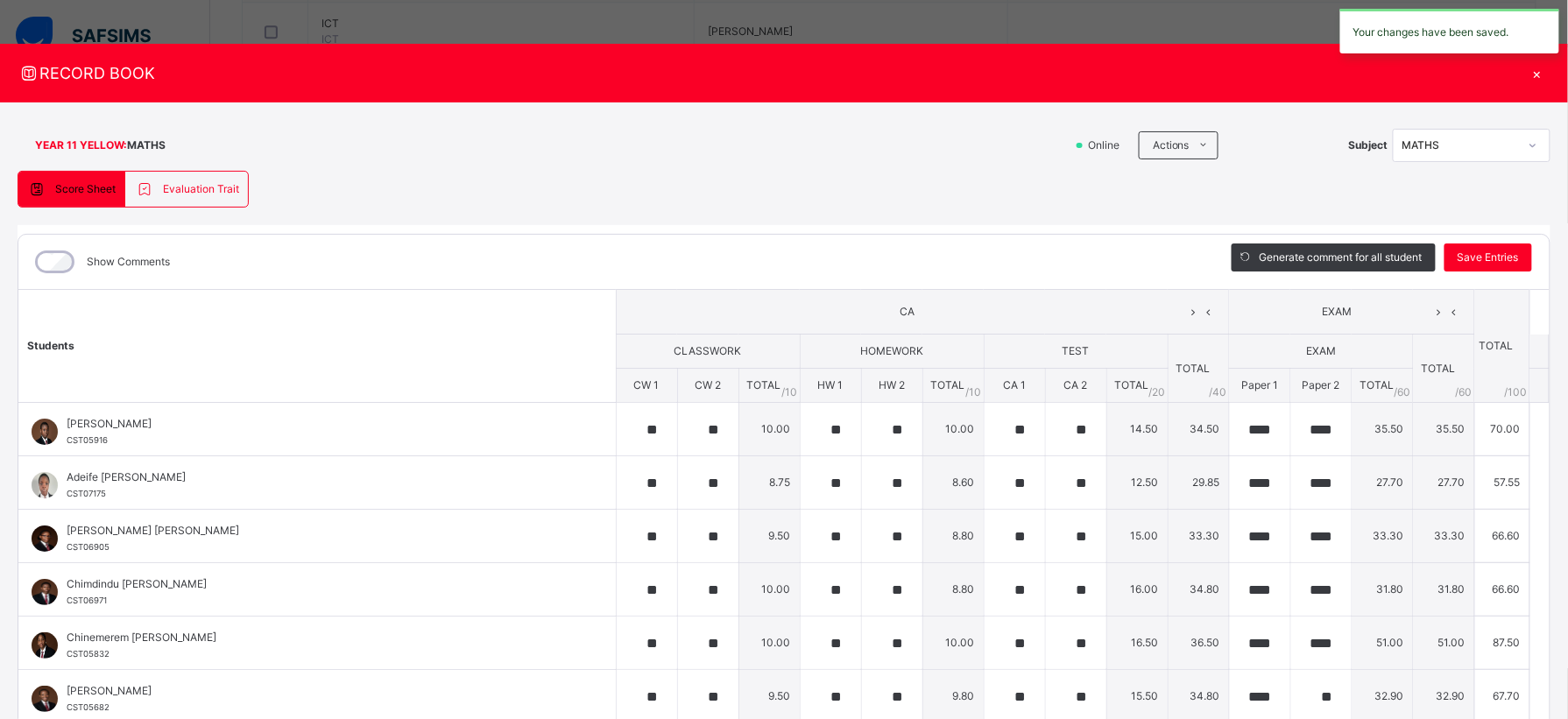 click on "×" at bounding box center (1537, 73) 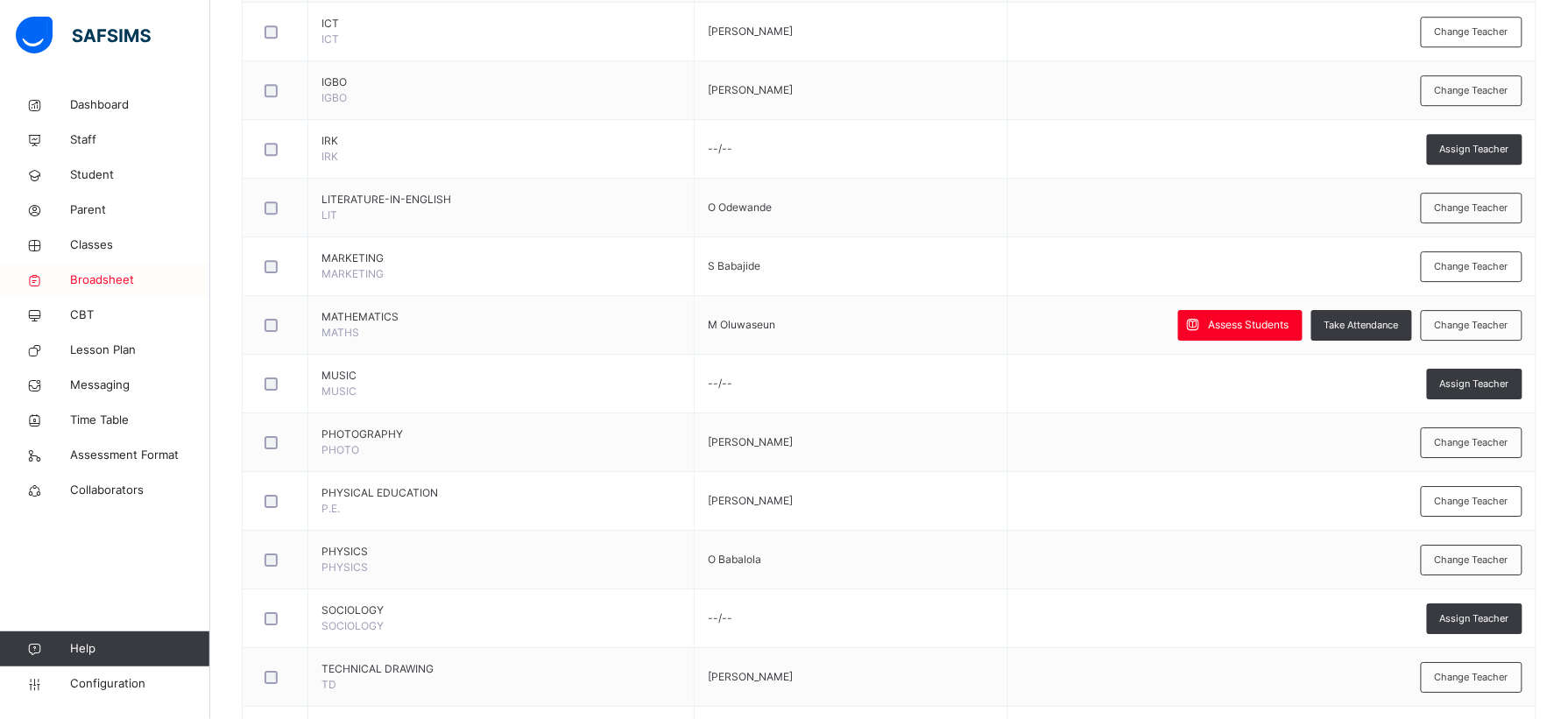 click on "Broadsheet" at bounding box center (140, 280) 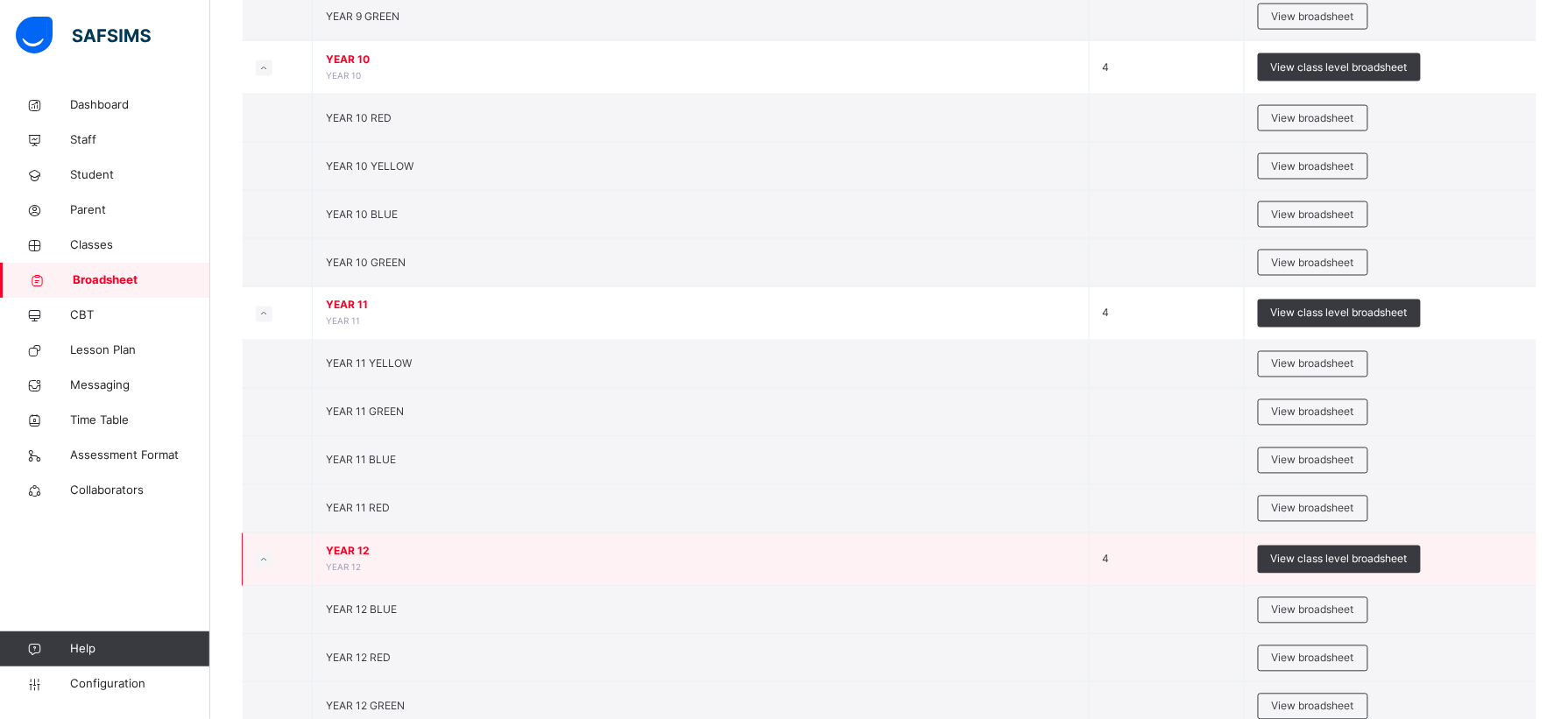 scroll, scrollTop: 909, scrollLeft: 0, axis: vertical 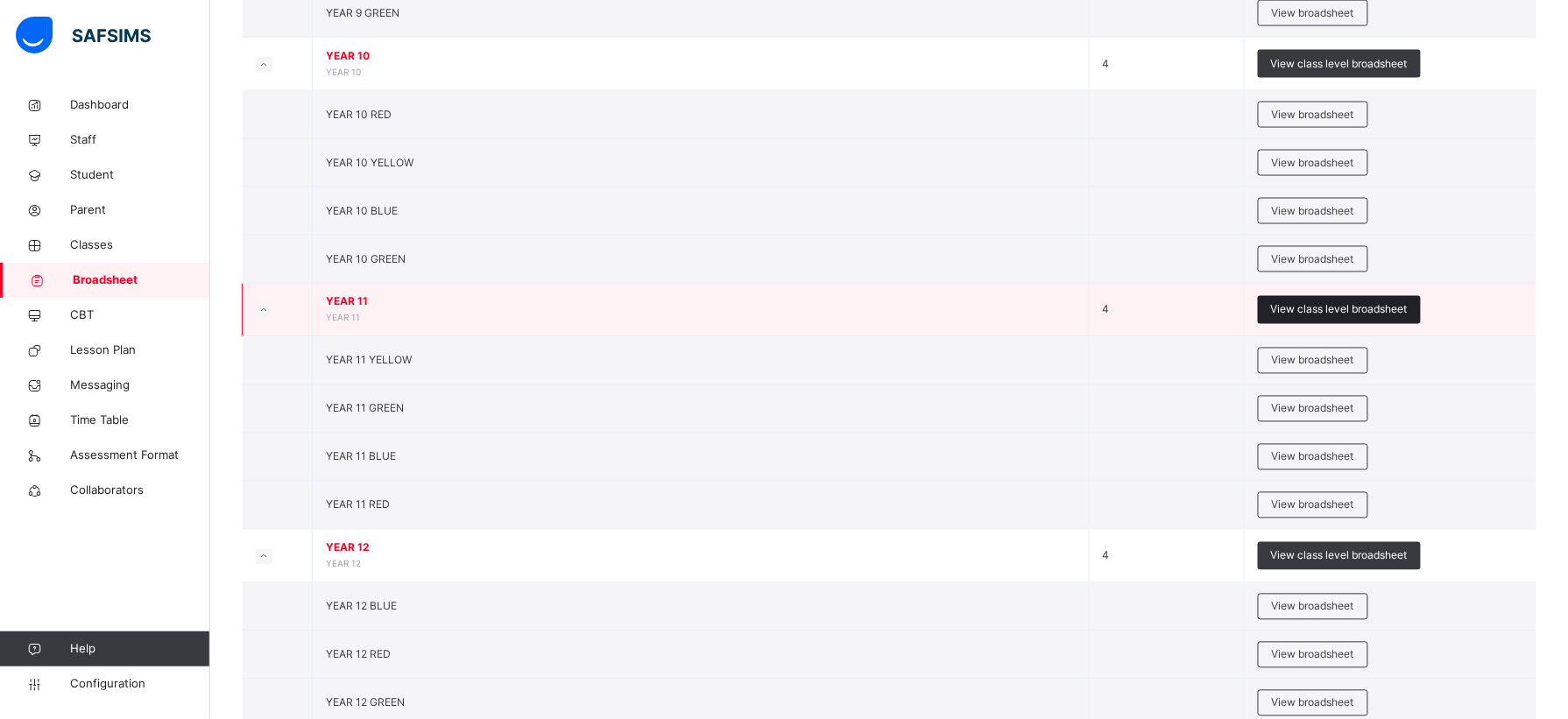 click on "View class level broadsheet" at bounding box center (1339, 310) 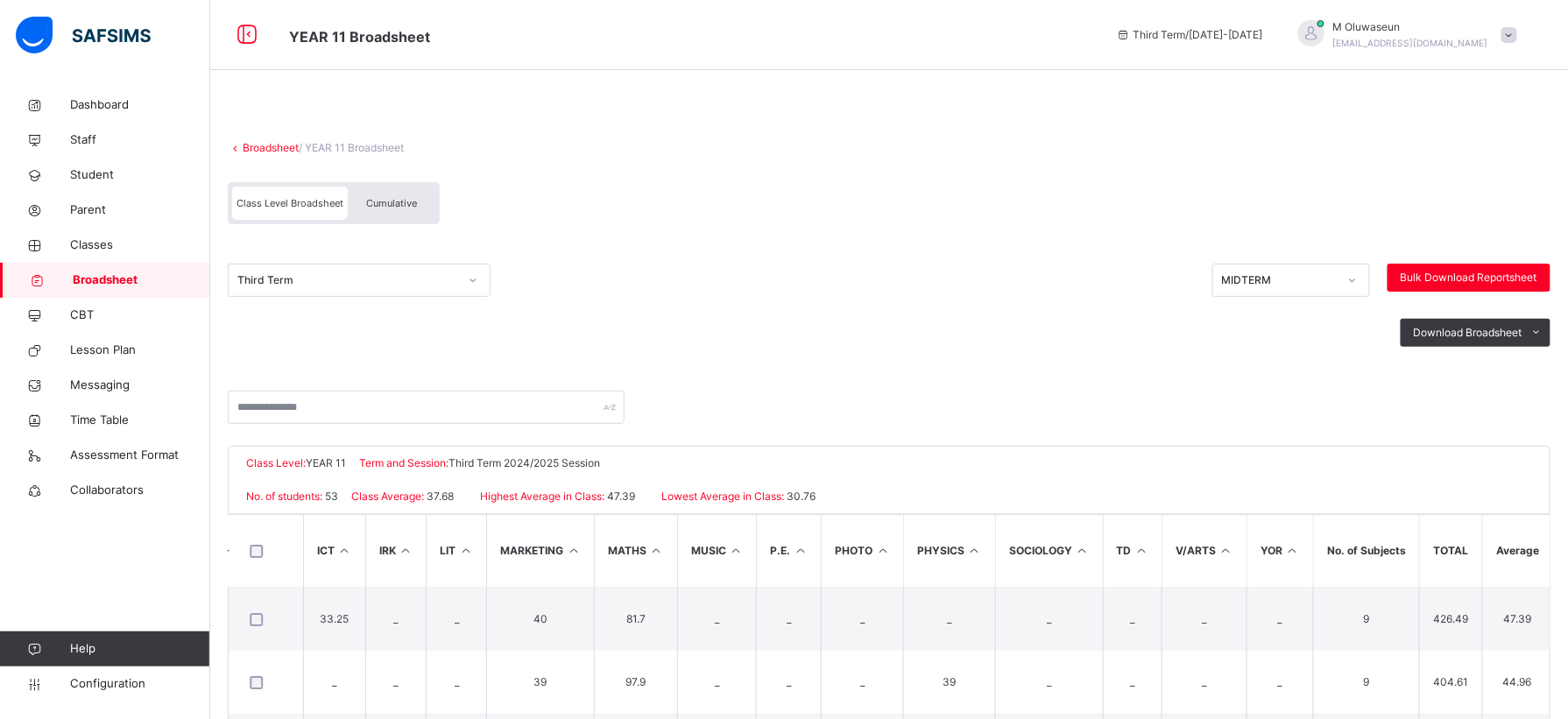 scroll, scrollTop: 0, scrollLeft: 2097, axis: horizontal 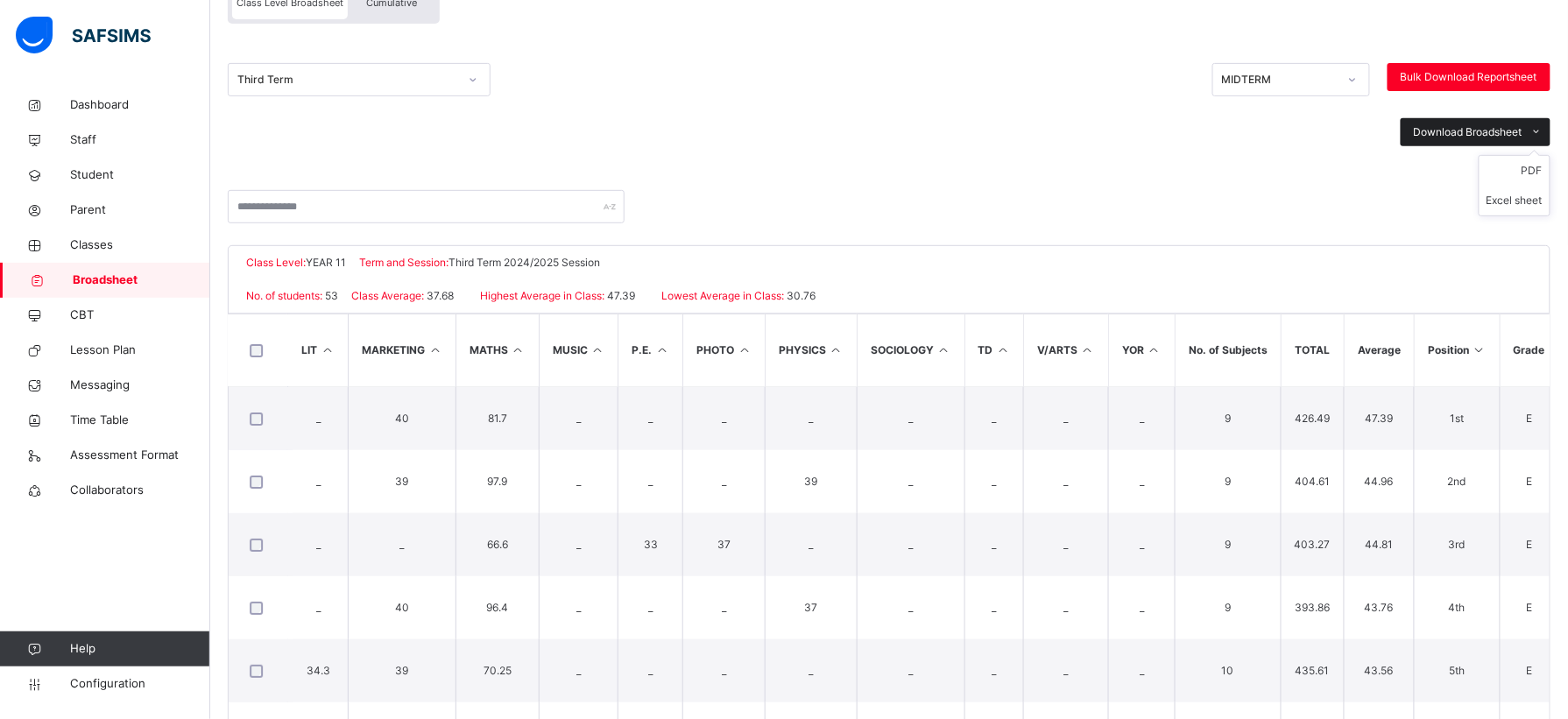 click at bounding box center (1536, 132) 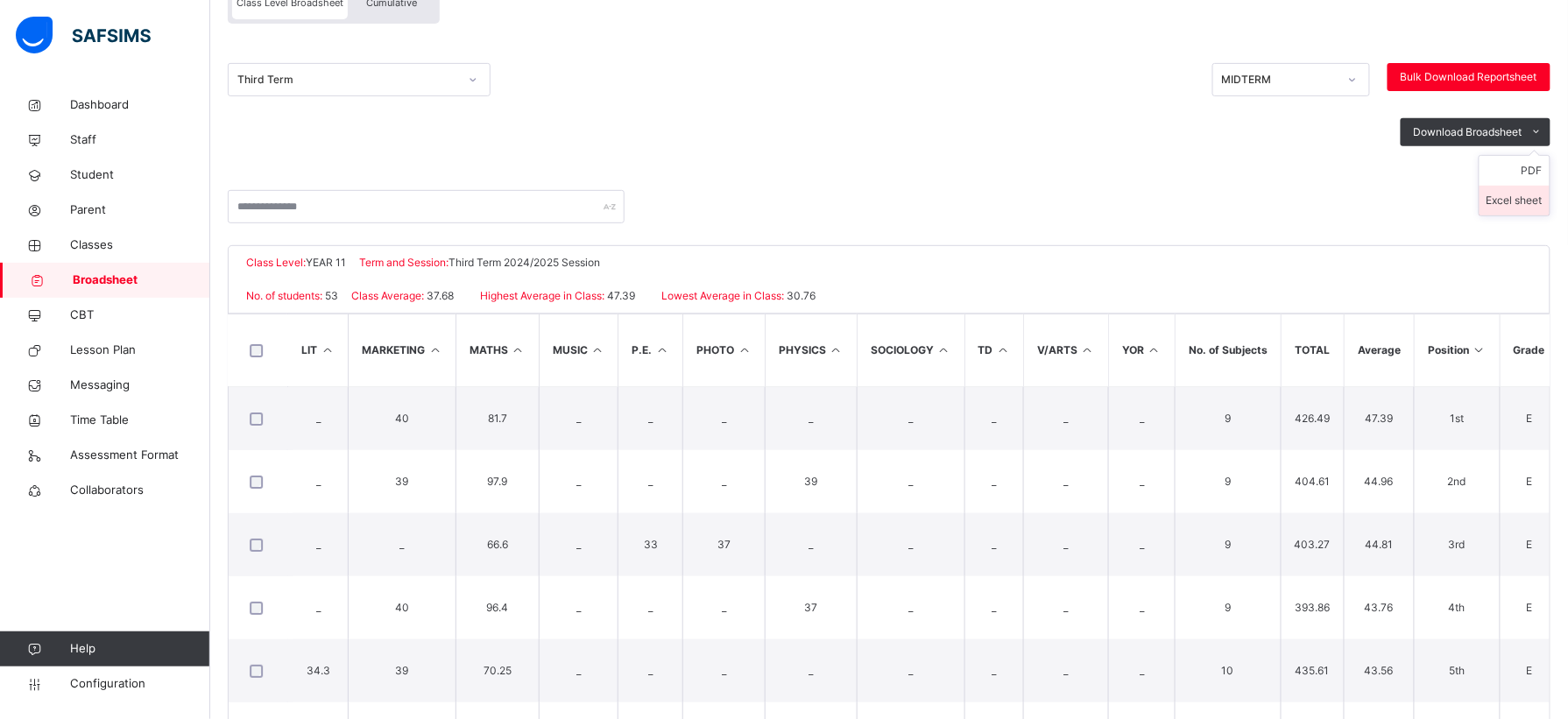 click on "Excel sheet" at bounding box center (1515, 201) 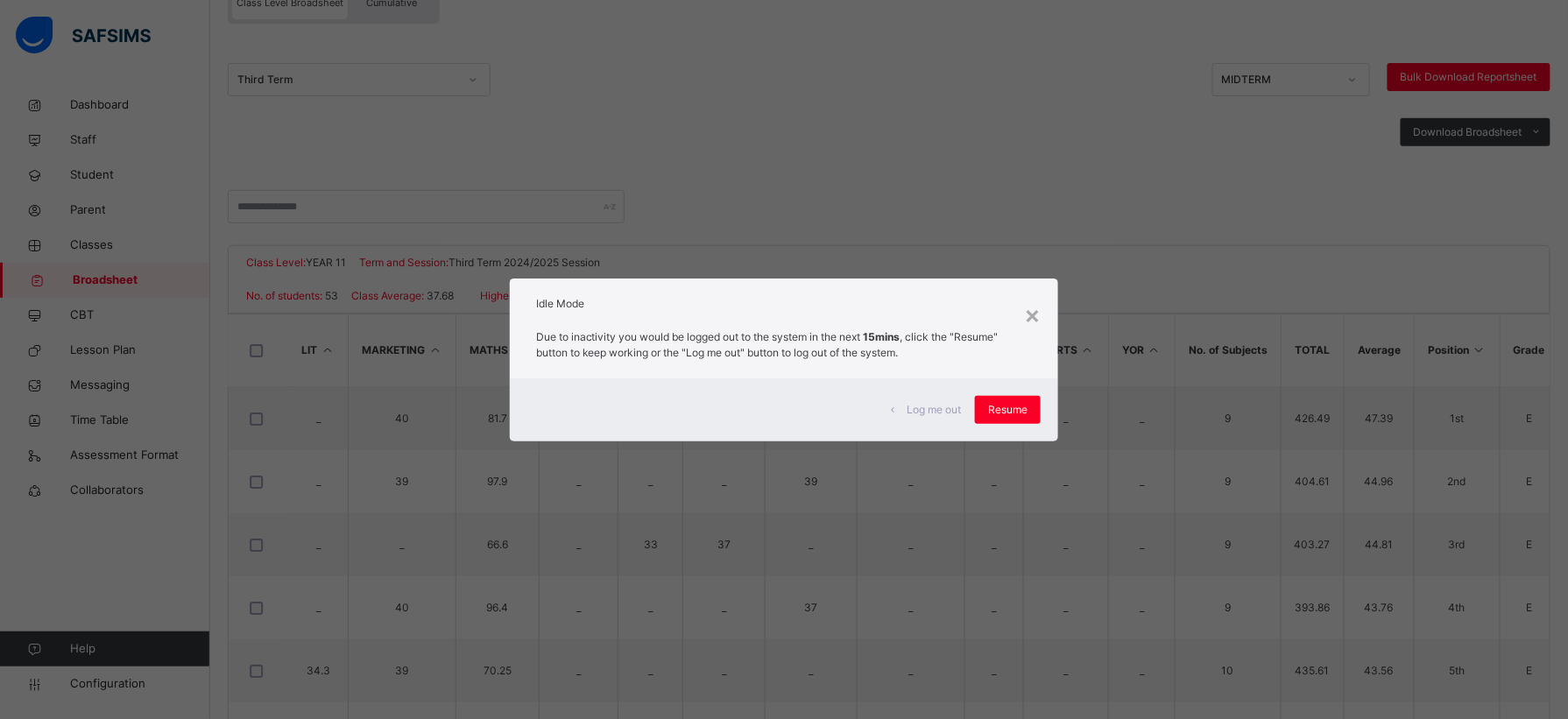 click on "Log me out" at bounding box center (934, 410) 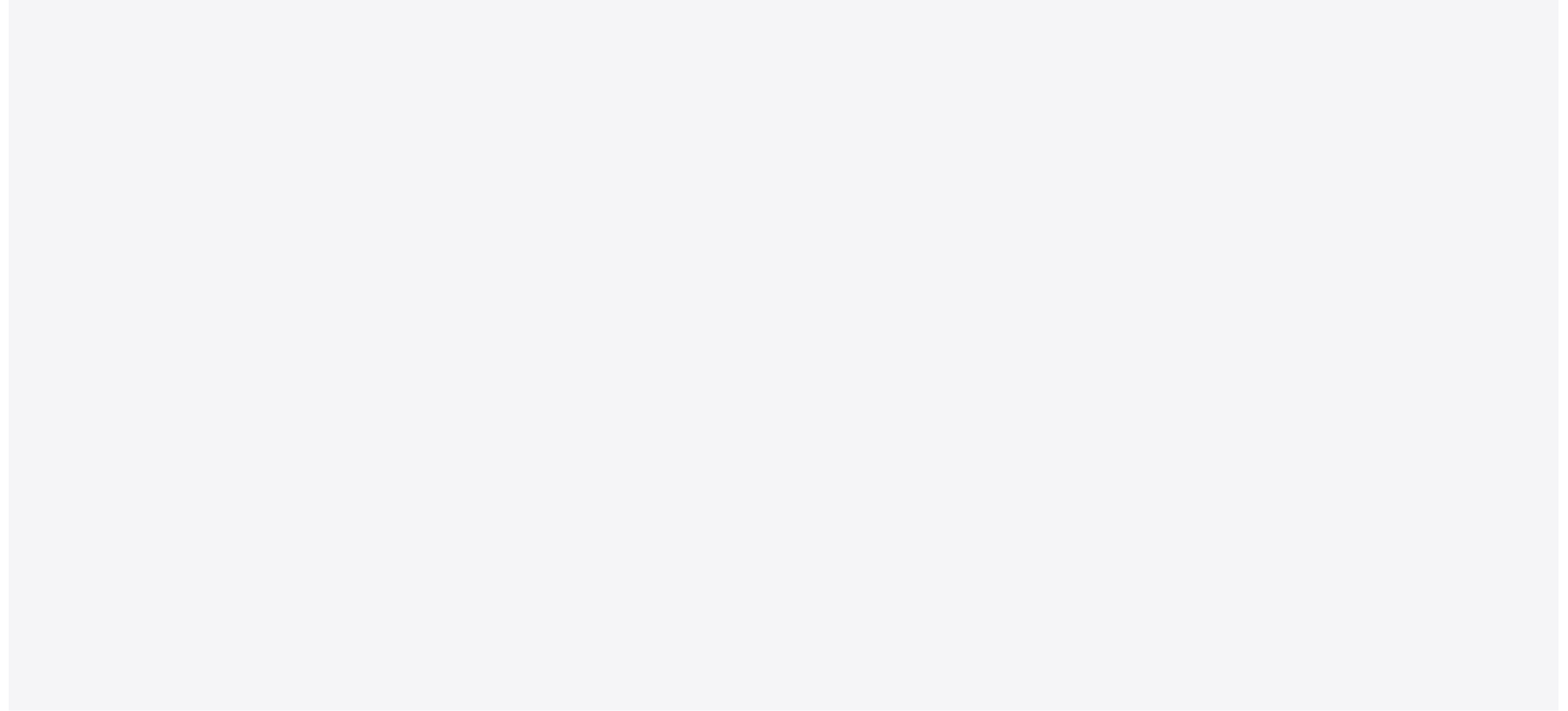 scroll, scrollTop: 0, scrollLeft: 0, axis: both 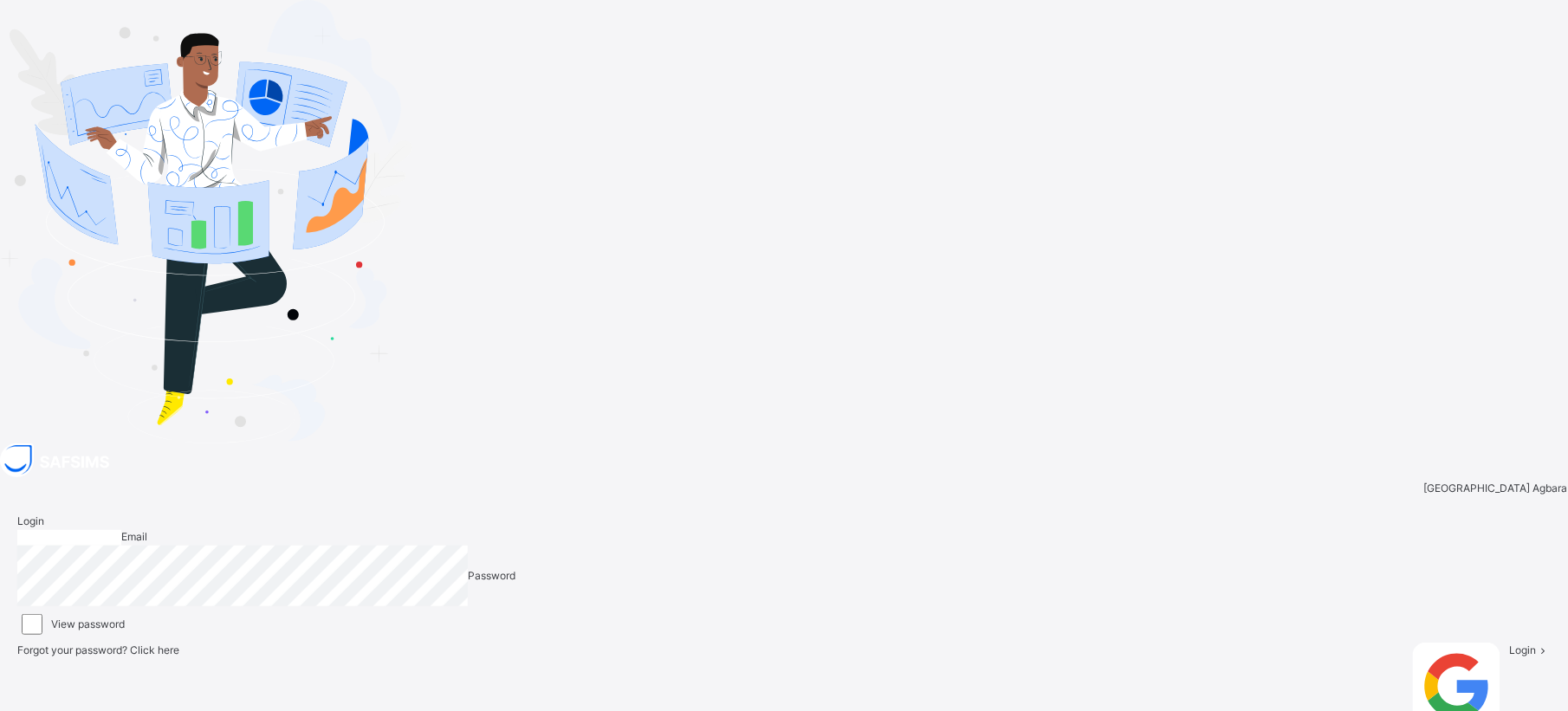 type on "**********" 